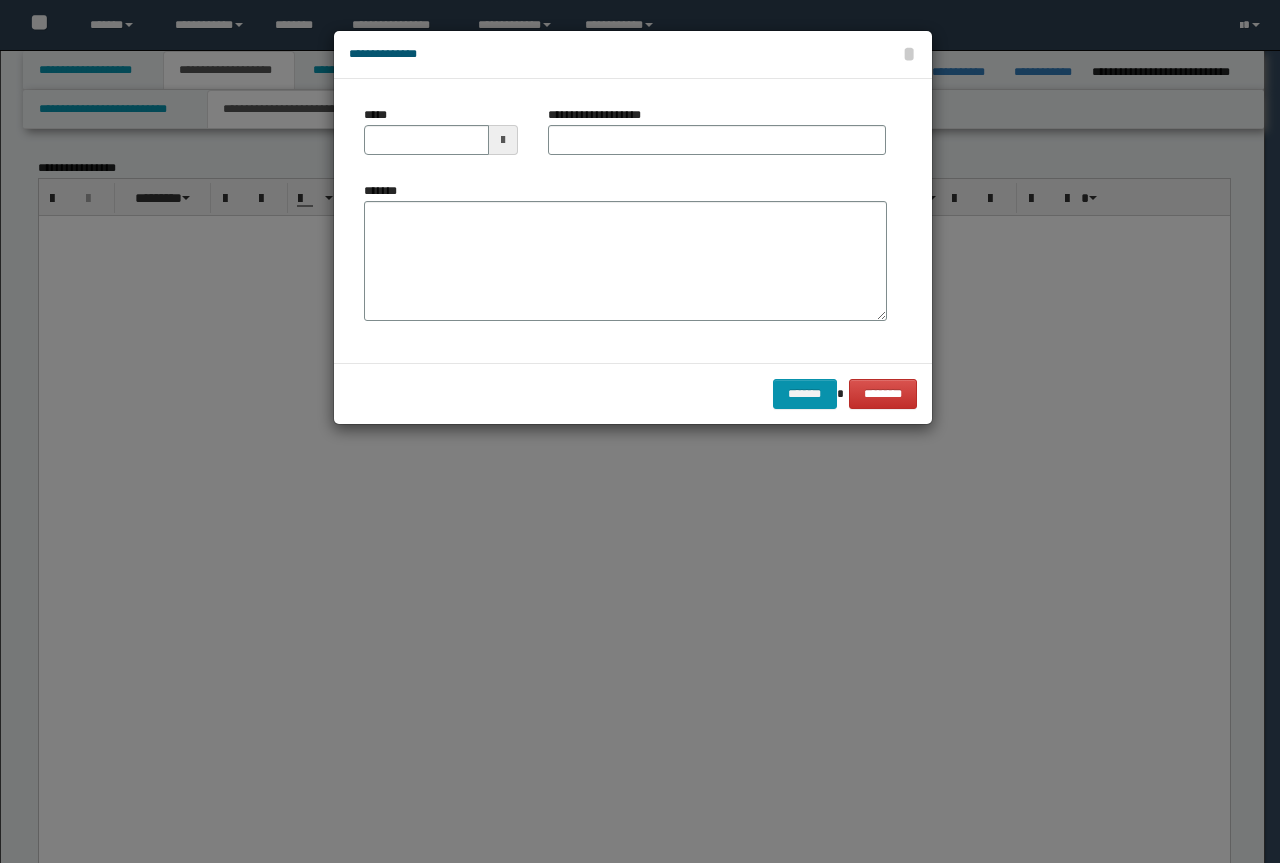 scroll, scrollTop: 2500, scrollLeft: 0, axis: vertical 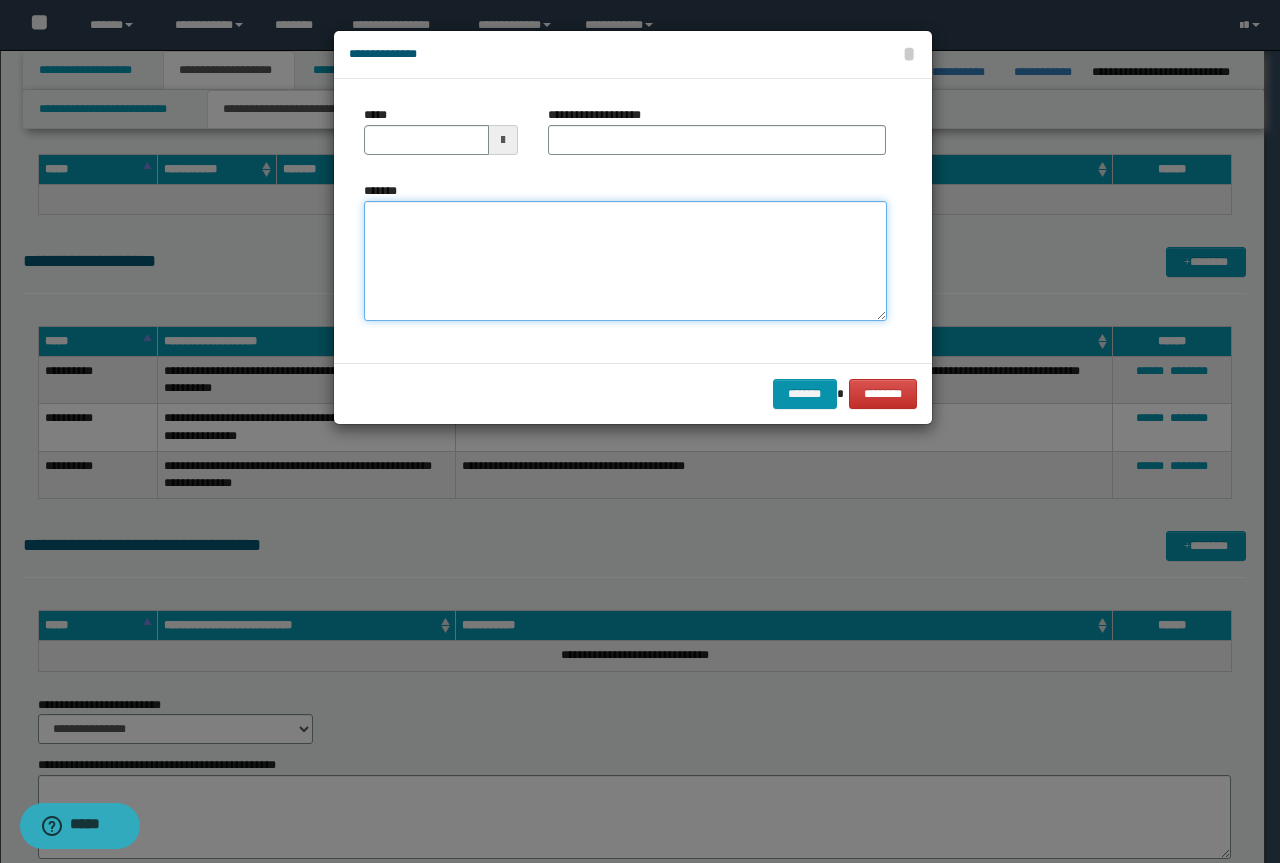click on "*******" at bounding box center [625, 261] 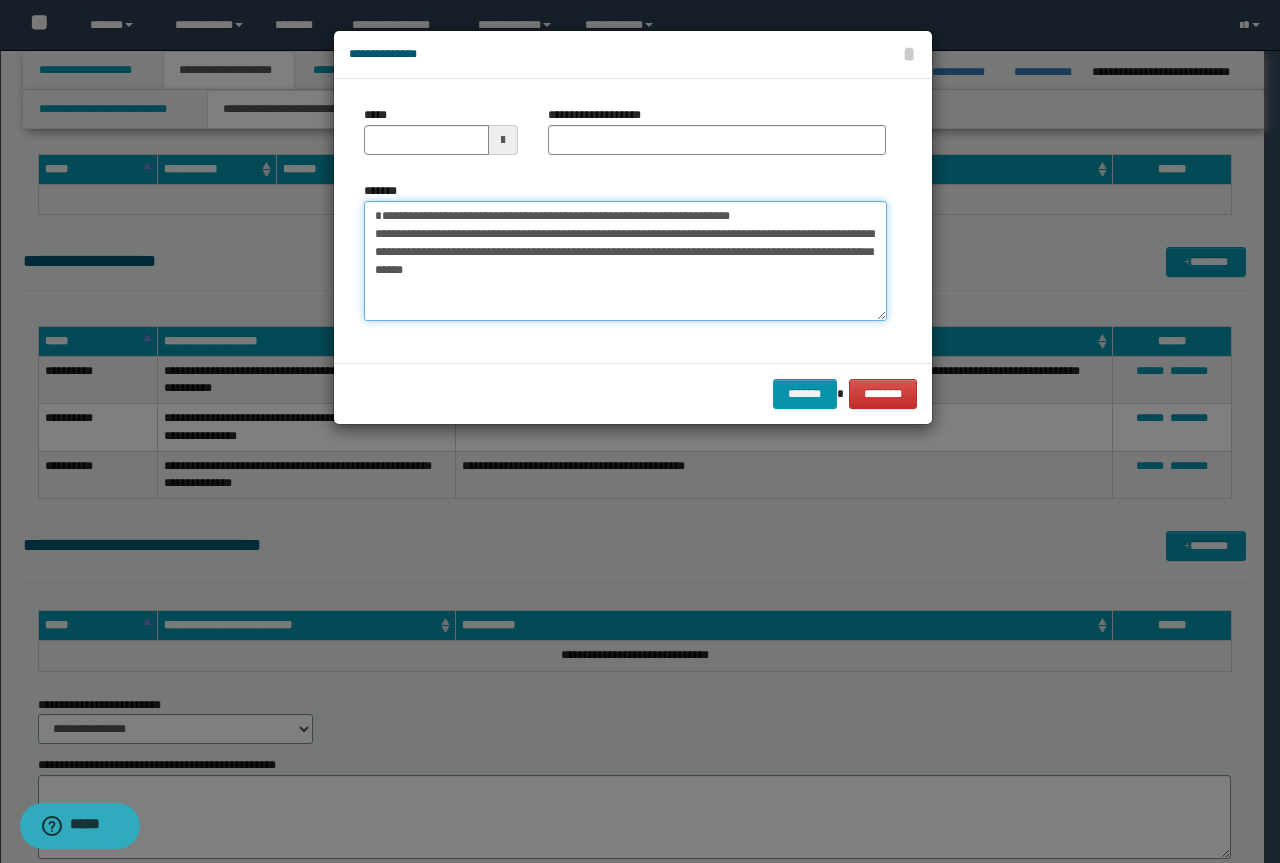 drag, startPoint x: 793, startPoint y: 226, endPoint x: 374, endPoint y: 230, distance: 419.0191 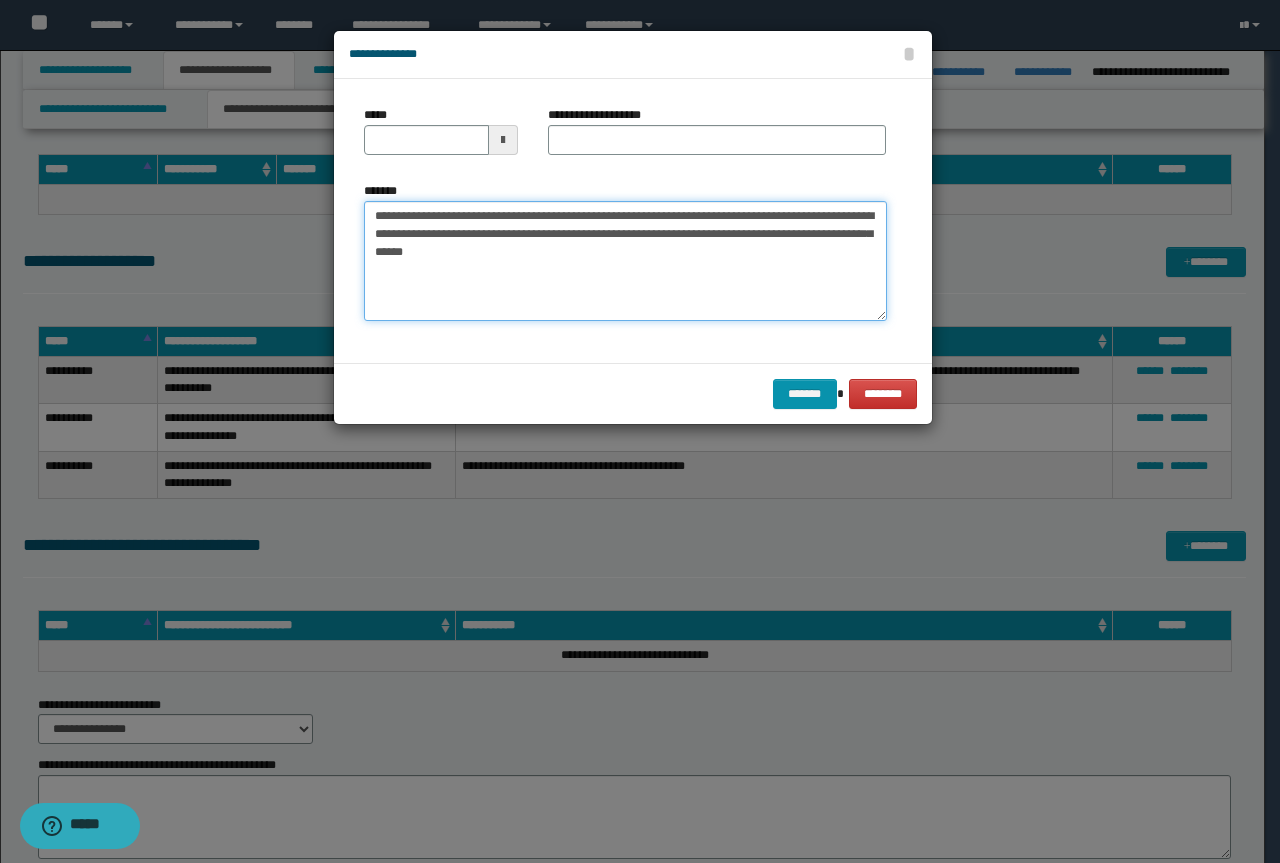 type on "**********" 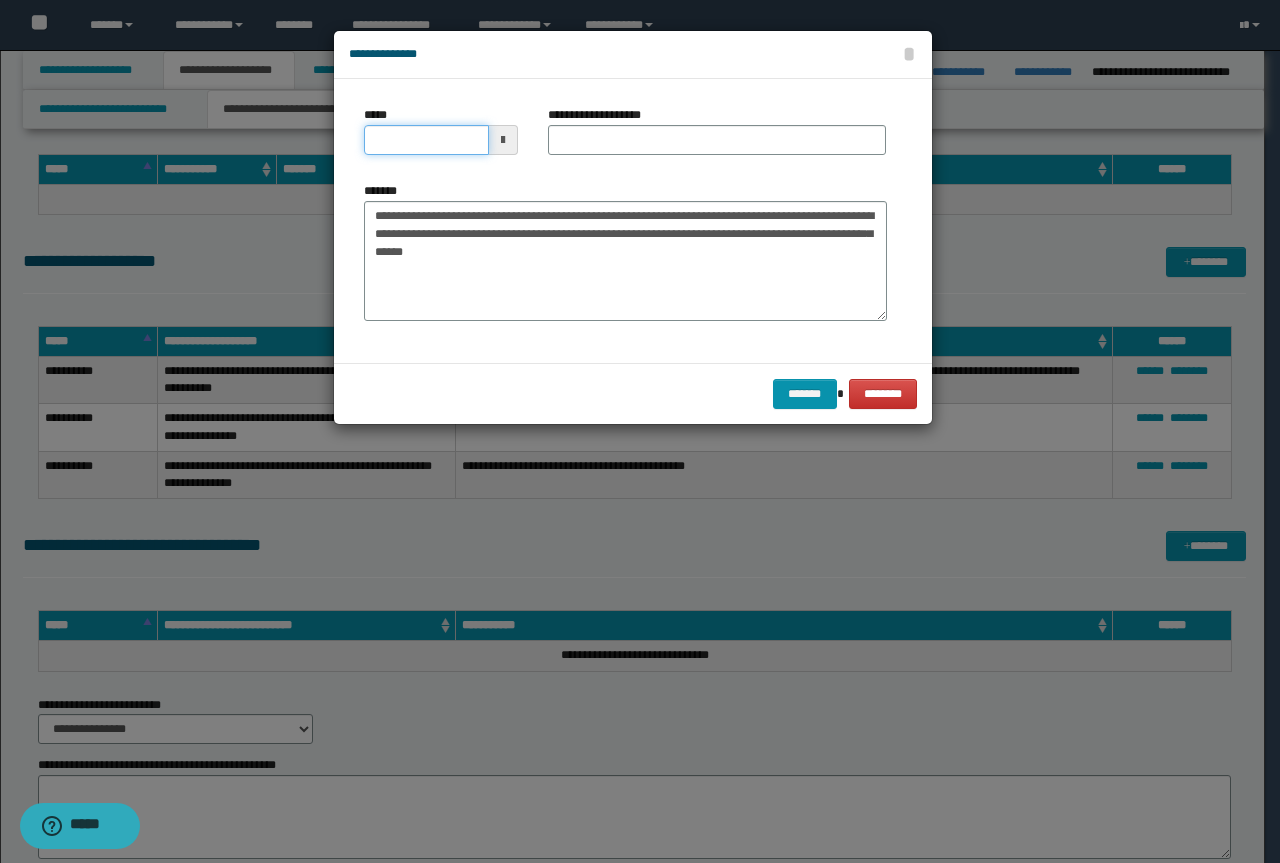 click on "*****" at bounding box center [426, 140] 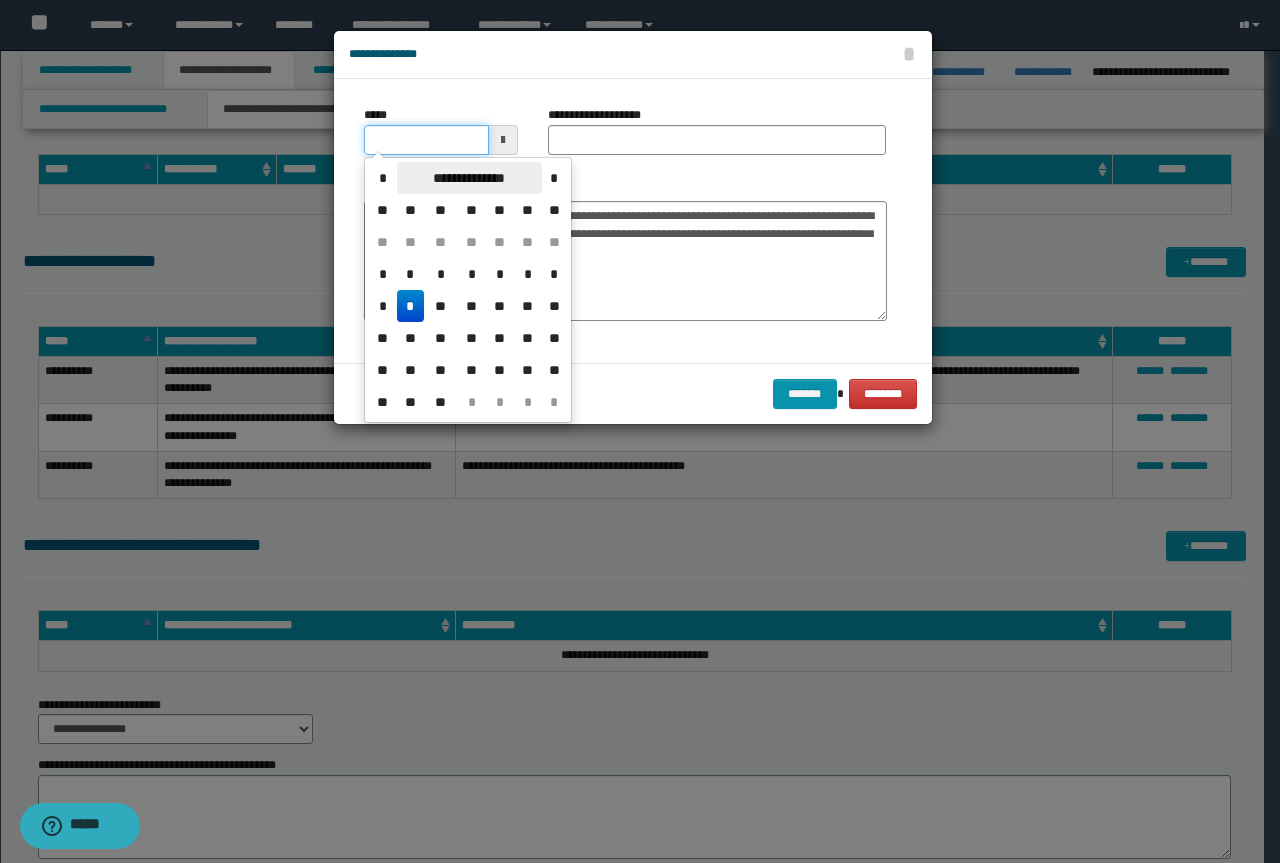 type on "**********" 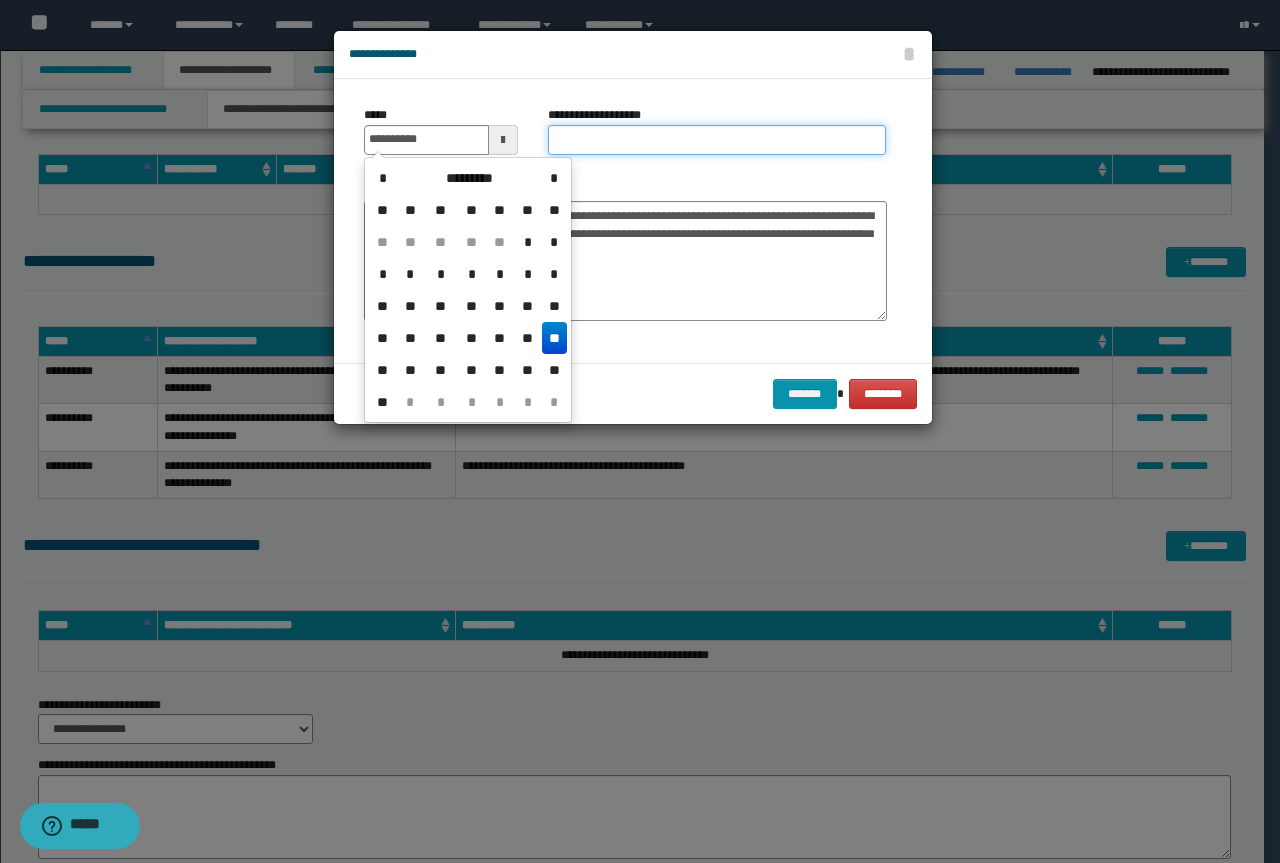 click on "**********" at bounding box center (717, 140) 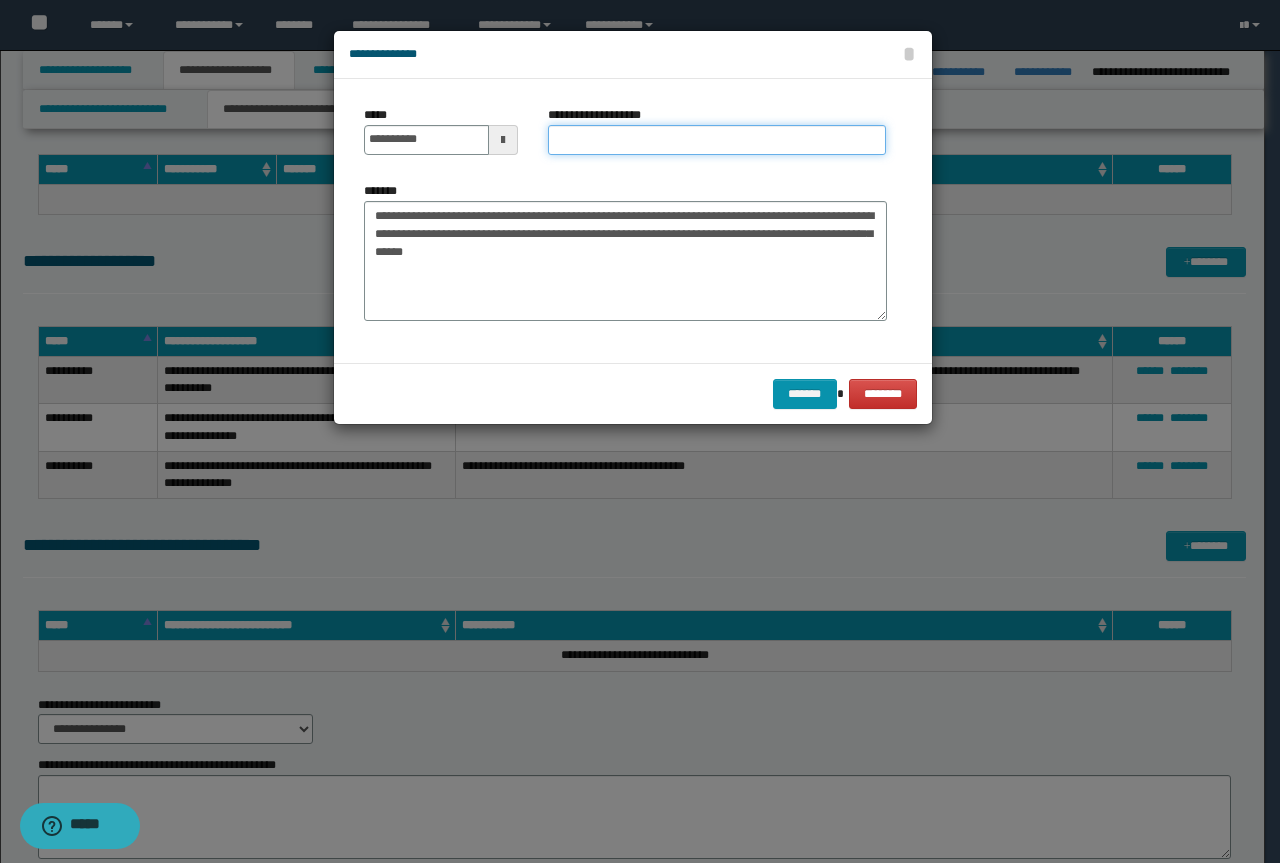 paste on "**********" 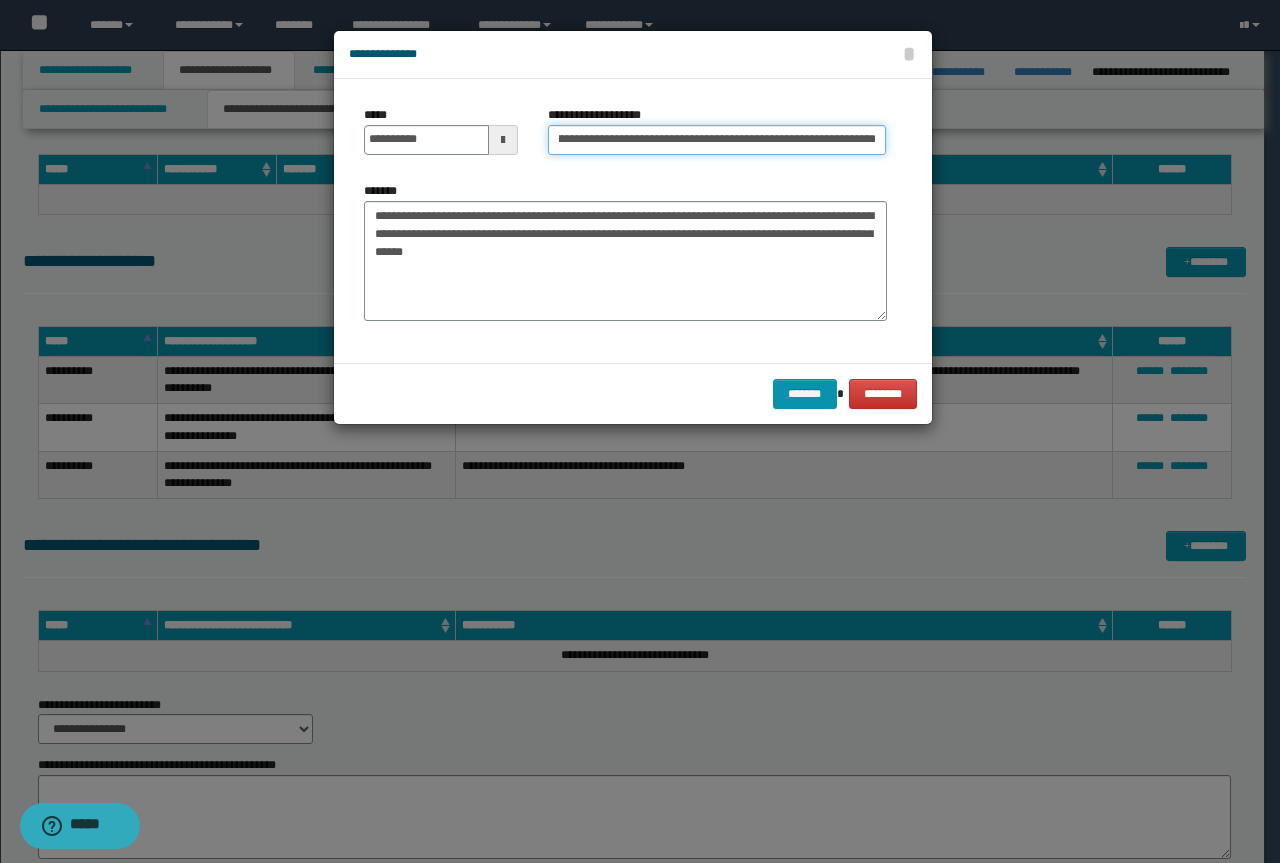 scroll, scrollTop: 0, scrollLeft: 0, axis: both 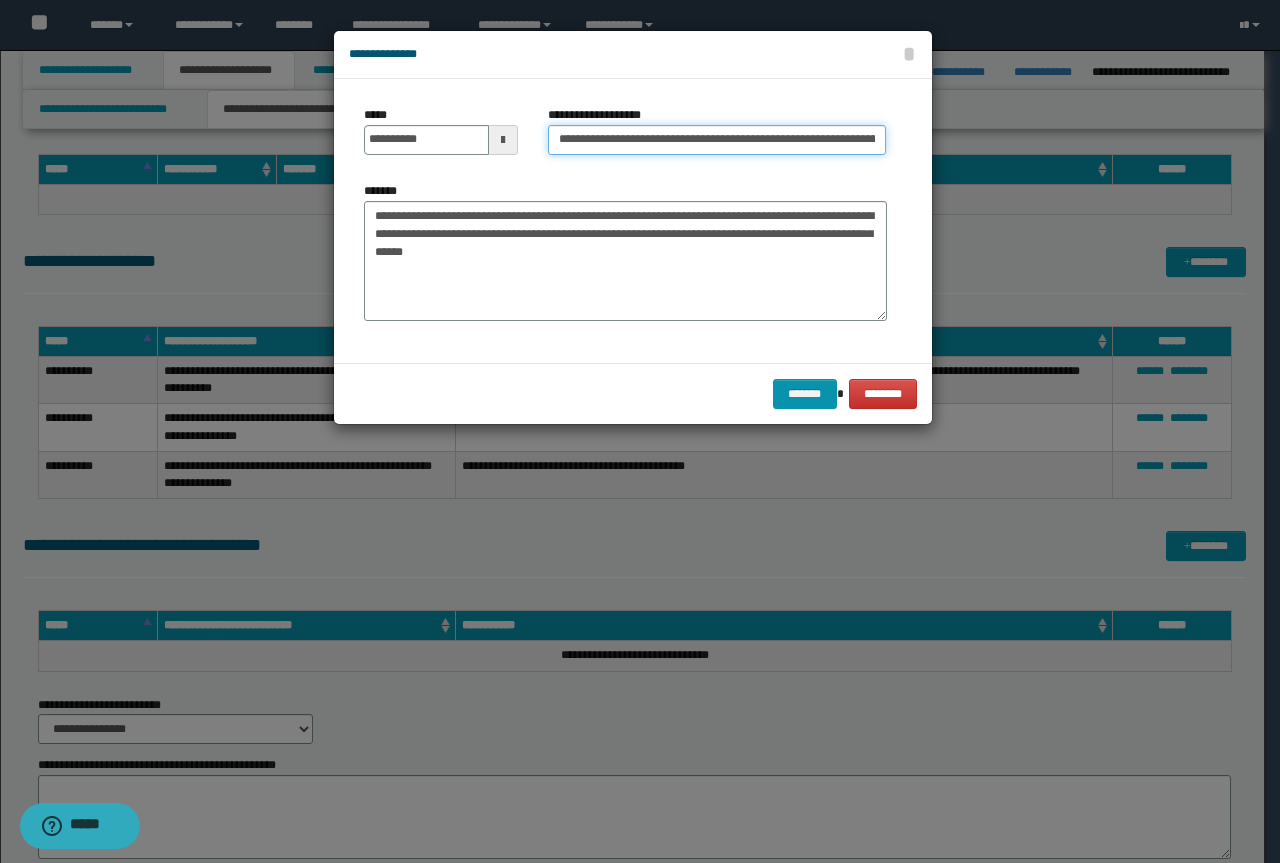 drag, startPoint x: 621, startPoint y: 144, endPoint x: 189, endPoint y: 125, distance: 432.41763 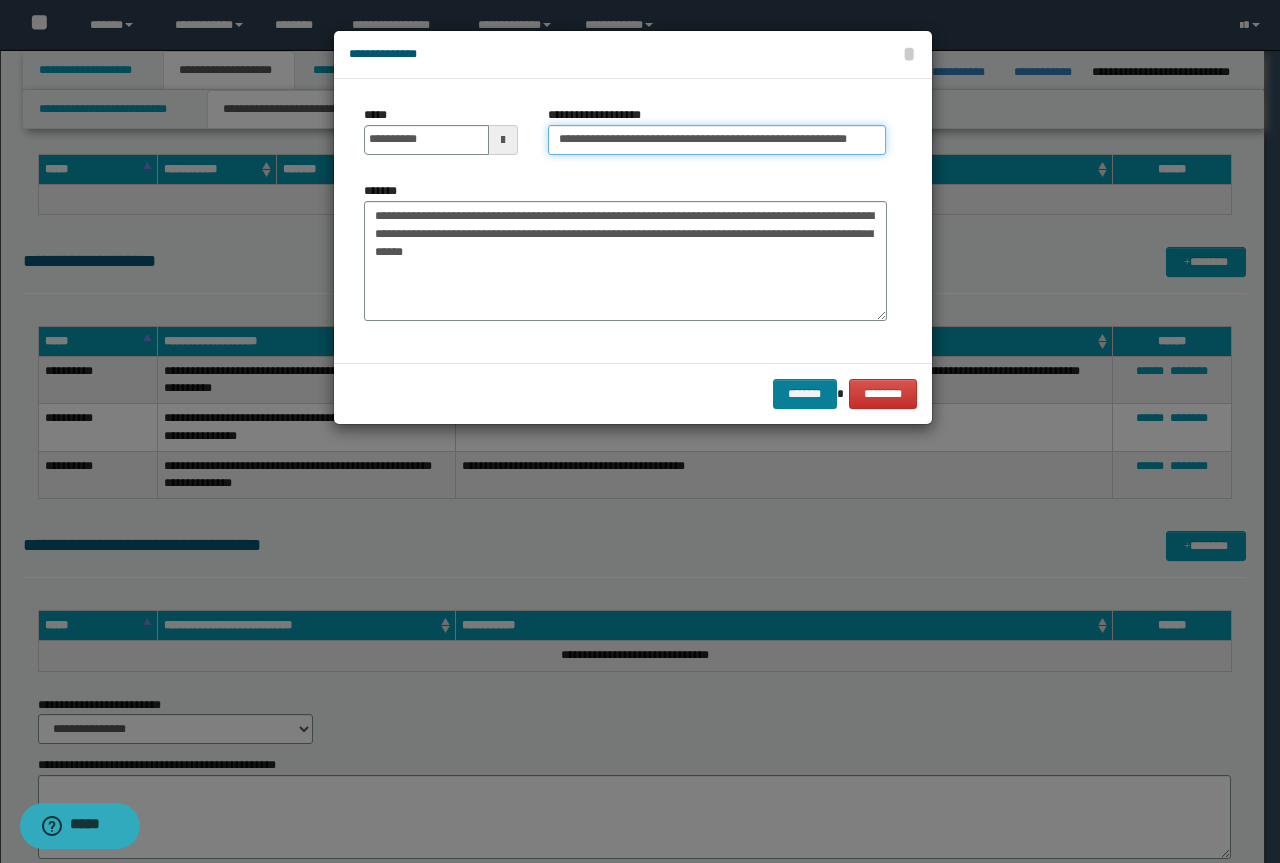 type on "**********" 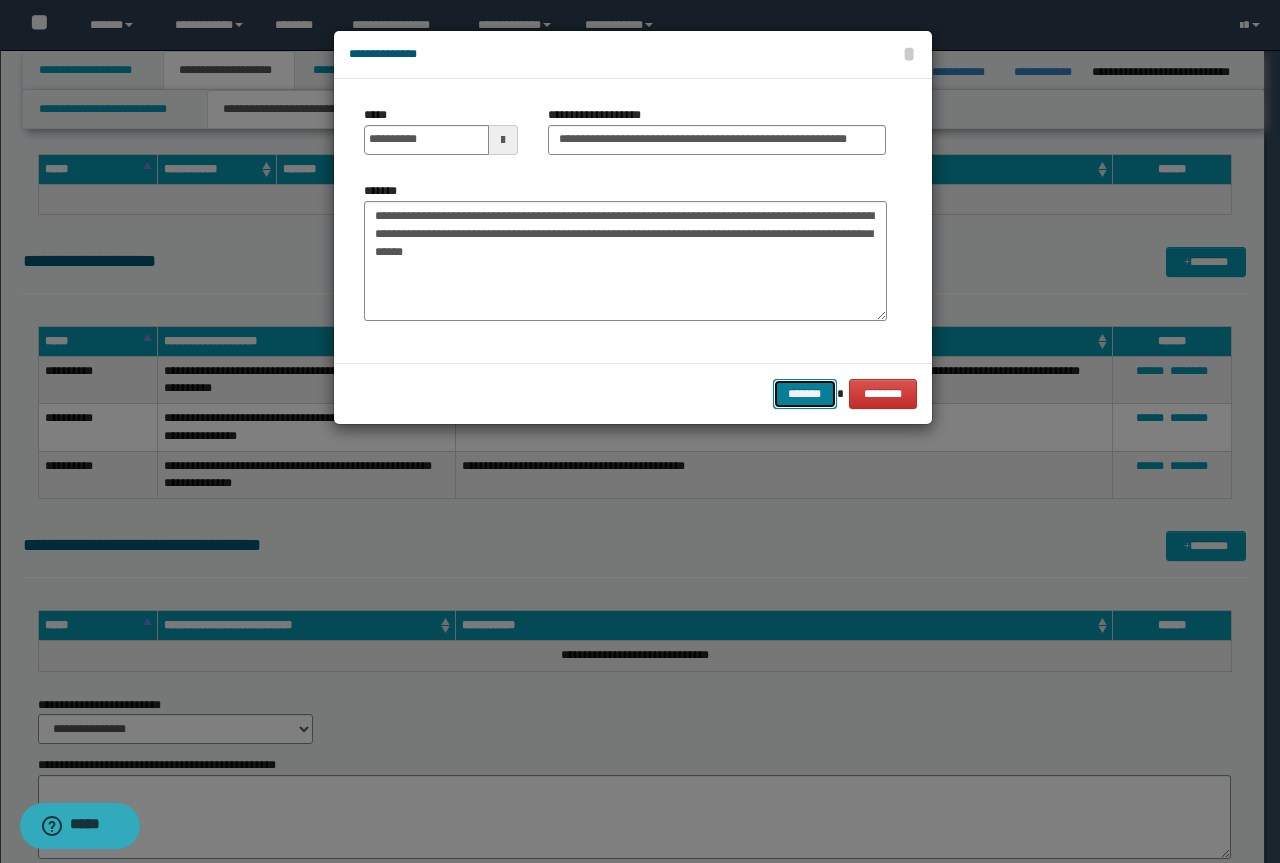 click on "*******" at bounding box center [805, 394] 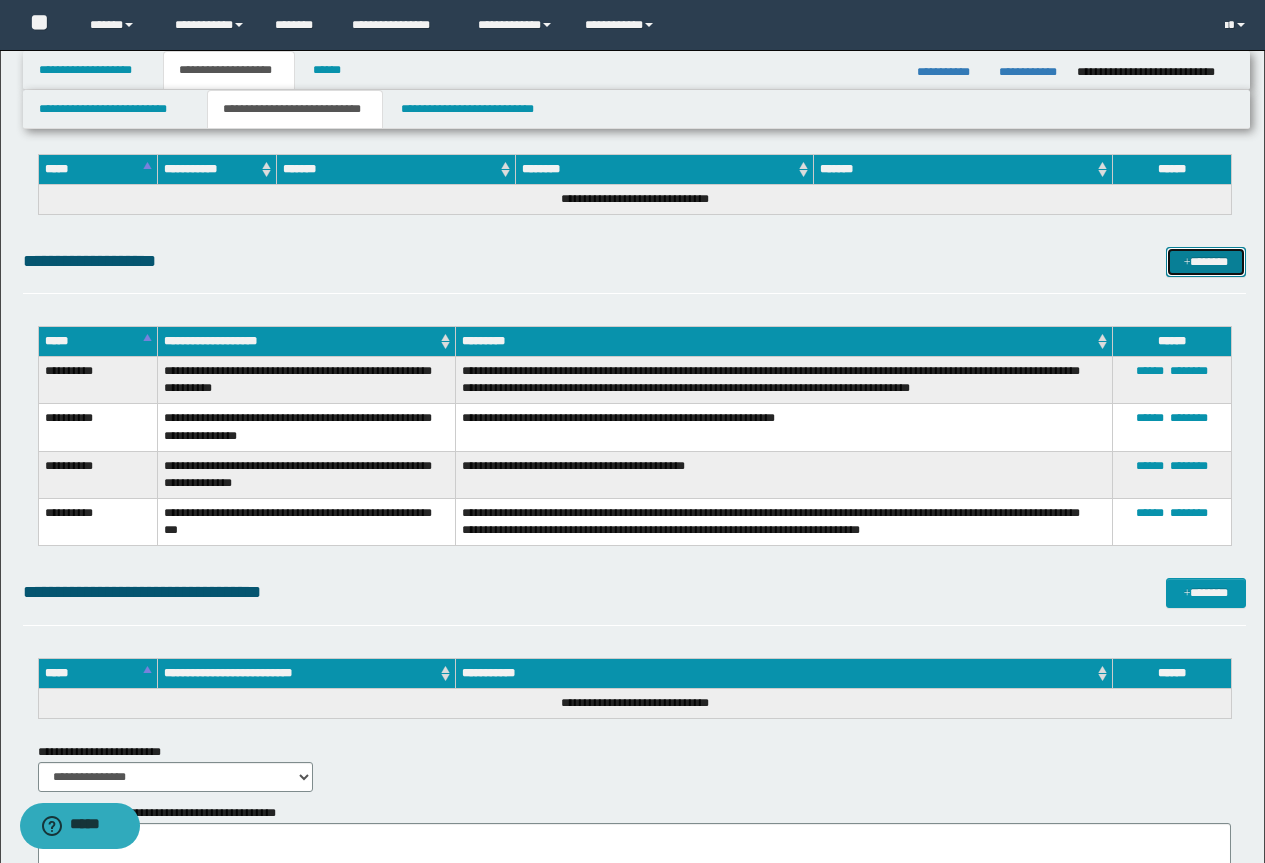 click on "*******" at bounding box center (1206, 262) 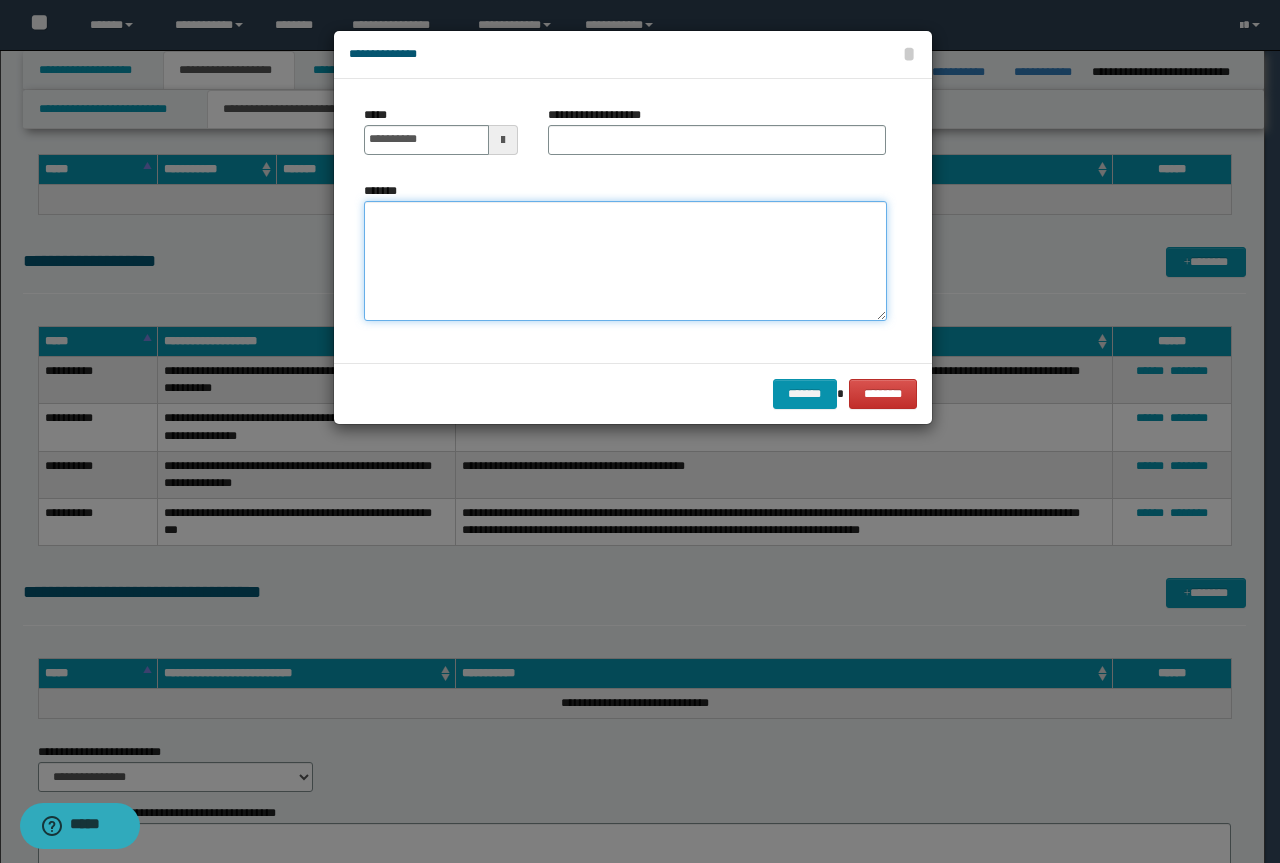 click on "*******" at bounding box center [625, 261] 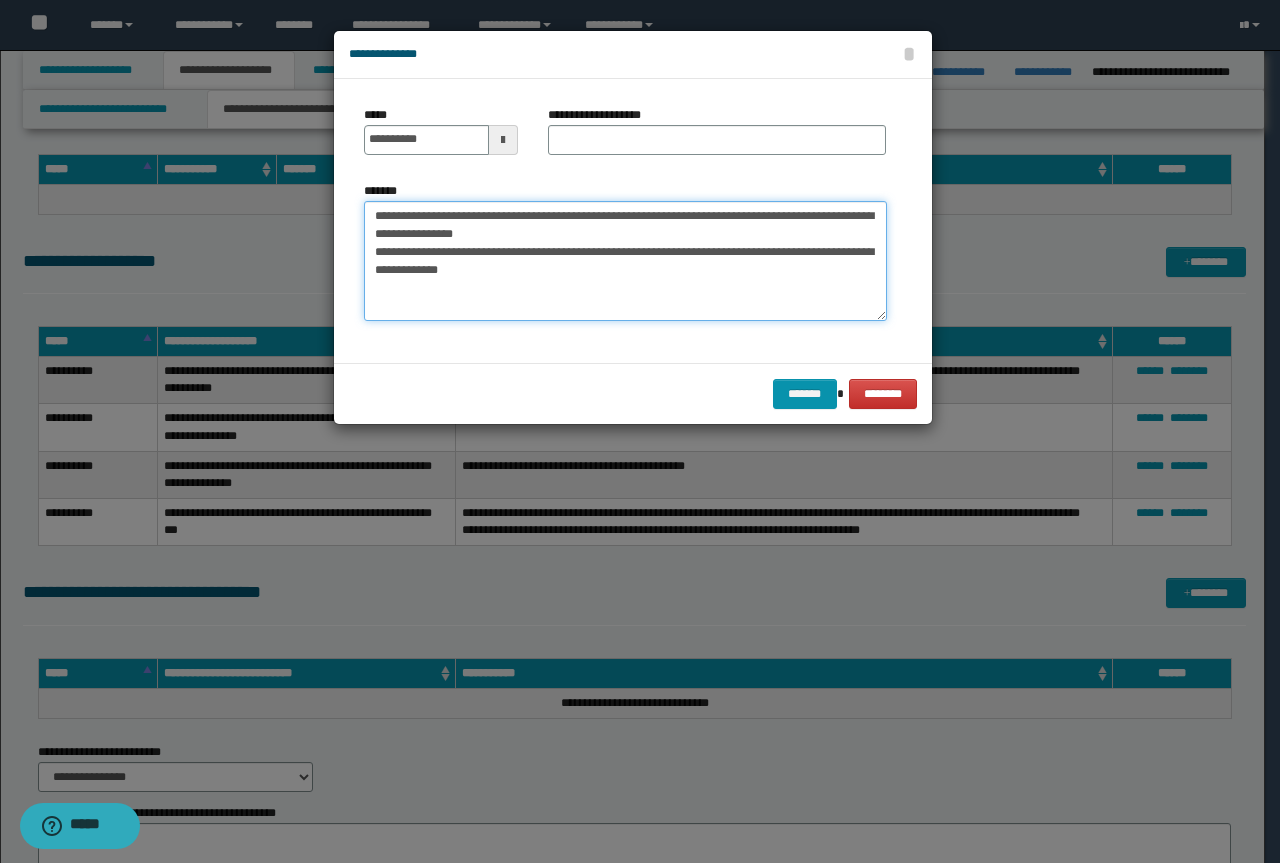 drag, startPoint x: 303, startPoint y: 213, endPoint x: 231, endPoint y: 200, distance: 73.1642 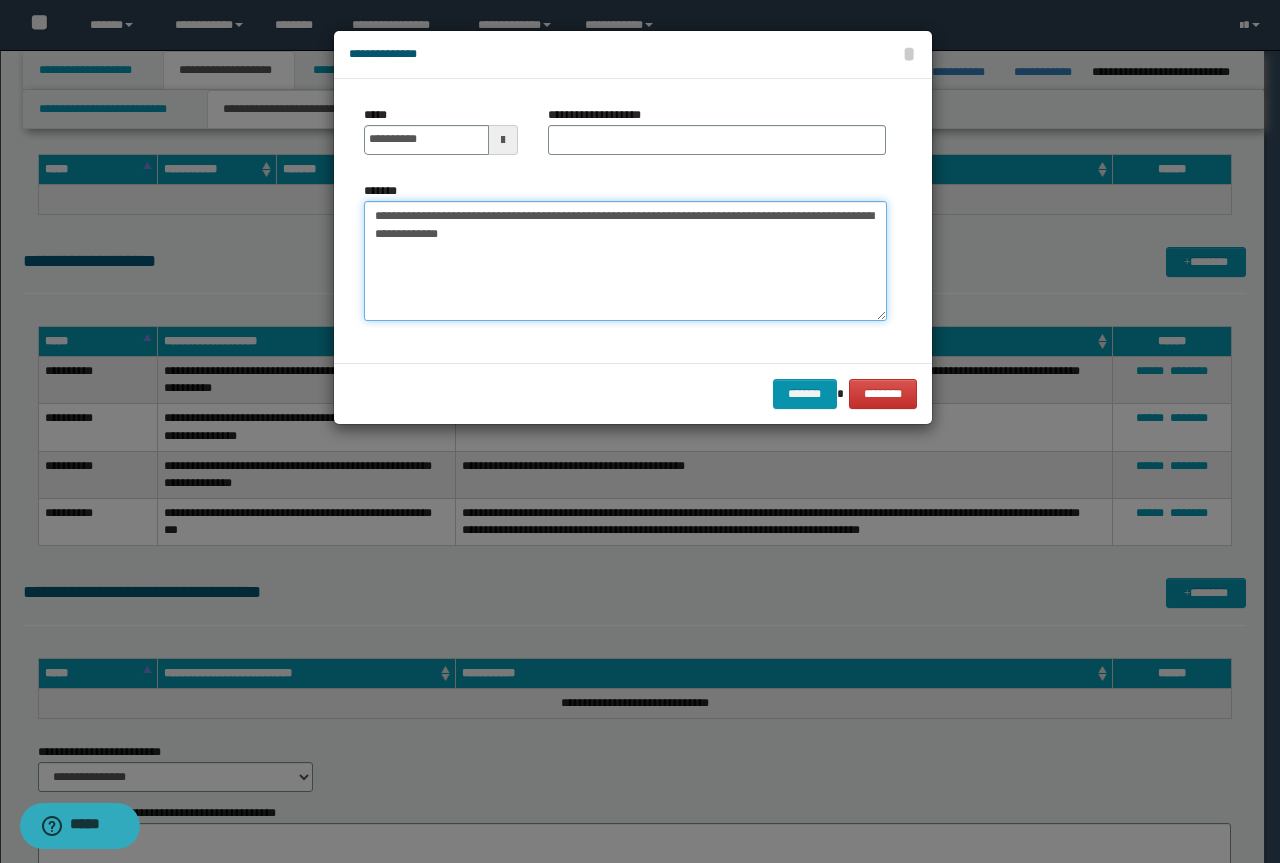 type on "**********" 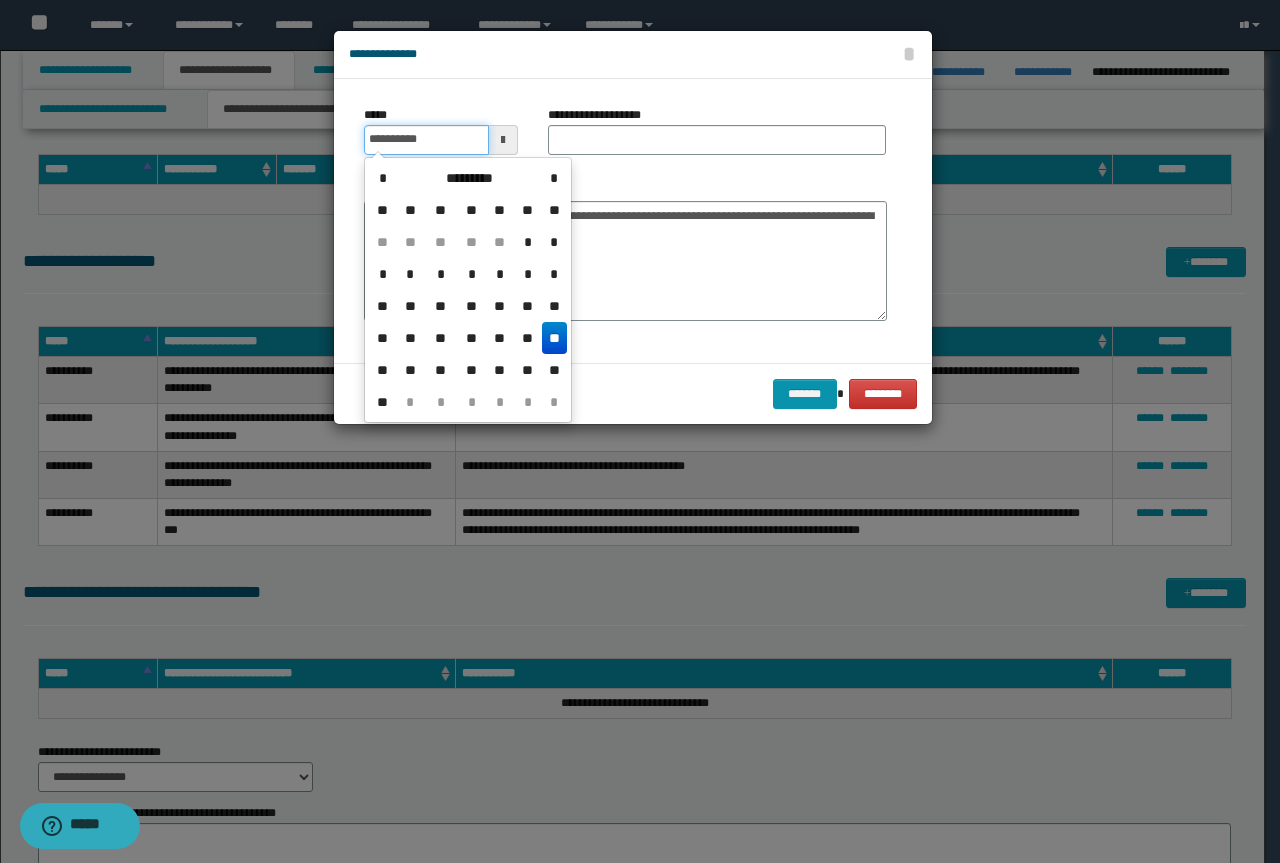 click on "**********" at bounding box center (426, 140) 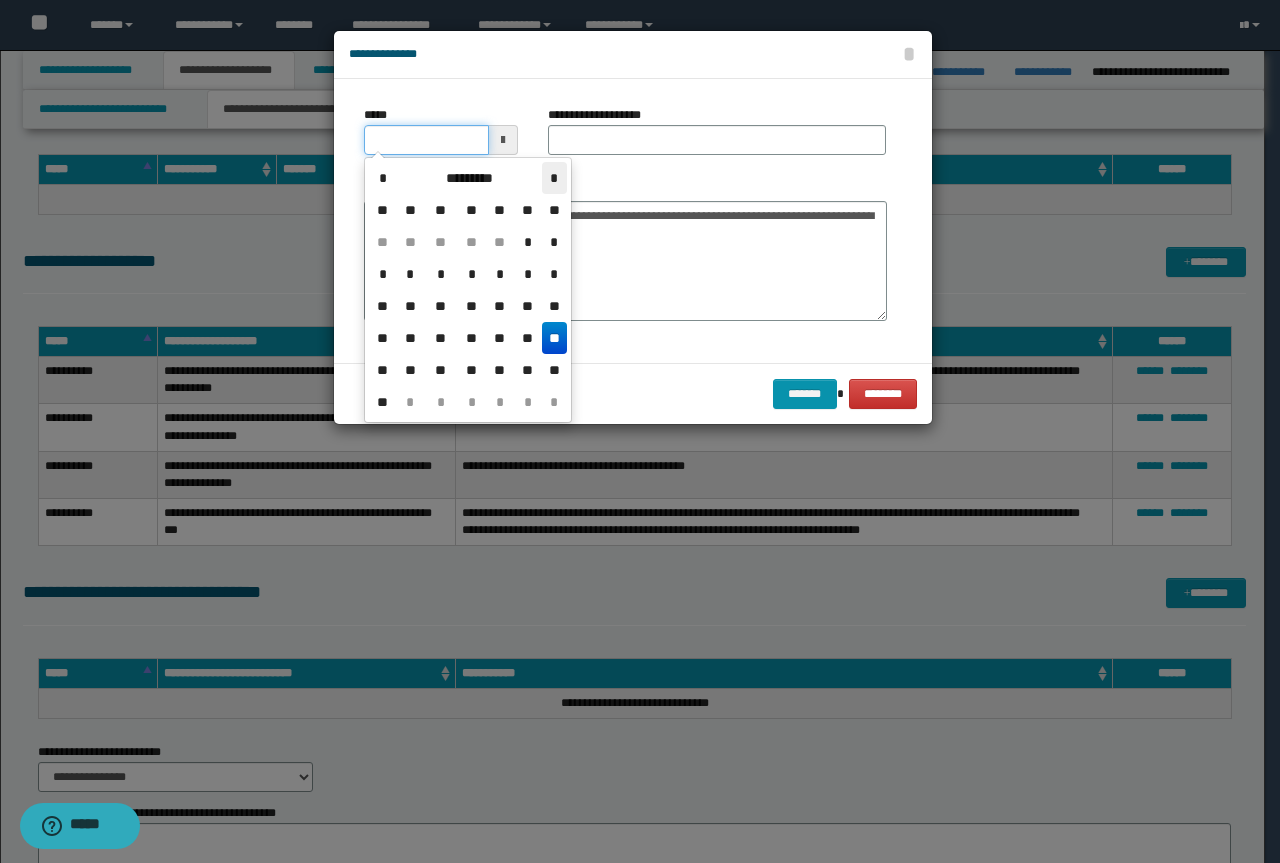 type on "**********" 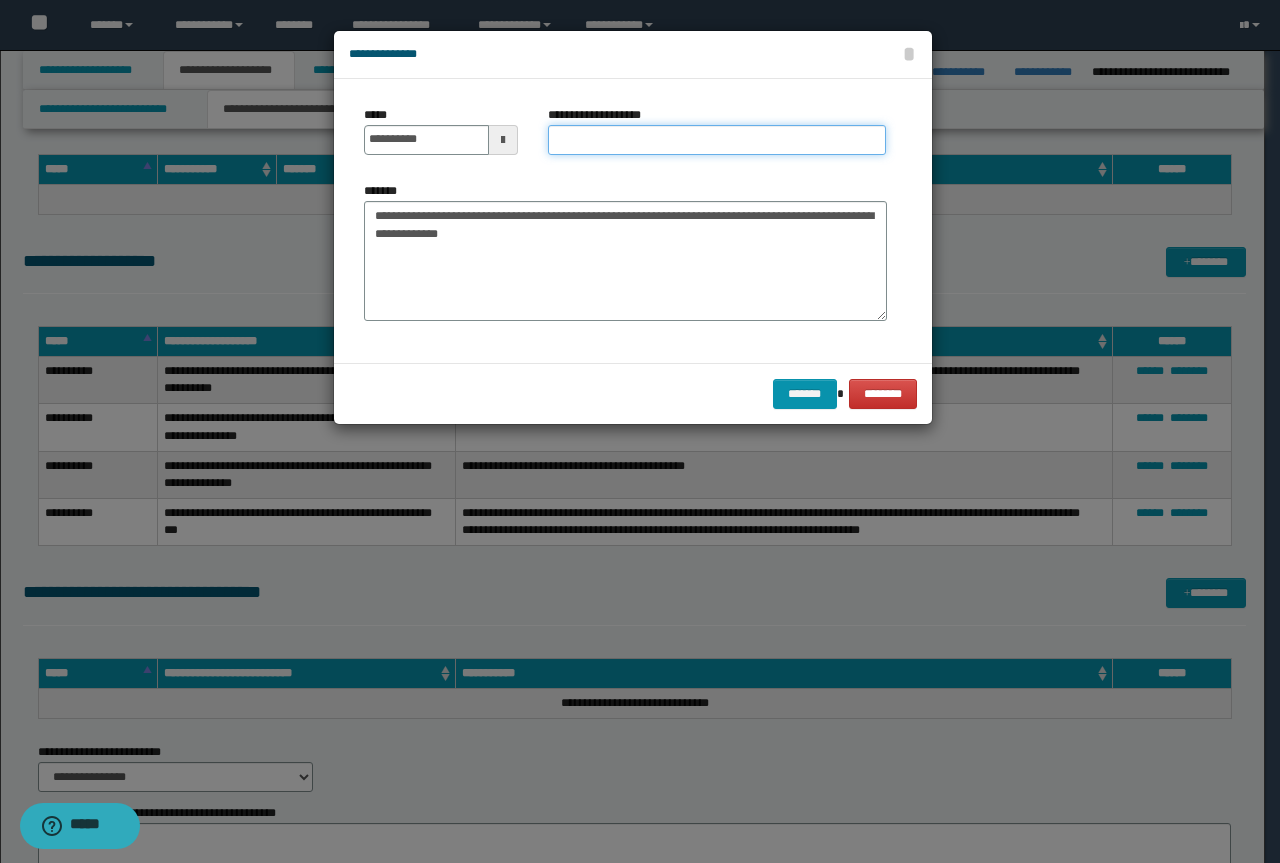 click on "**********" at bounding box center (717, 140) 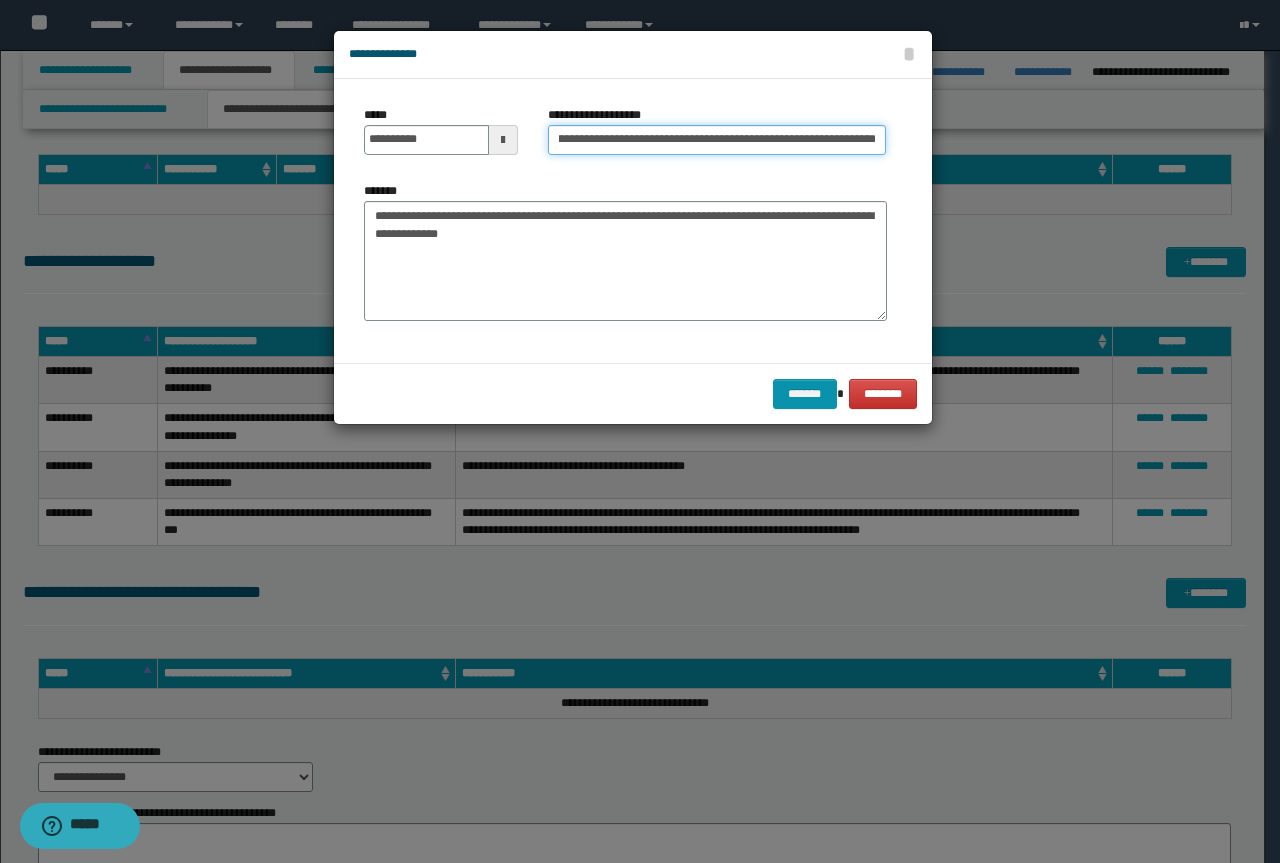 scroll, scrollTop: 0, scrollLeft: 0, axis: both 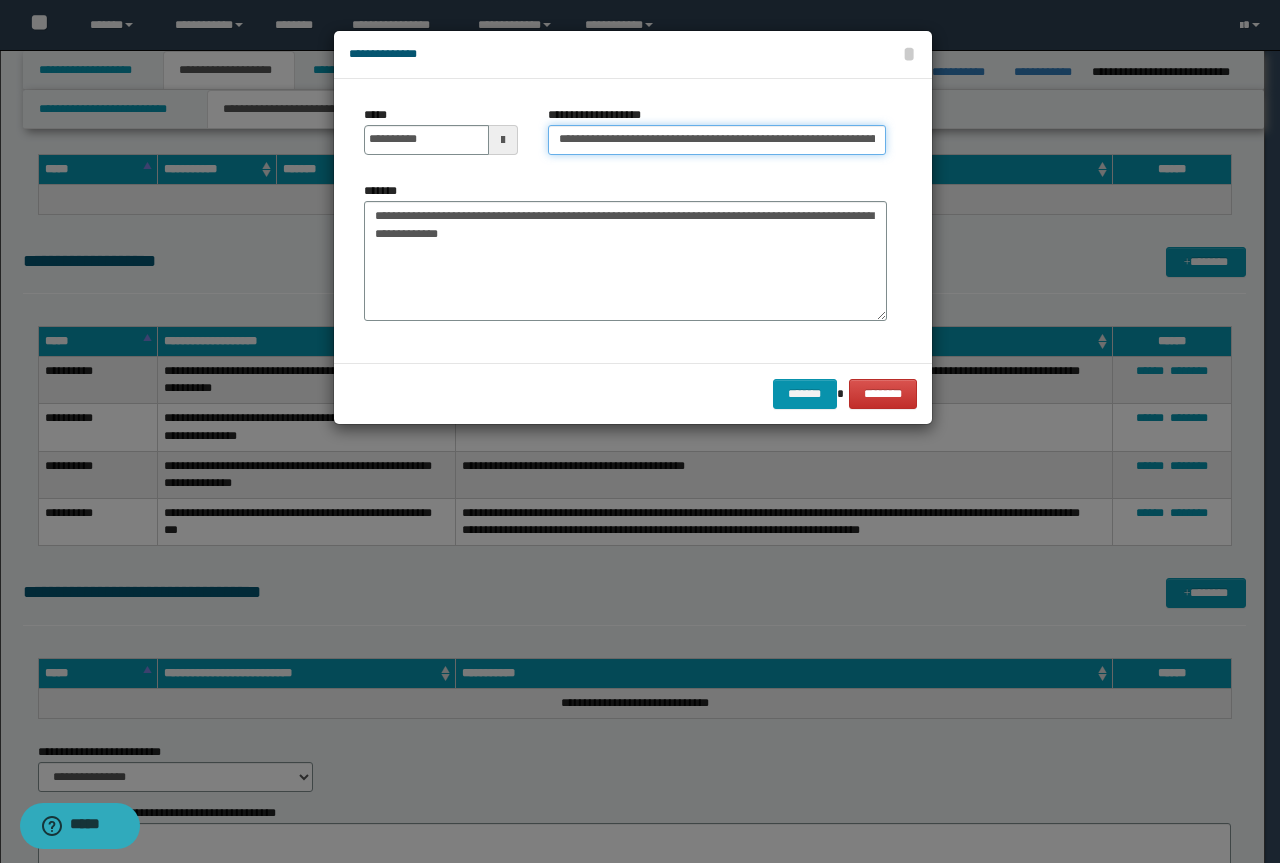drag, startPoint x: 622, startPoint y: 142, endPoint x: 202, endPoint y: 105, distance: 421.62662 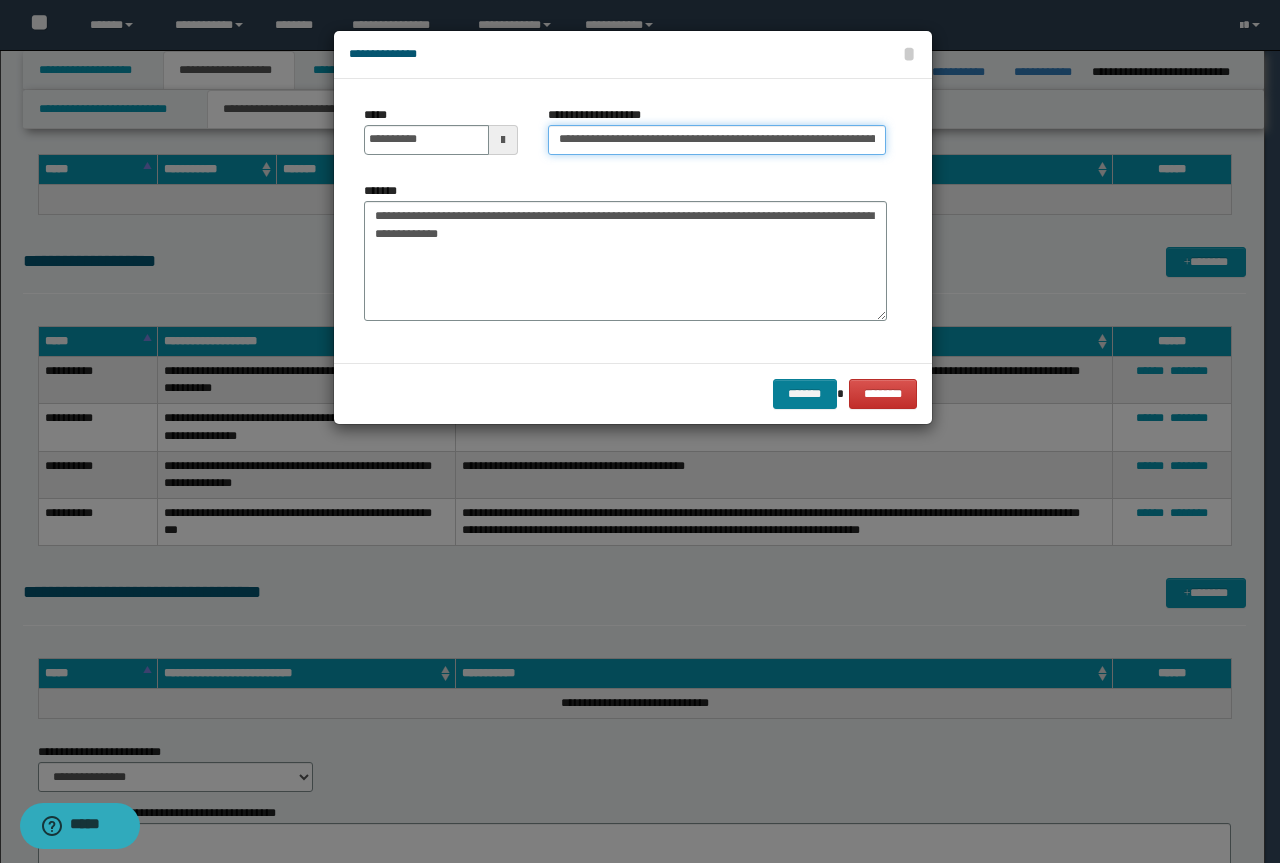 type on "**********" 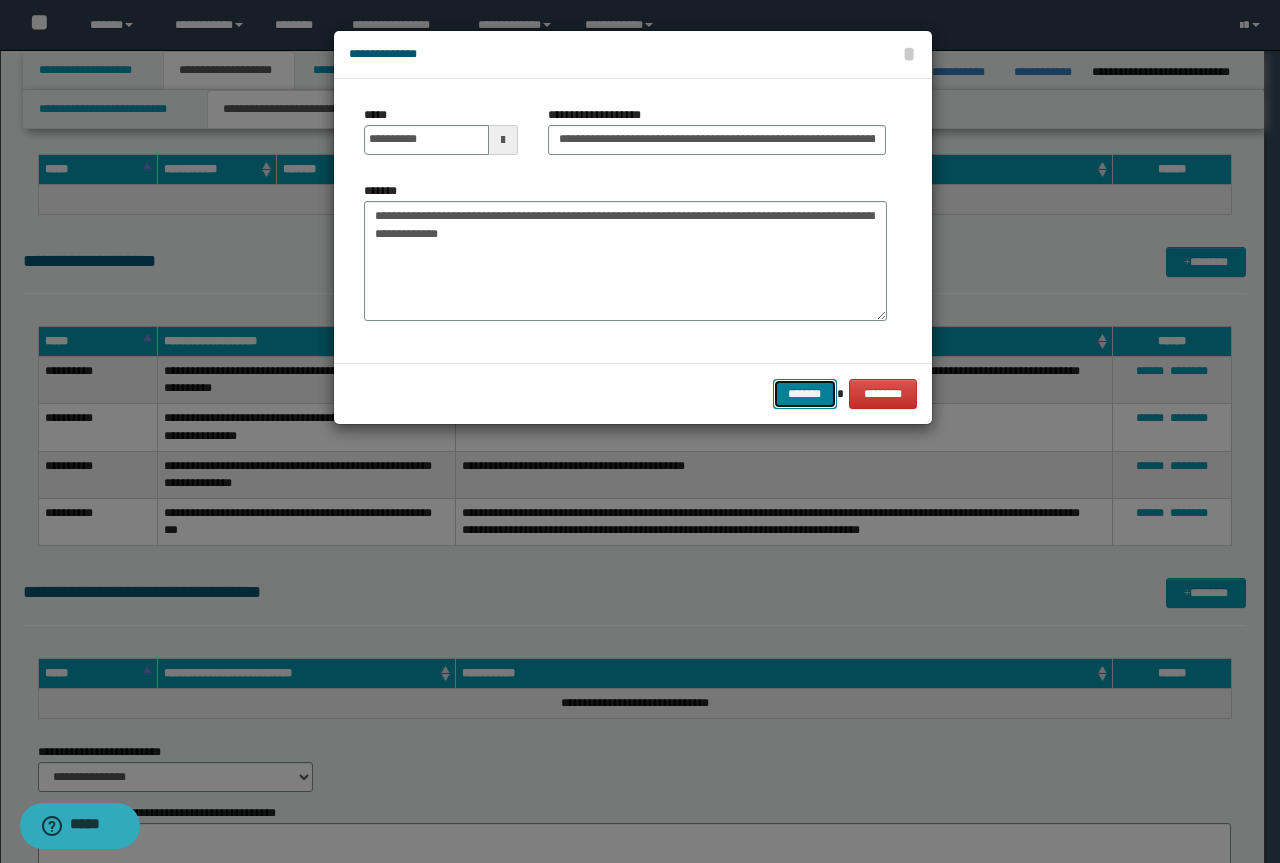 click on "*******" at bounding box center [805, 394] 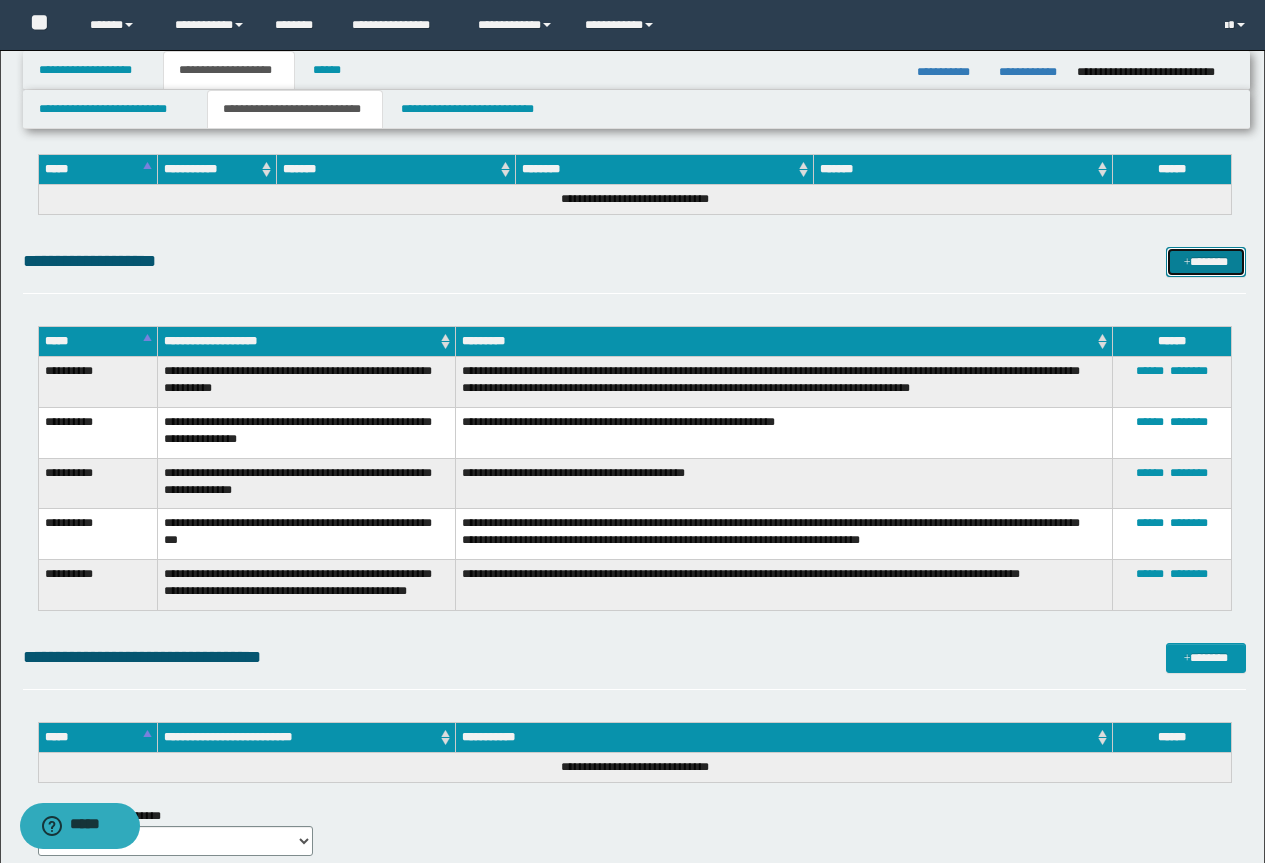 click at bounding box center [1187, 263] 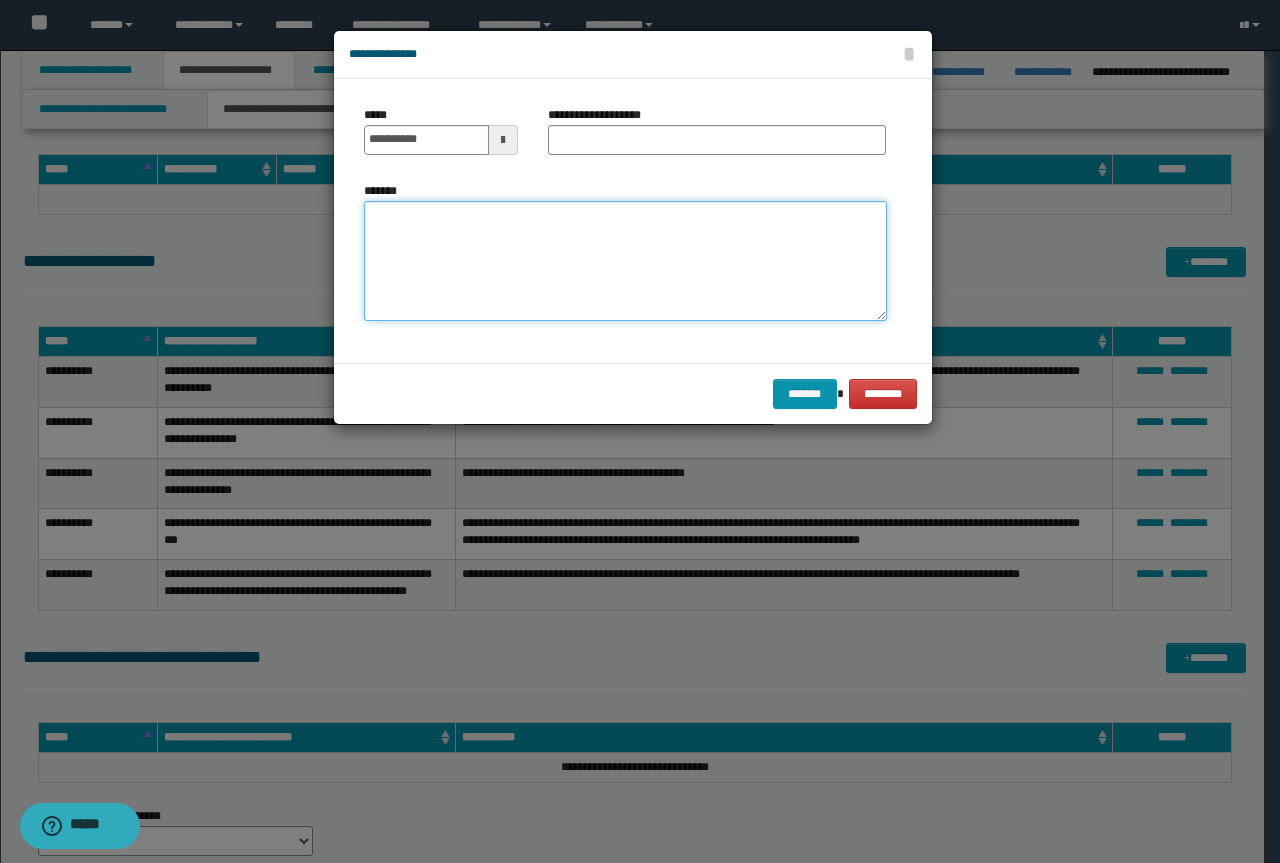 click on "*******" at bounding box center [625, 261] 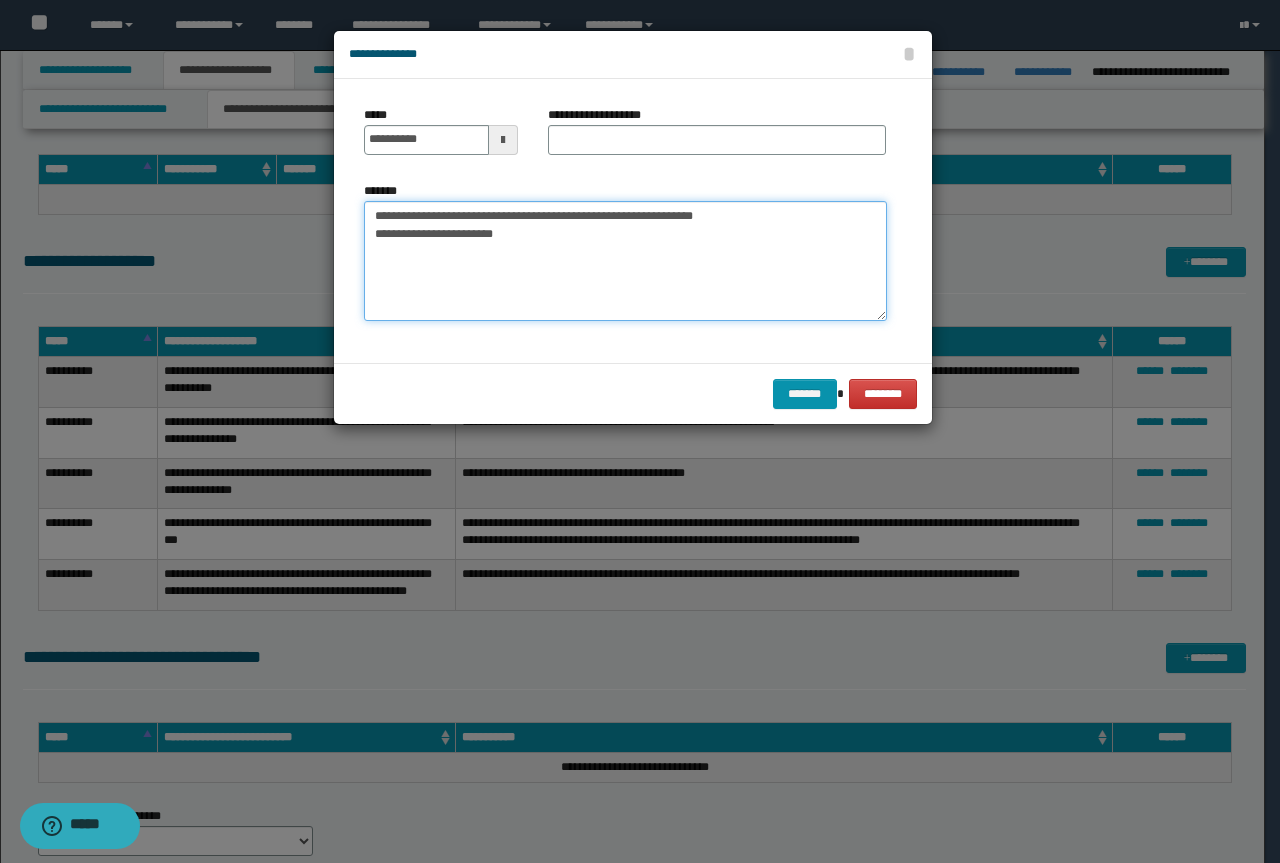 drag, startPoint x: 674, startPoint y: 216, endPoint x: 369, endPoint y: 198, distance: 305.5307 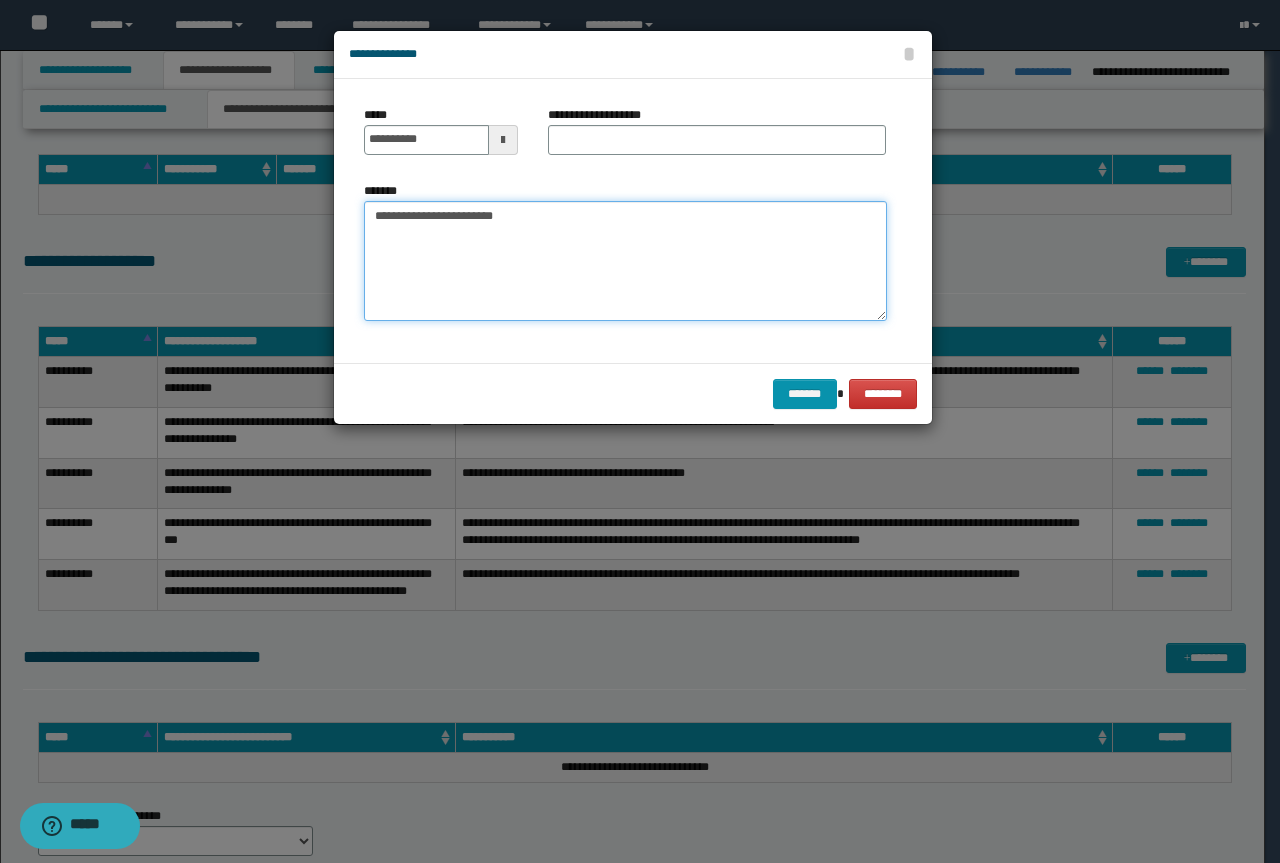 type on "**********" 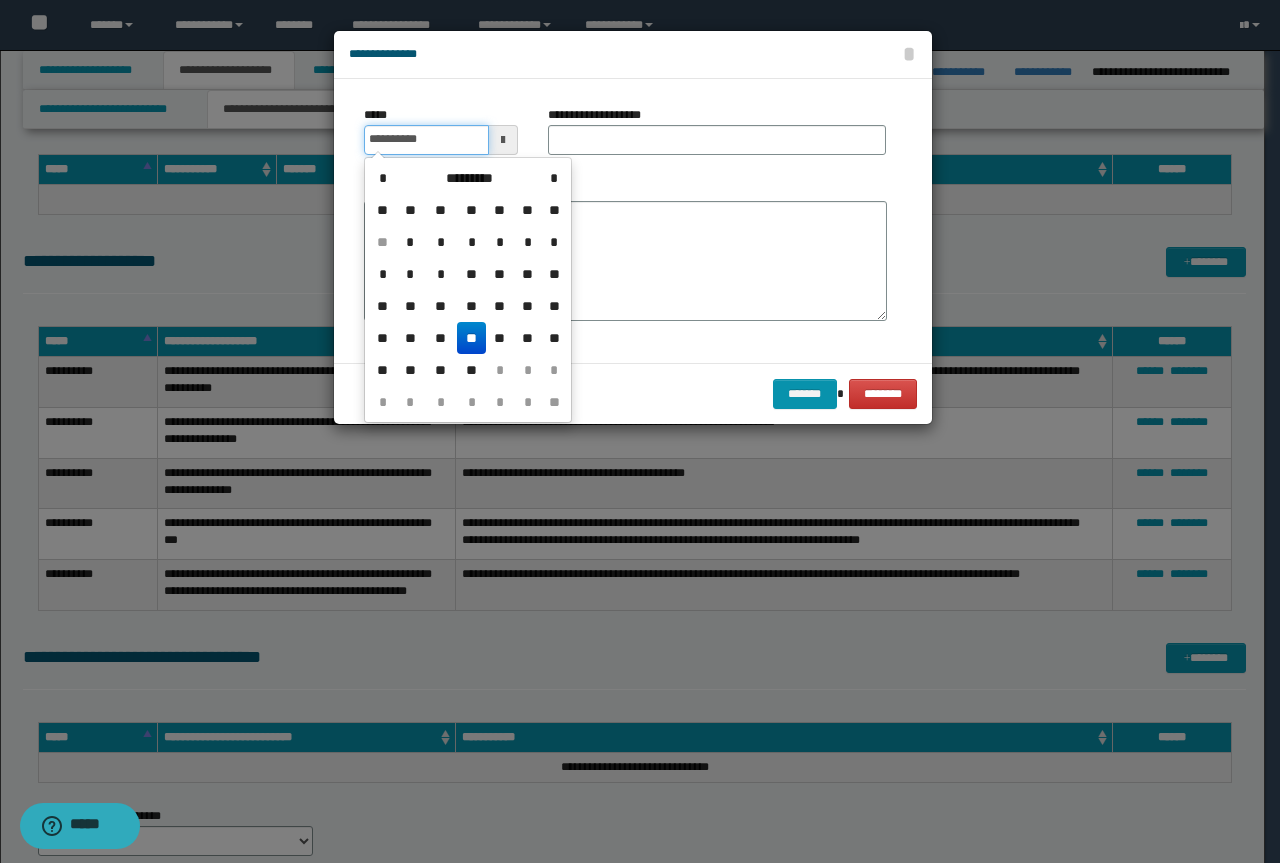 click on "**********" at bounding box center [426, 140] 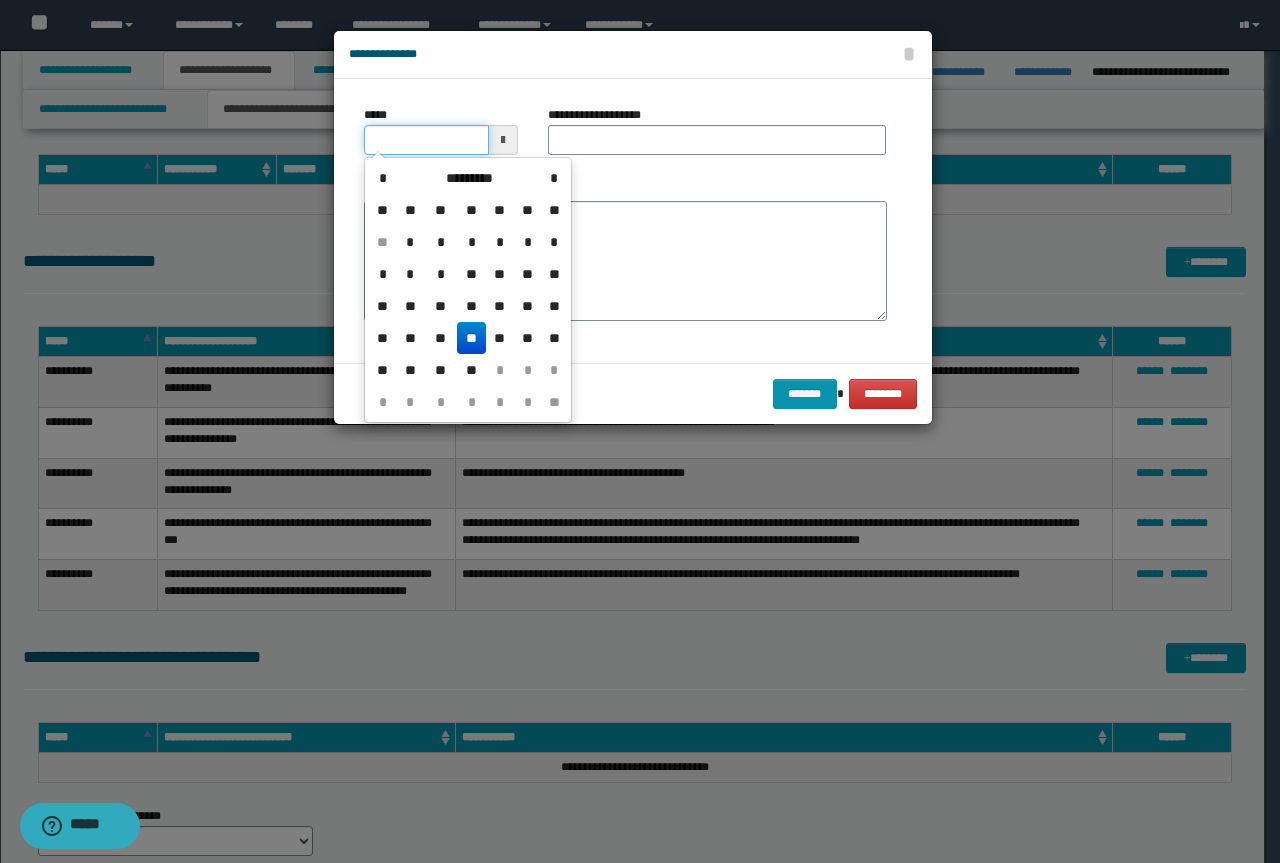 type on "**********" 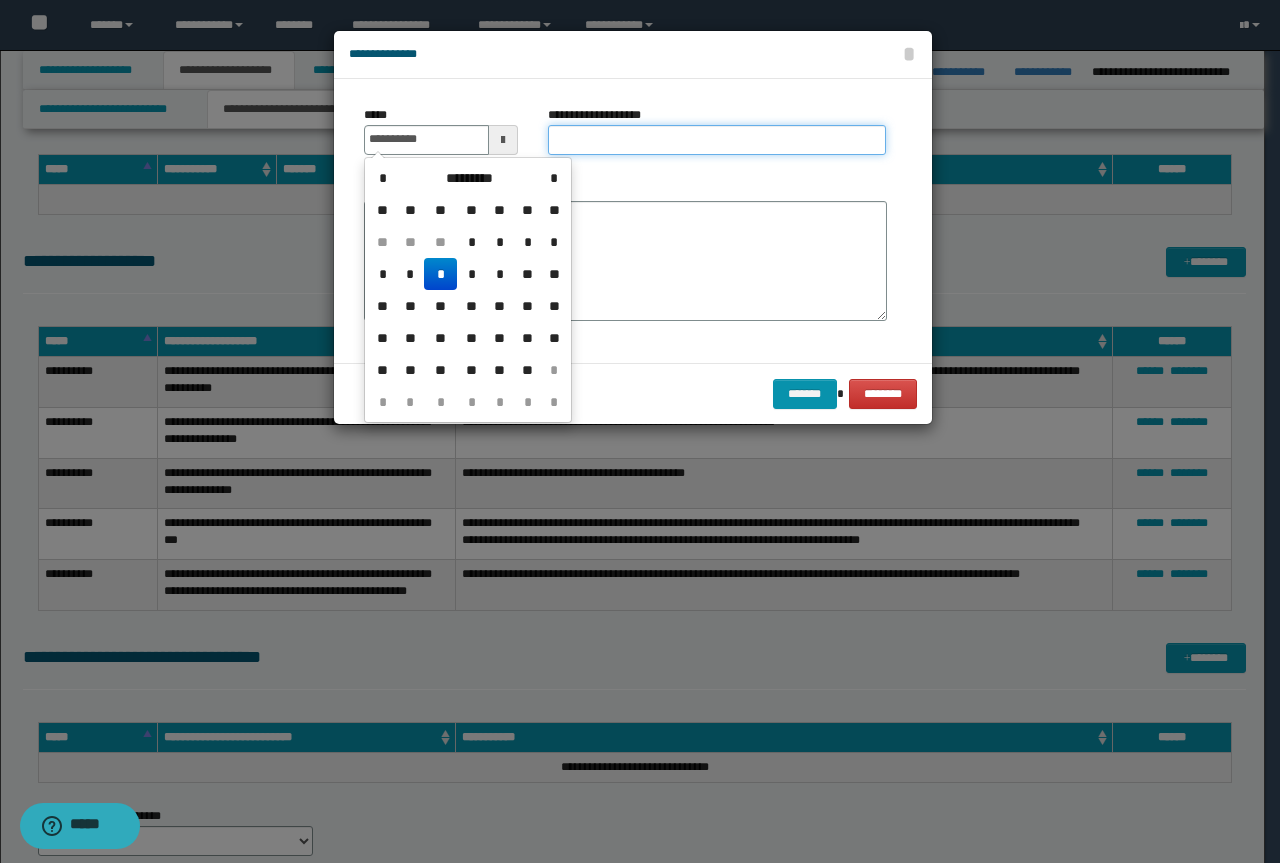 click on "**********" at bounding box center [717, 140] 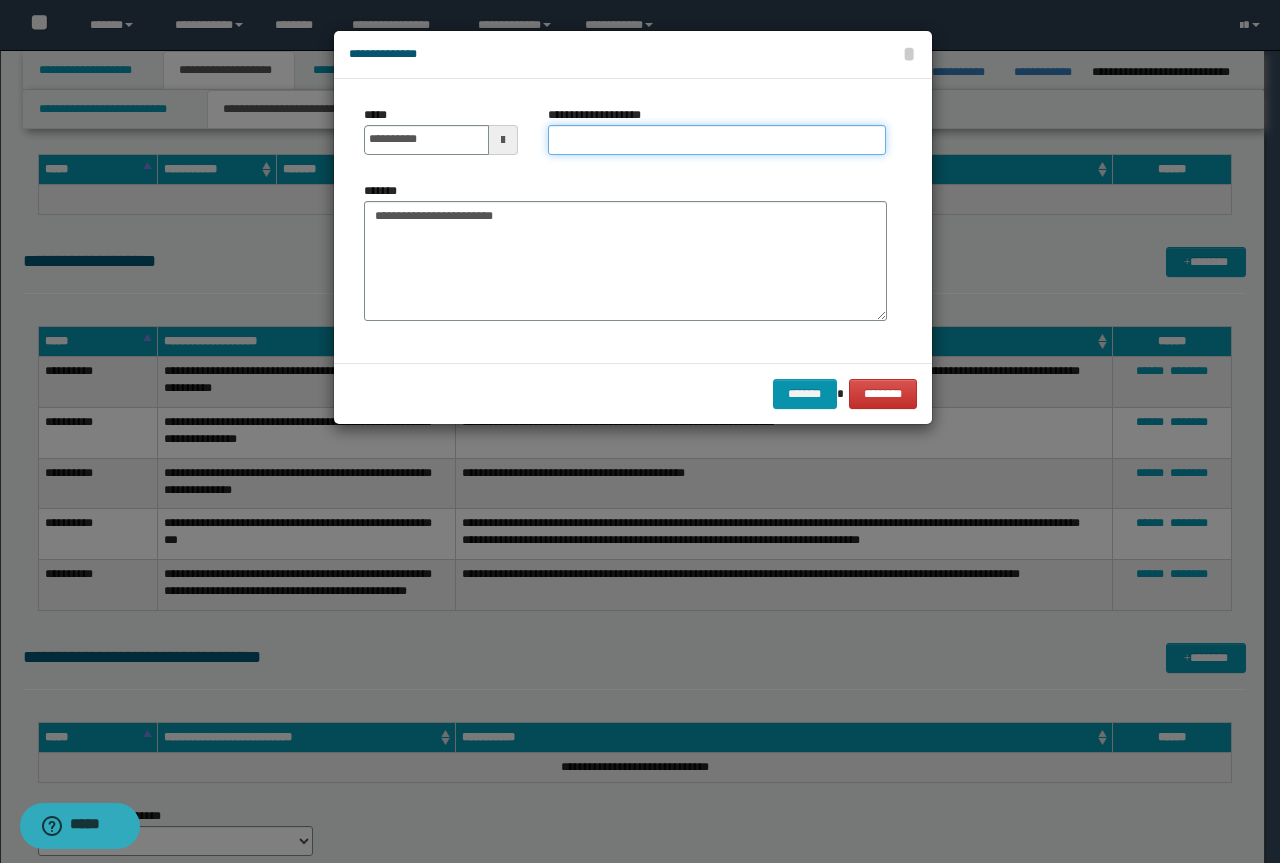 paste on "**********" 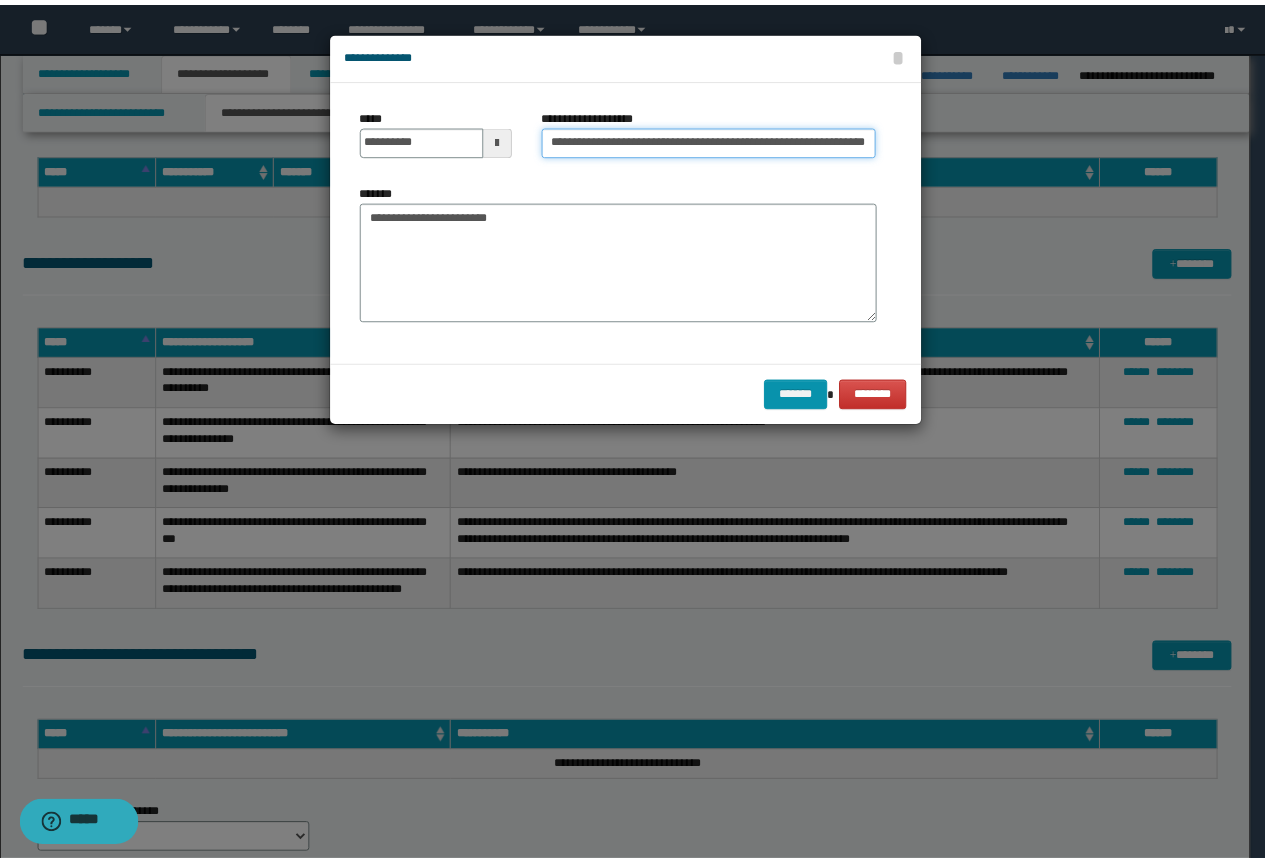 scroll, scrollTop: 0, scrollLeft: 0, axis: both 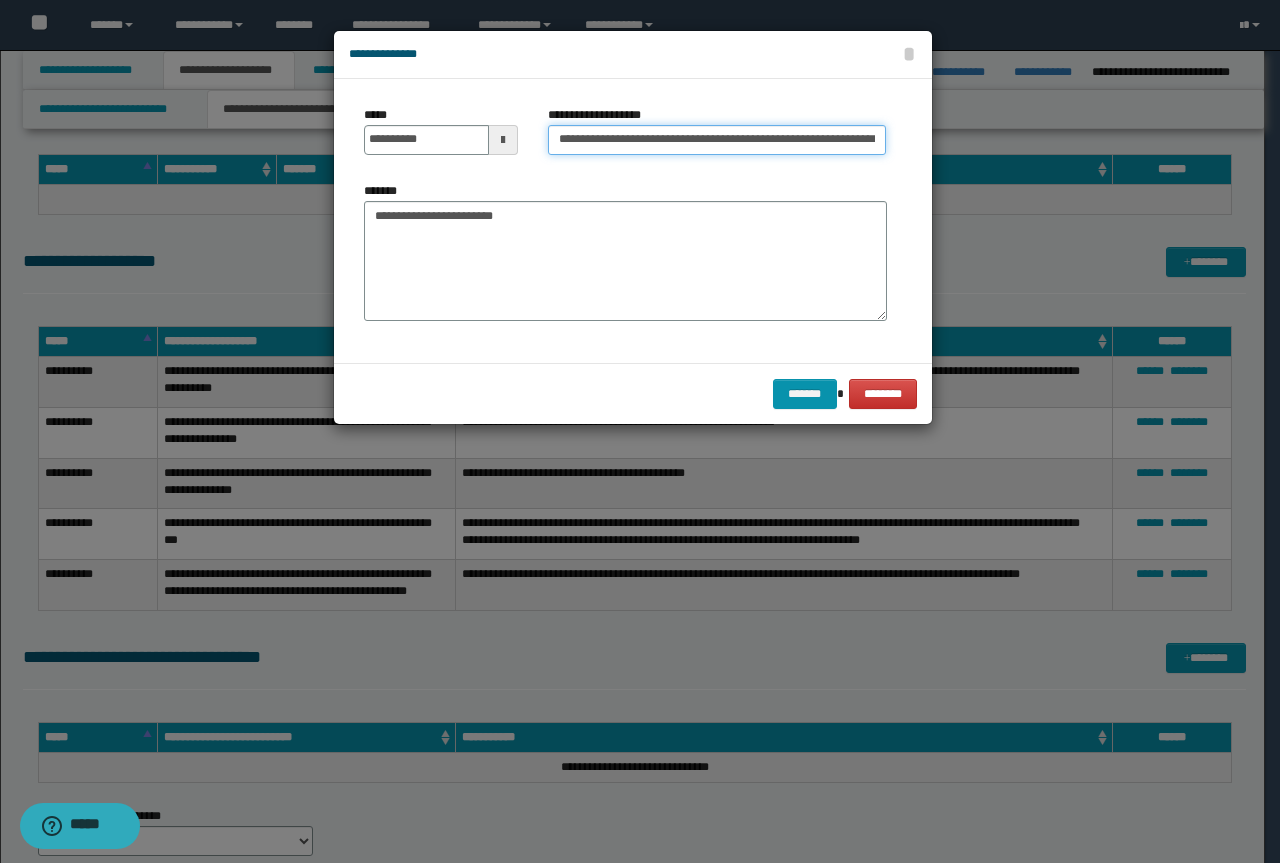 drag, startPoint x: 627, startPoint y: 139, endPoint x: 0, endPoint y: 102, distance: 628.09076 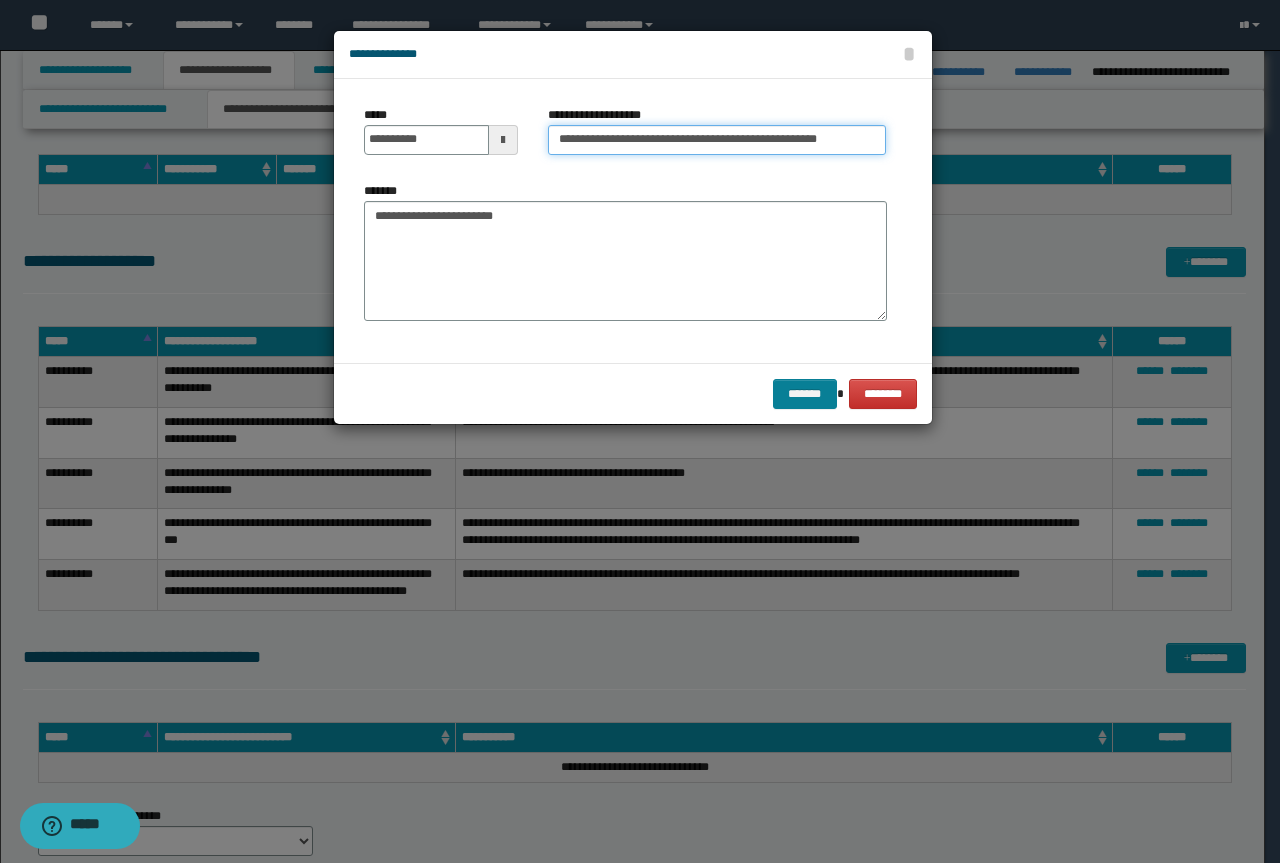 type on "**********" 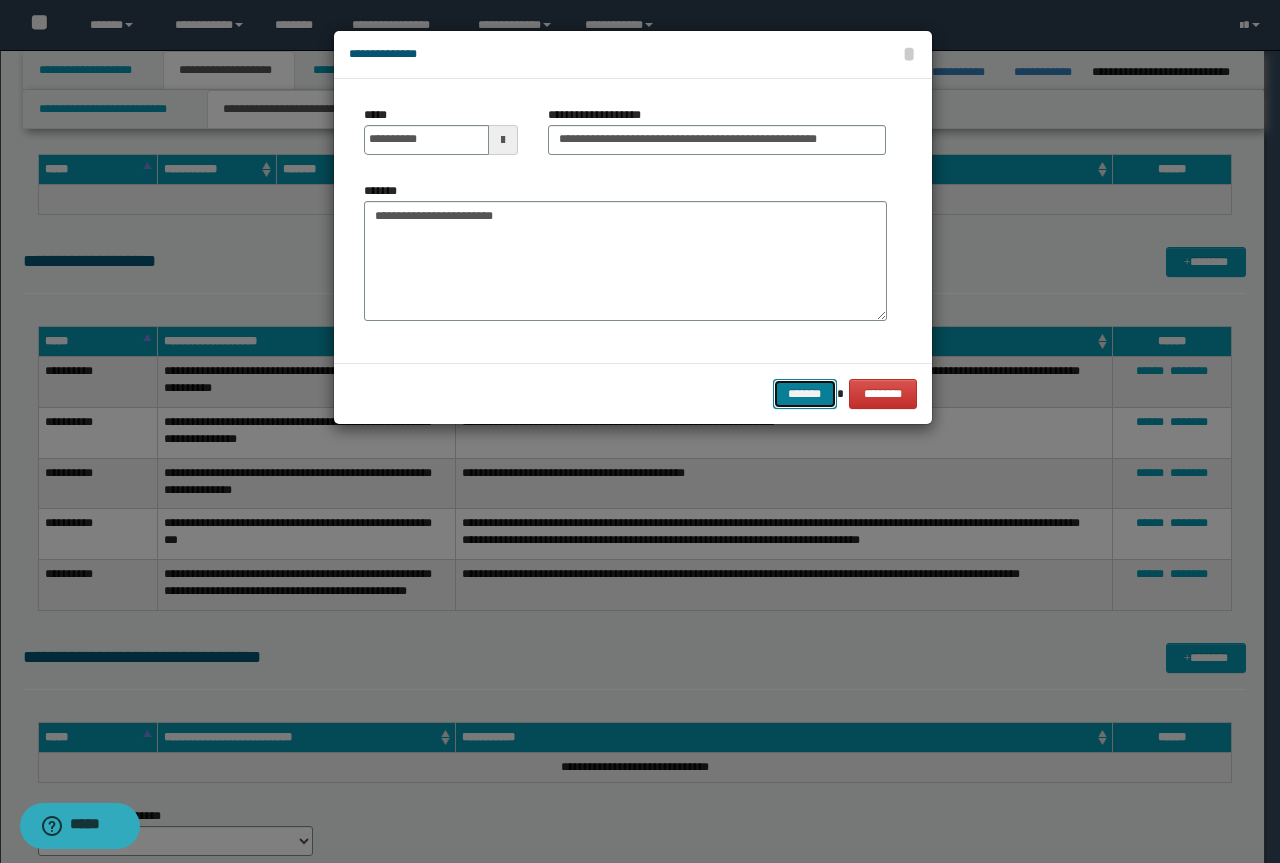 click on "*******" at bounding box center [805, 394] 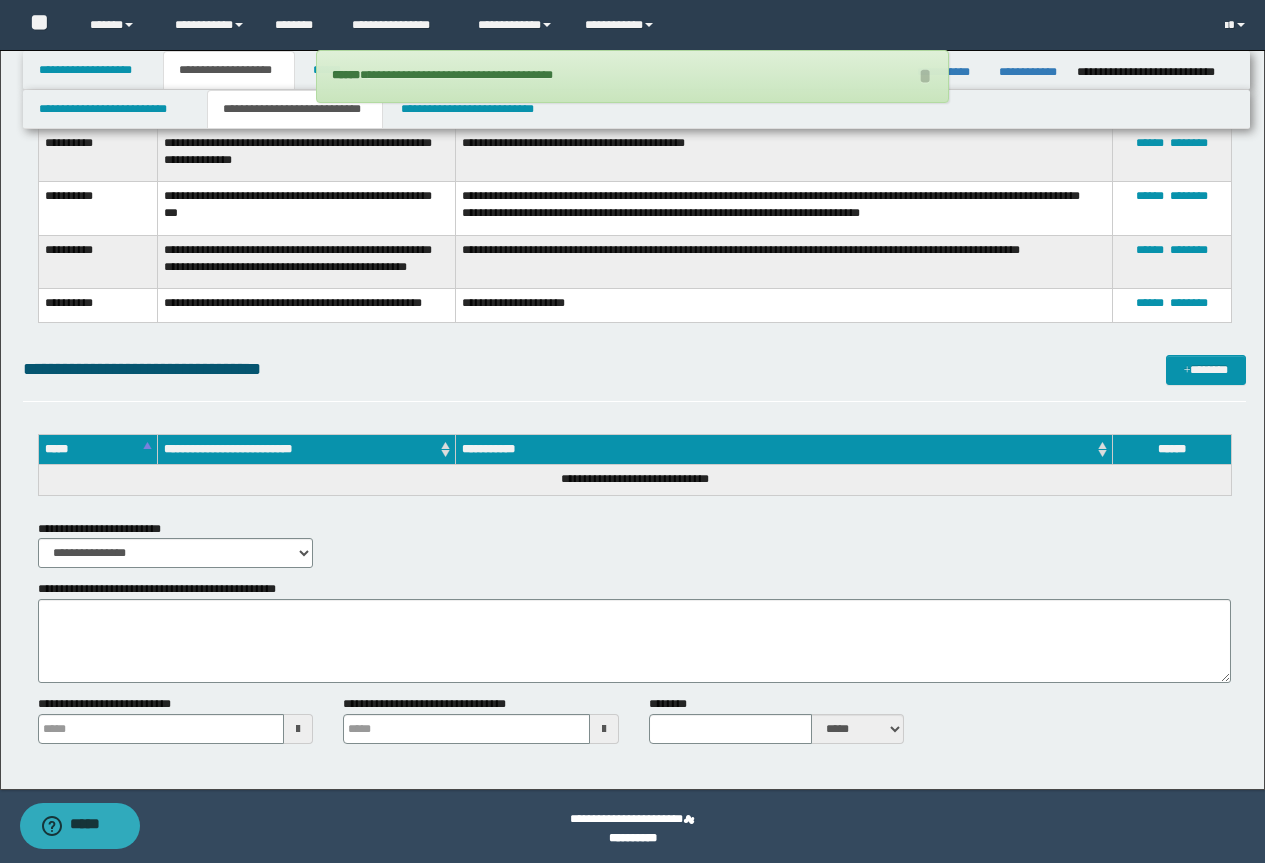 scroll, scrollTop: 2840, scrollLeft: 0, axis: vertical 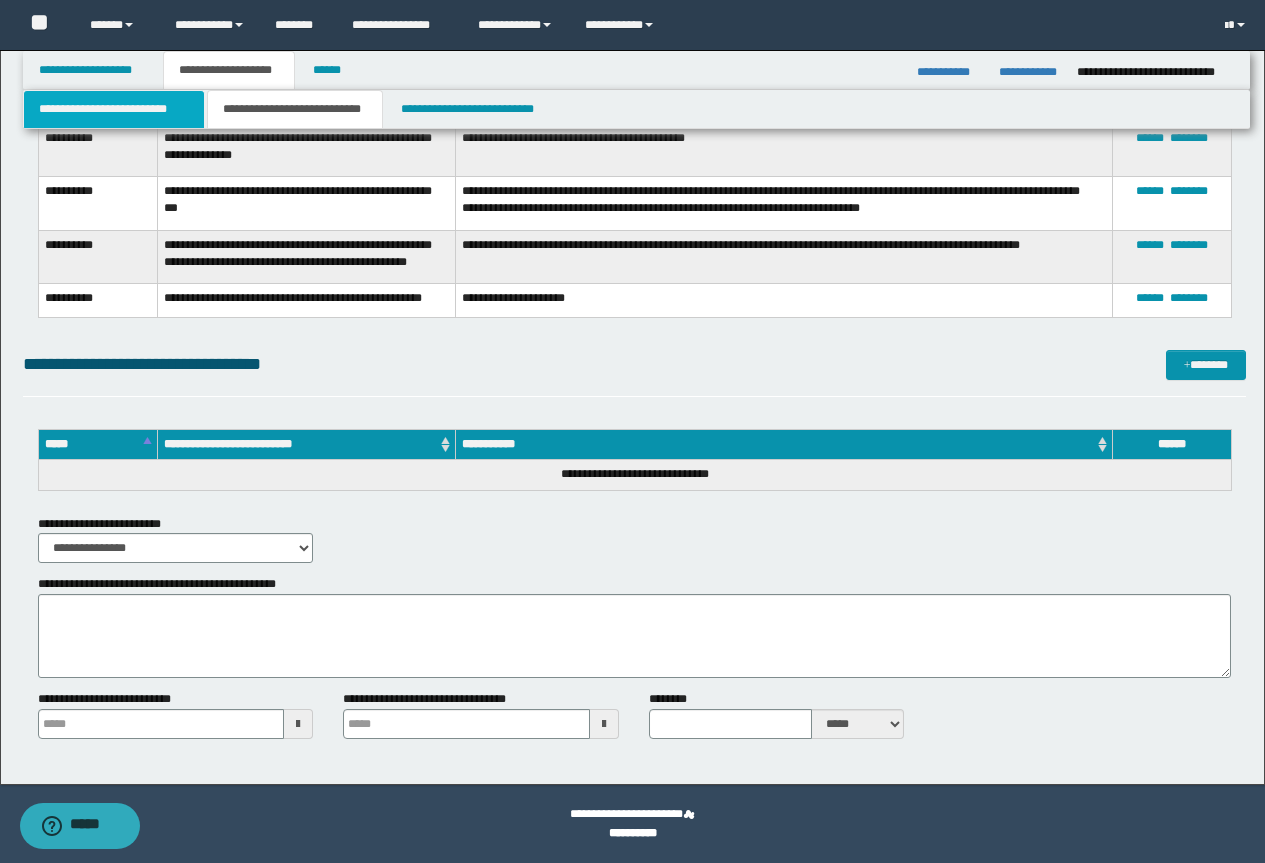 click on "**********" at bounding box center [114, 109] 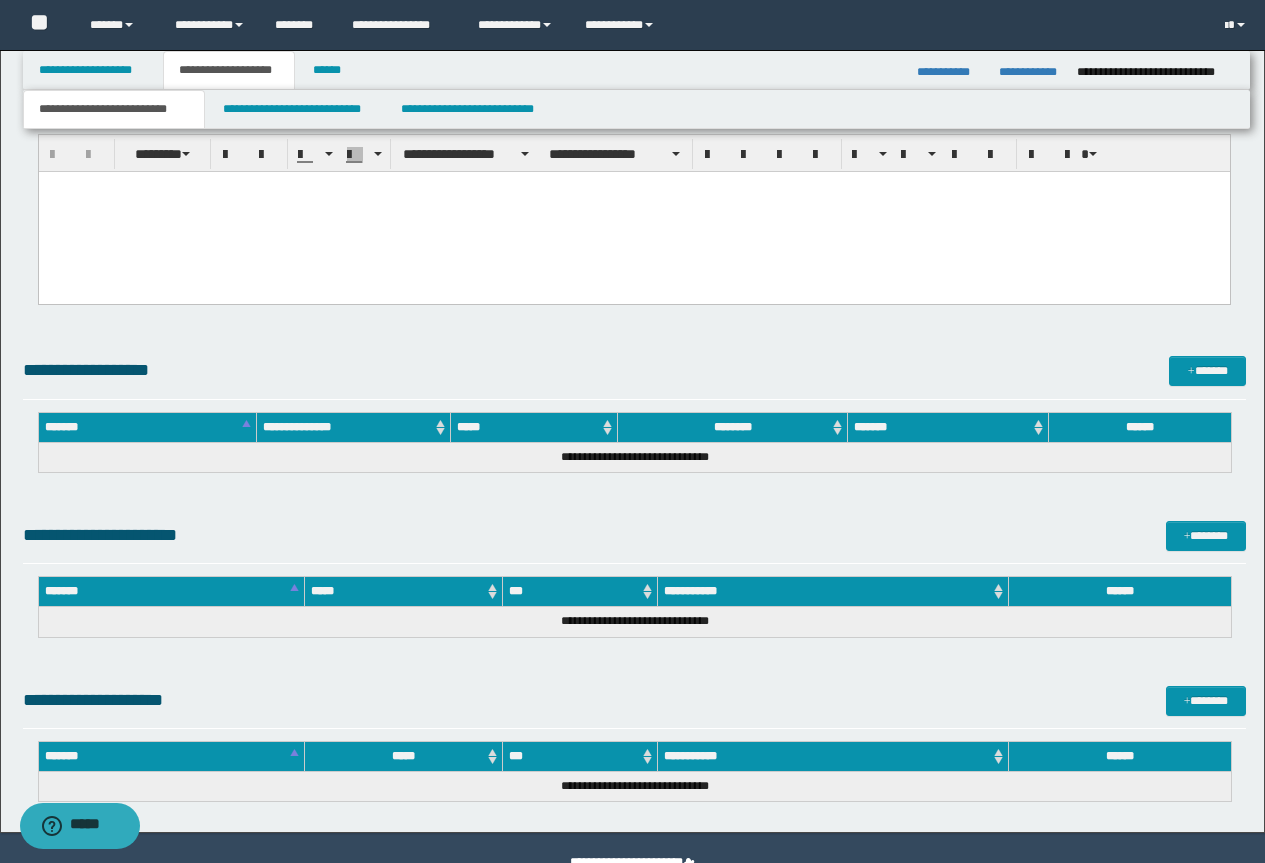 click at bounding box center (633, 212) 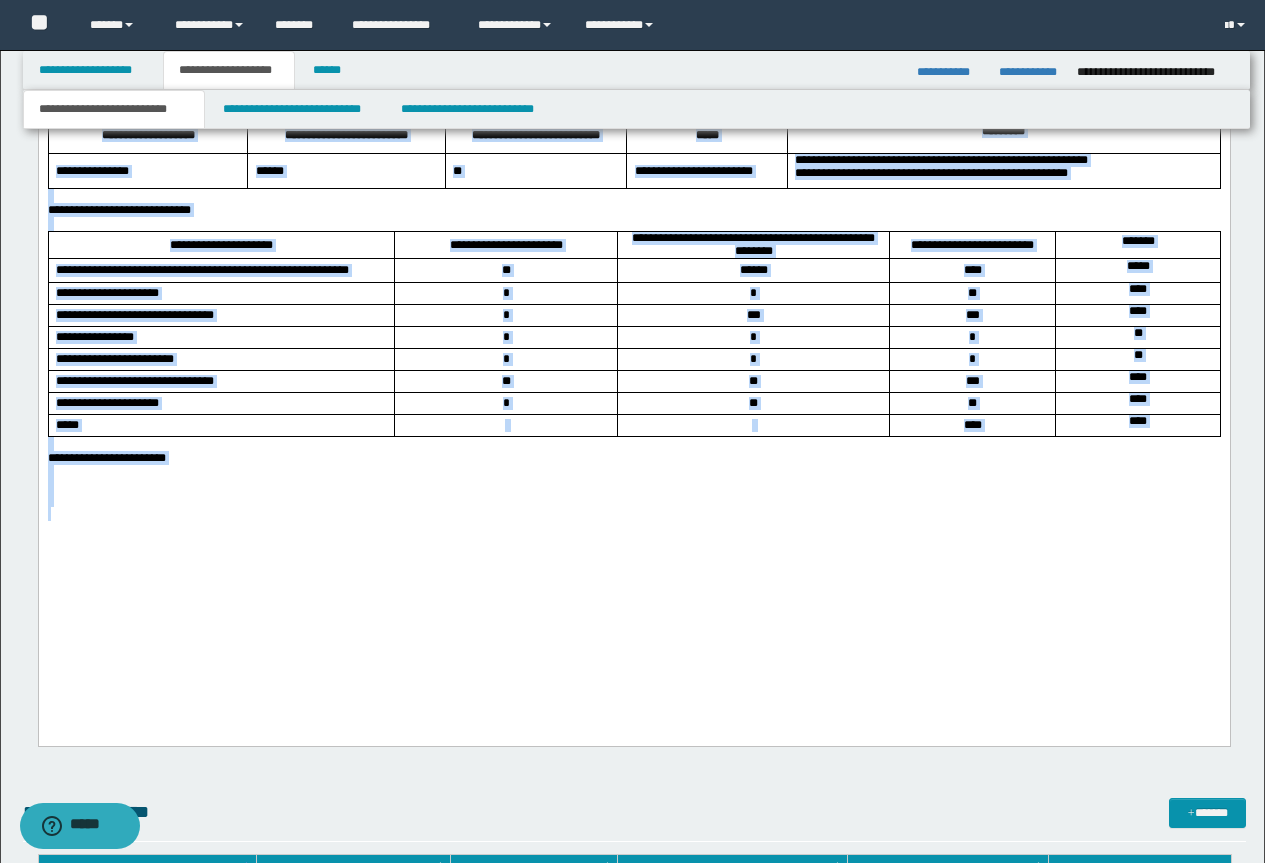 scroll, scrollTop: 2273, scrollLeft: 0, axis: vertical 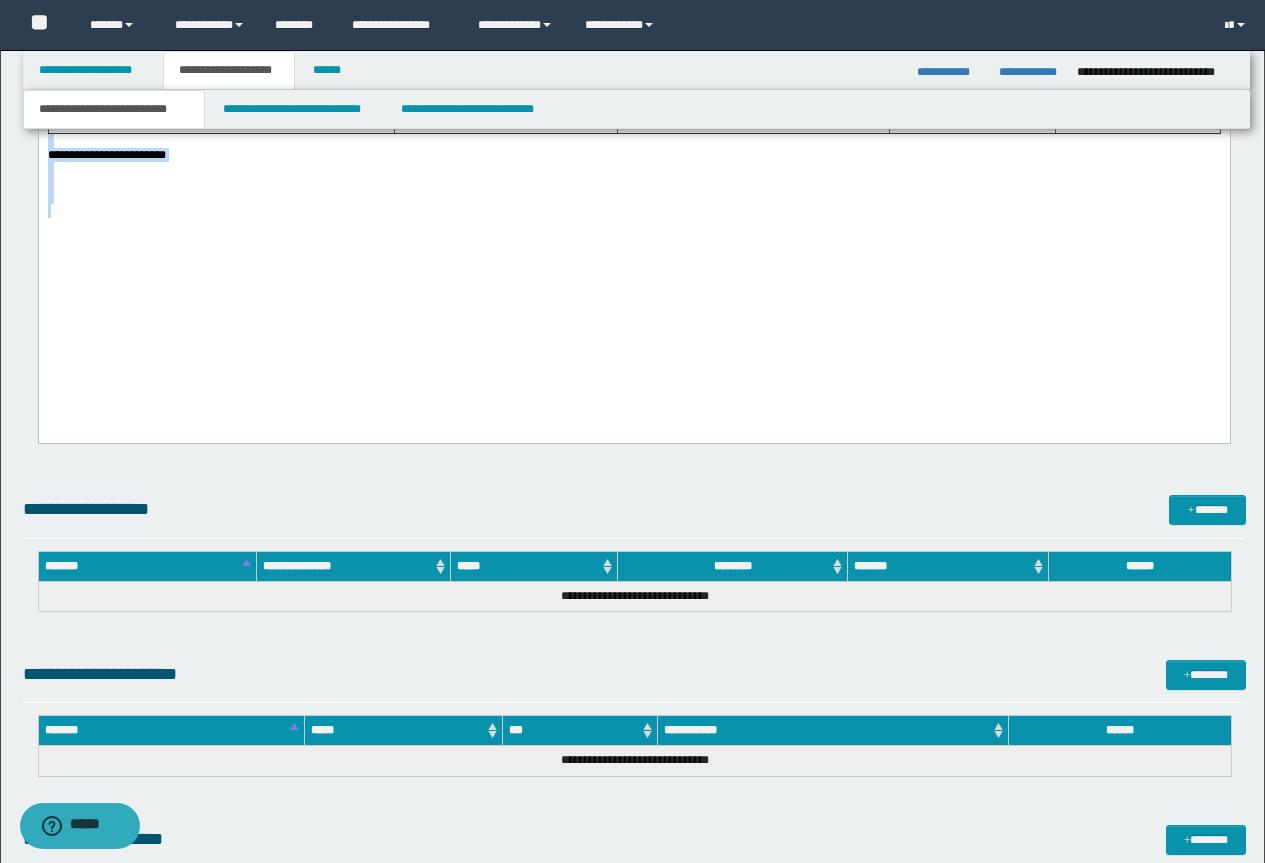drag, startPoint x: 48, startPoint y: -1111, endPoint x: 634, endPoint y: -539, distance: 818.88947 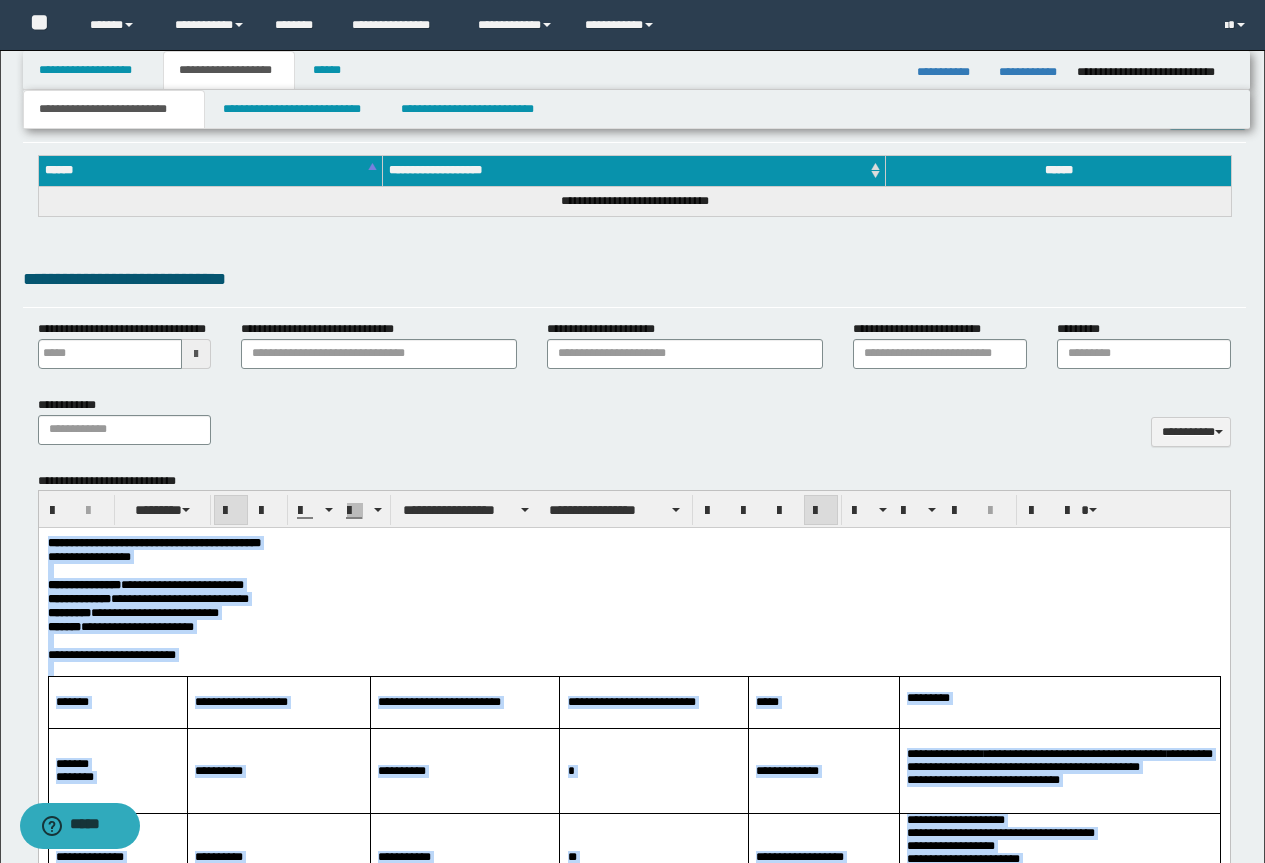 scroll, scrollTop: 573, scrollLeft: 0, axis: vertical 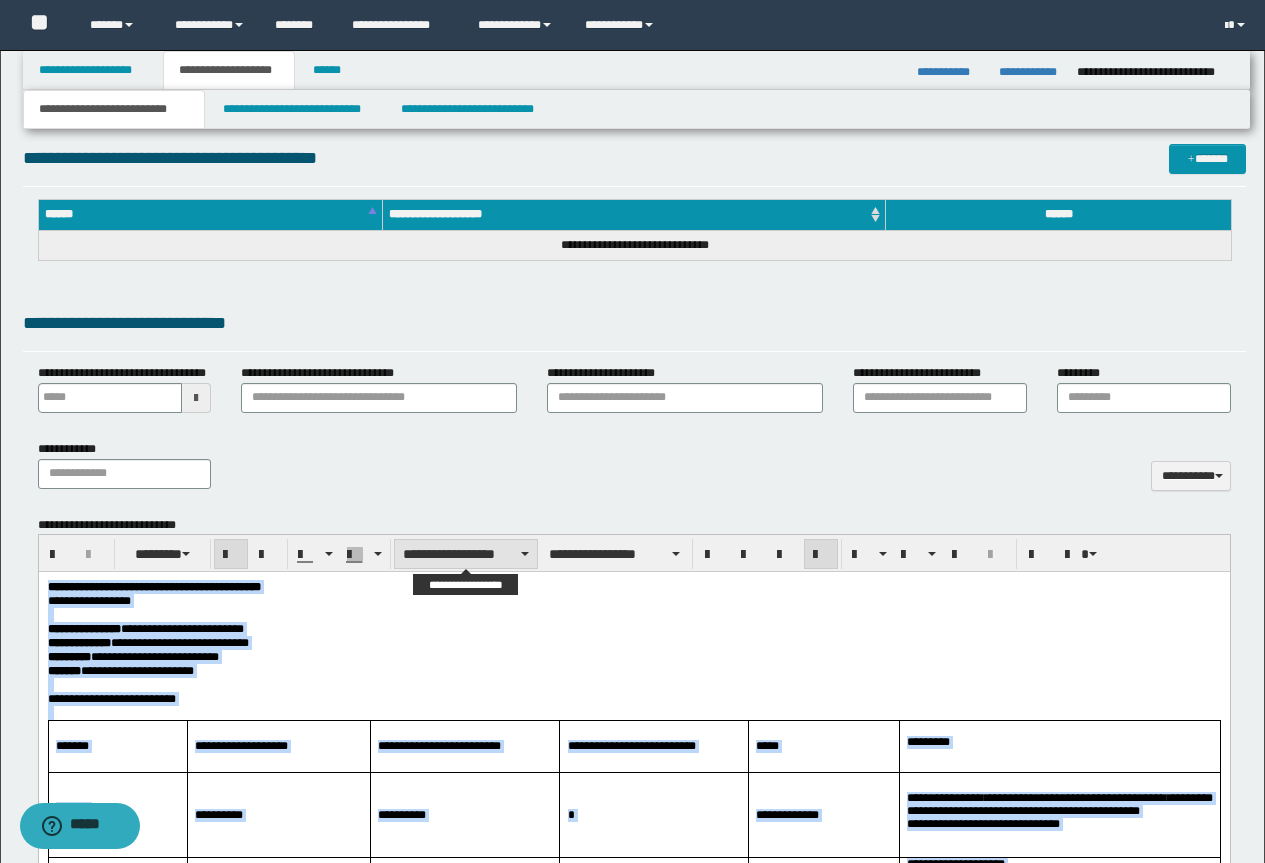 click on "**********" at bounding box center (466, 554) 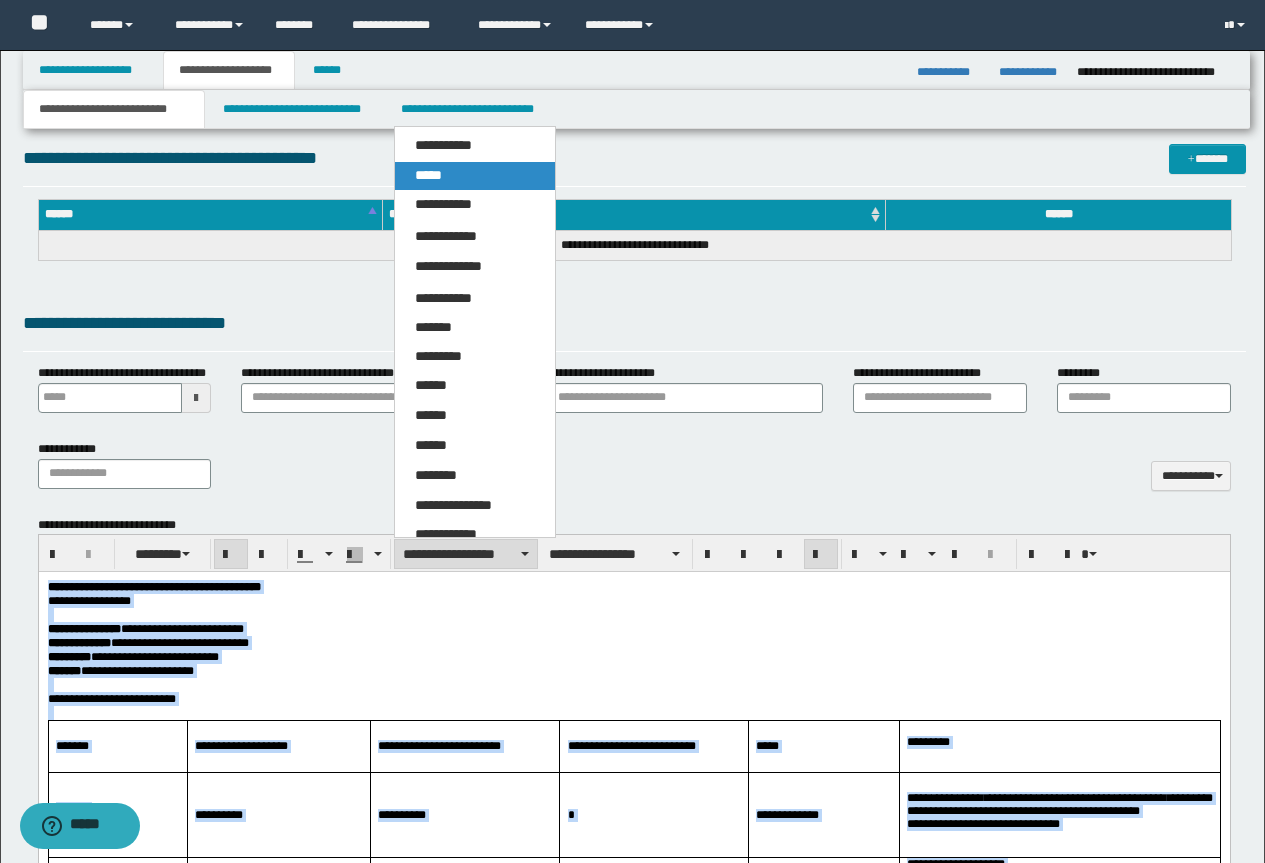 click on "*****" at bounding box center (428, 175) 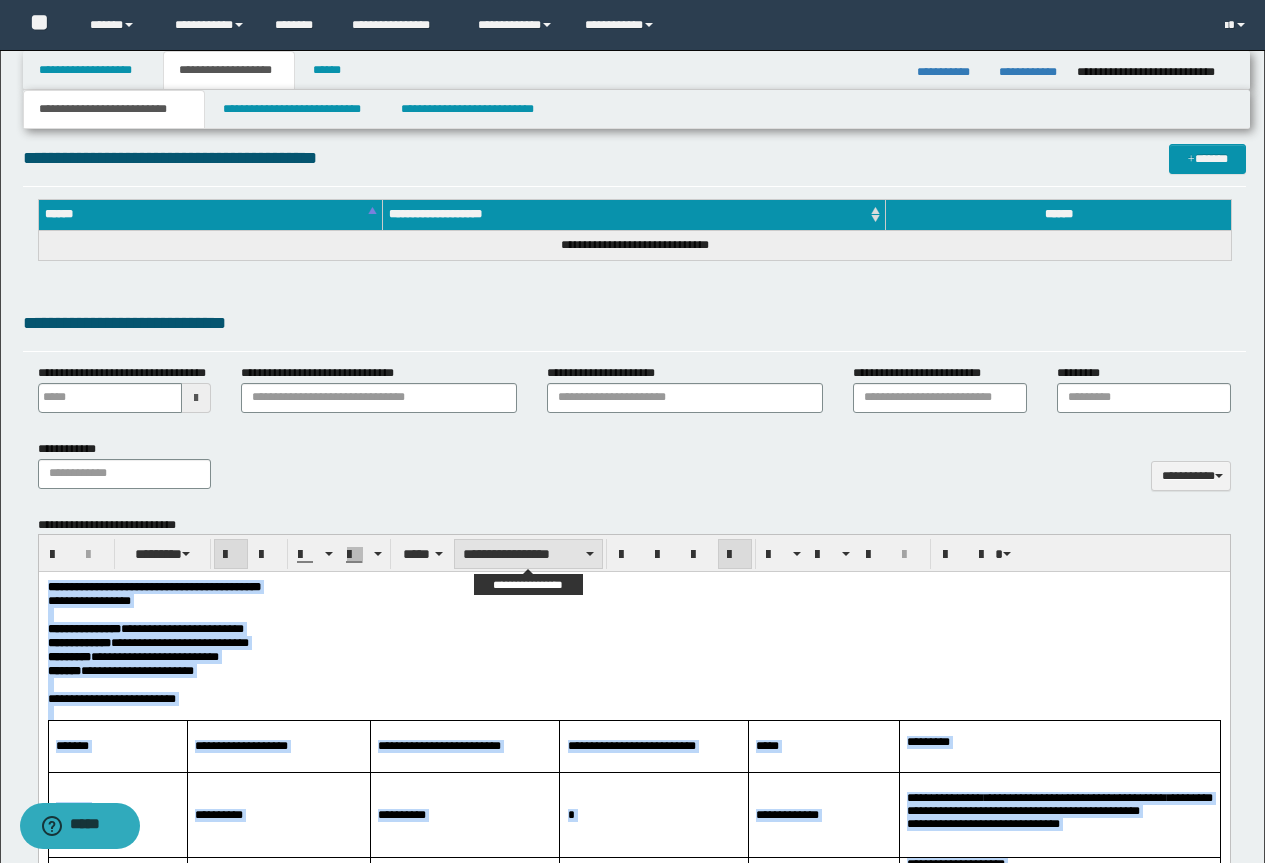 click on "**********" at bounding box center [528, 554] 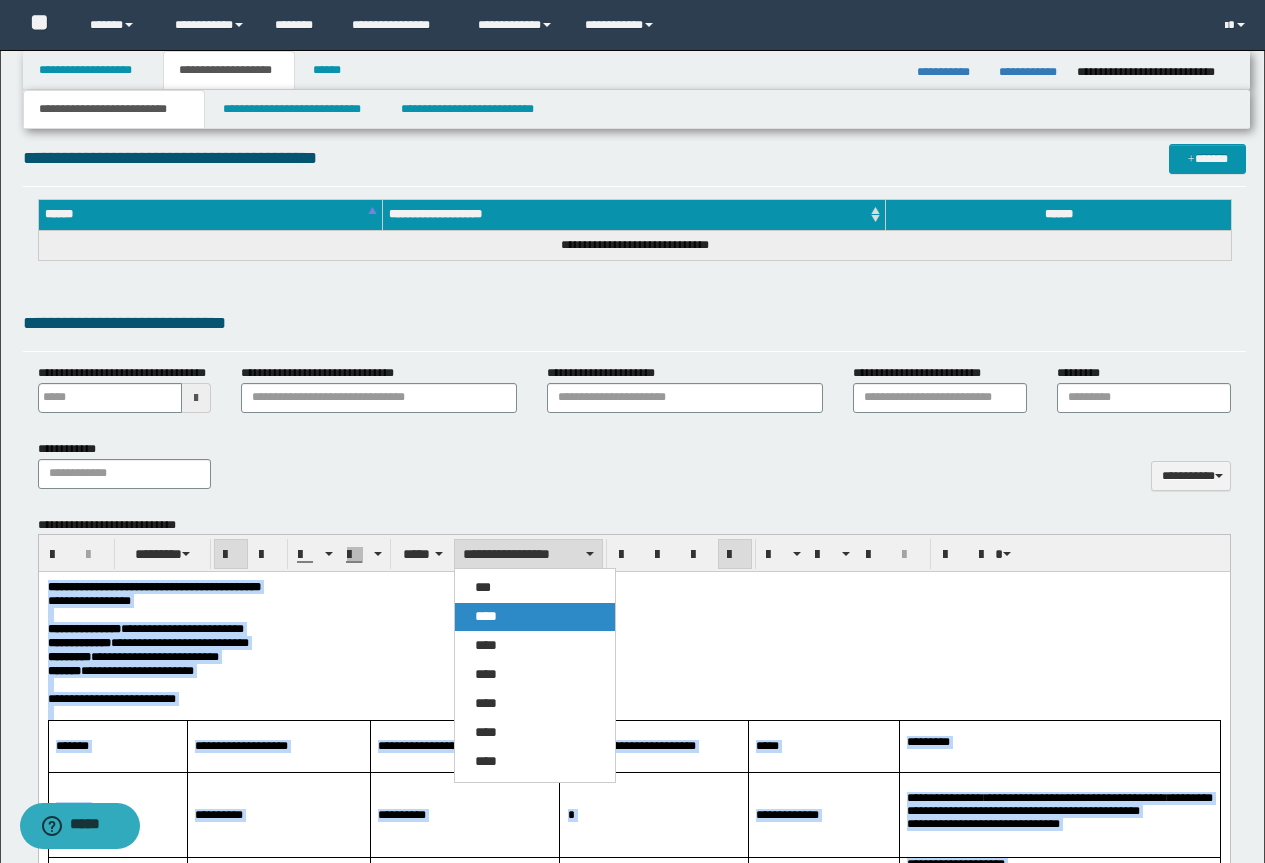 click on "****" at bounding box center (486, 616) 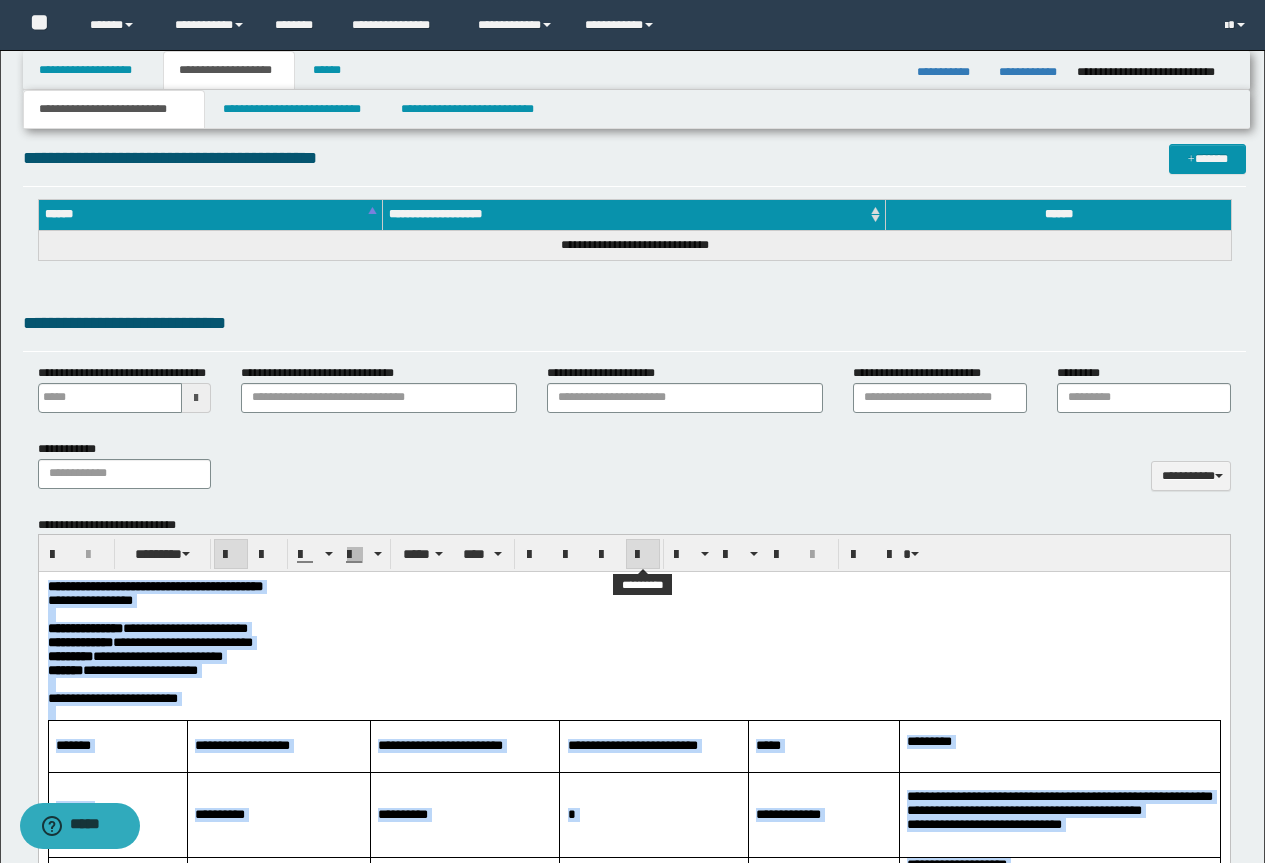 click at bounding box center [643, 555] 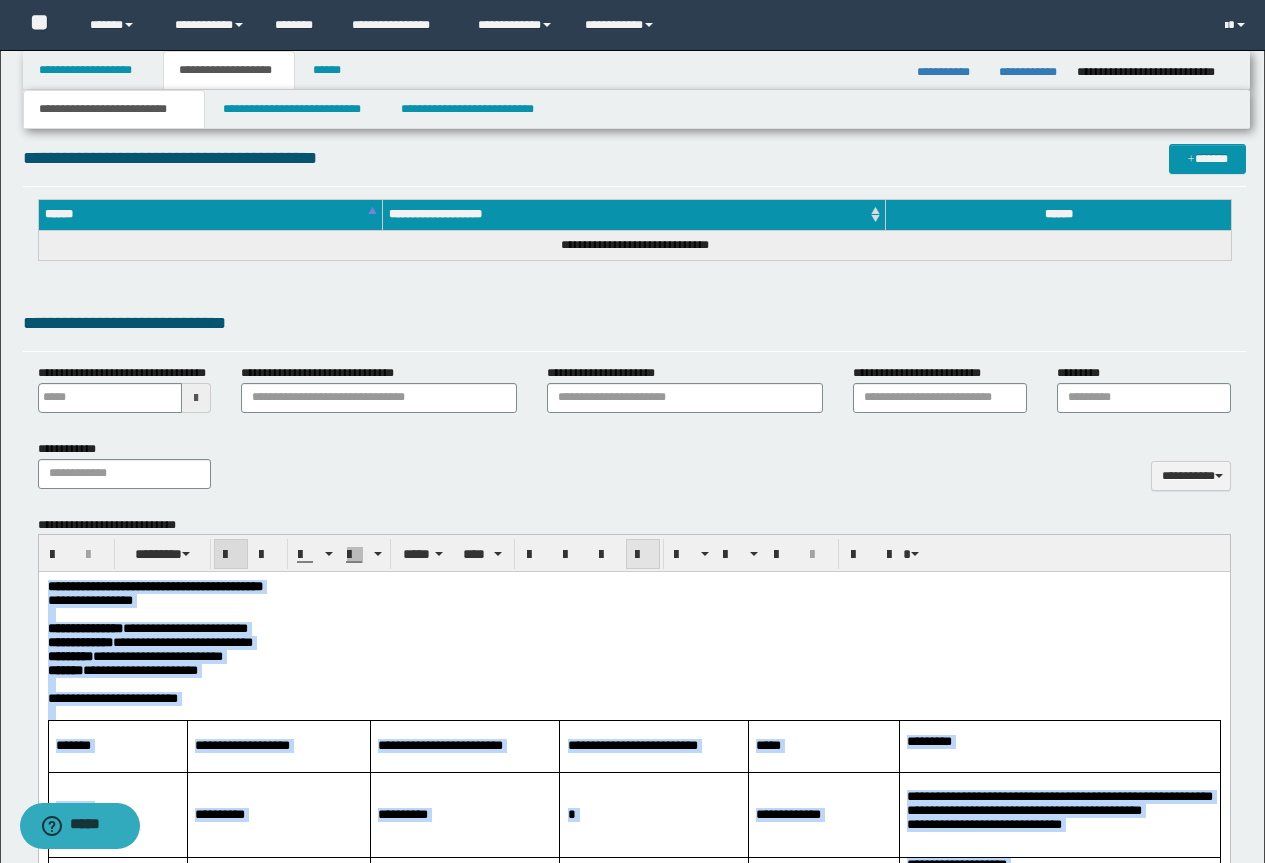 click at bounding box center [643, 555] 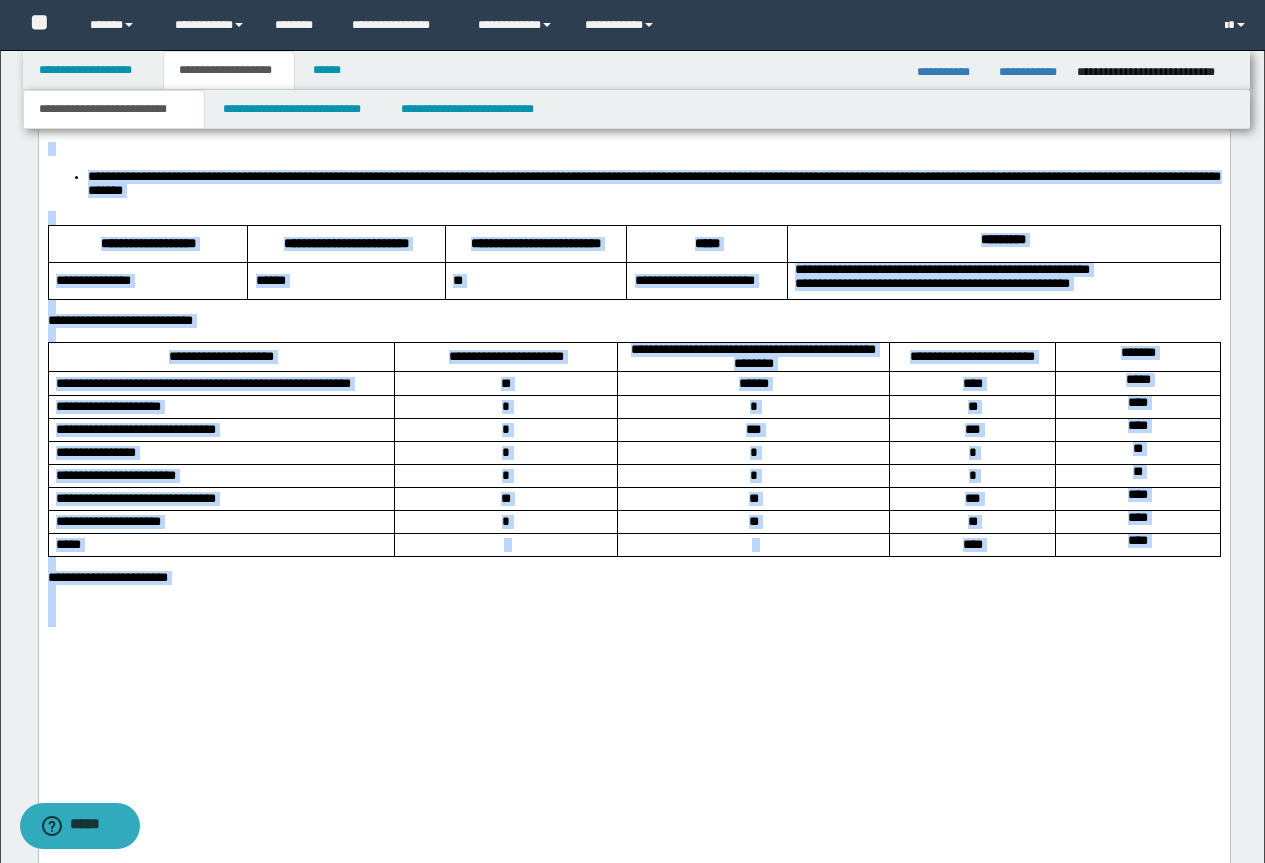 scroll, scrollTop: 1373, scrollLeft: 0, axis: vertical 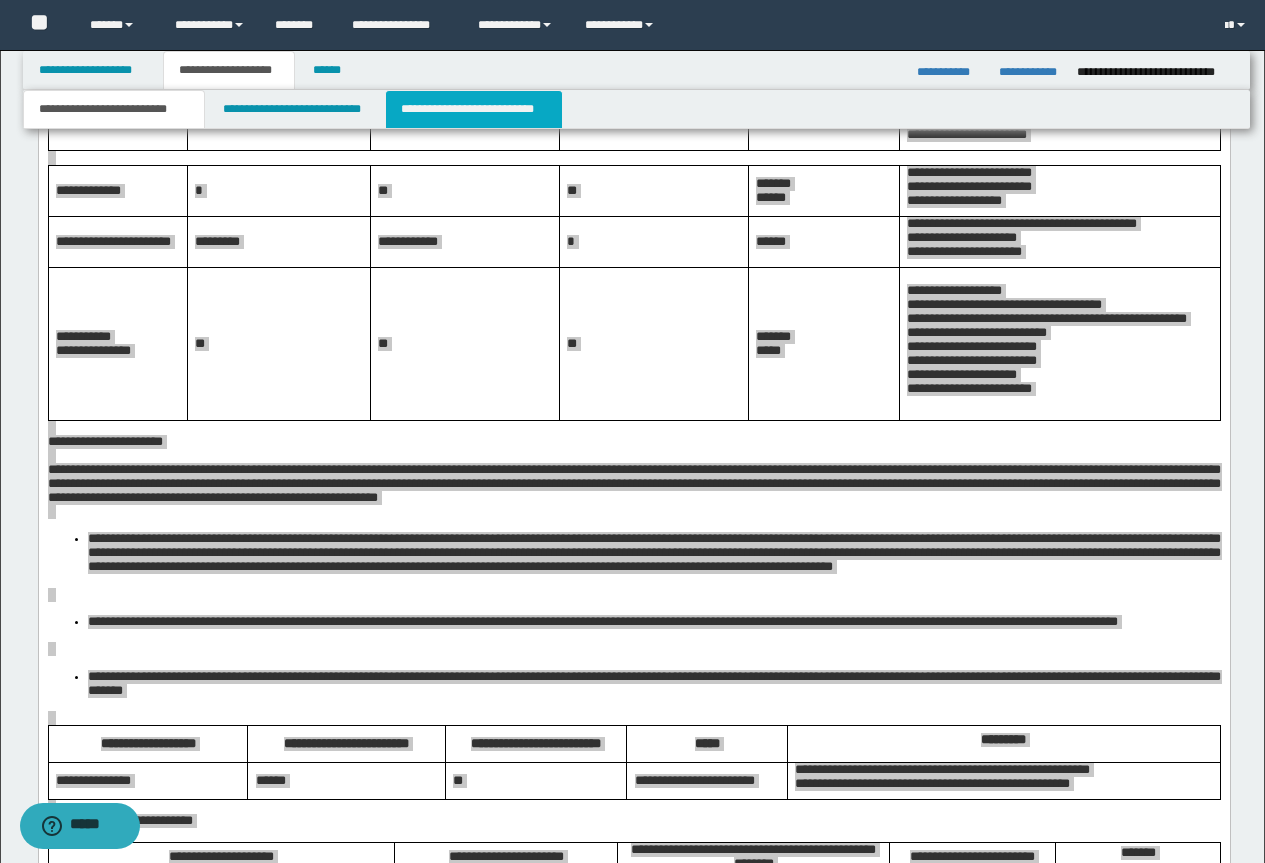 click on "**********" at bounding box center [474, 109] 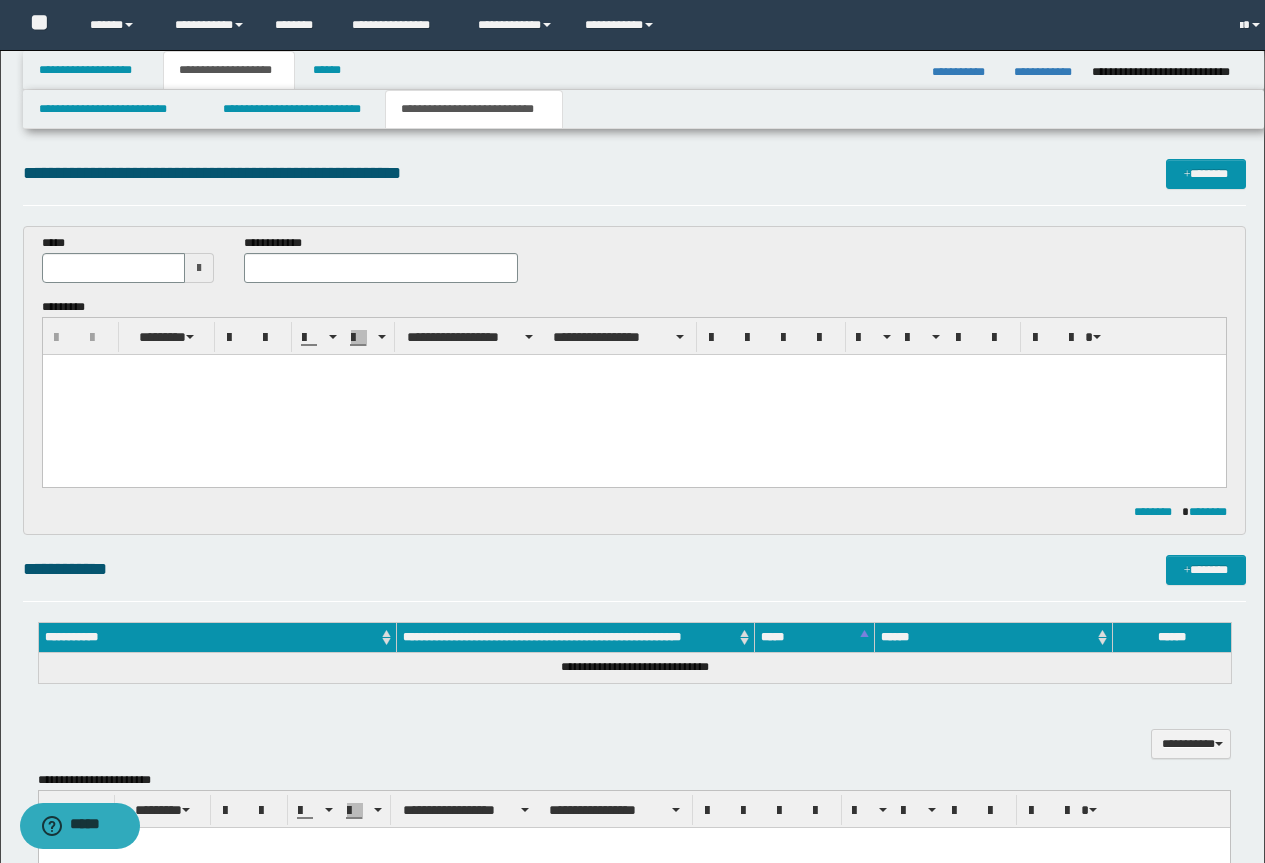 scroll, scrollTop: 0, scrollLeft: 0, axis: both 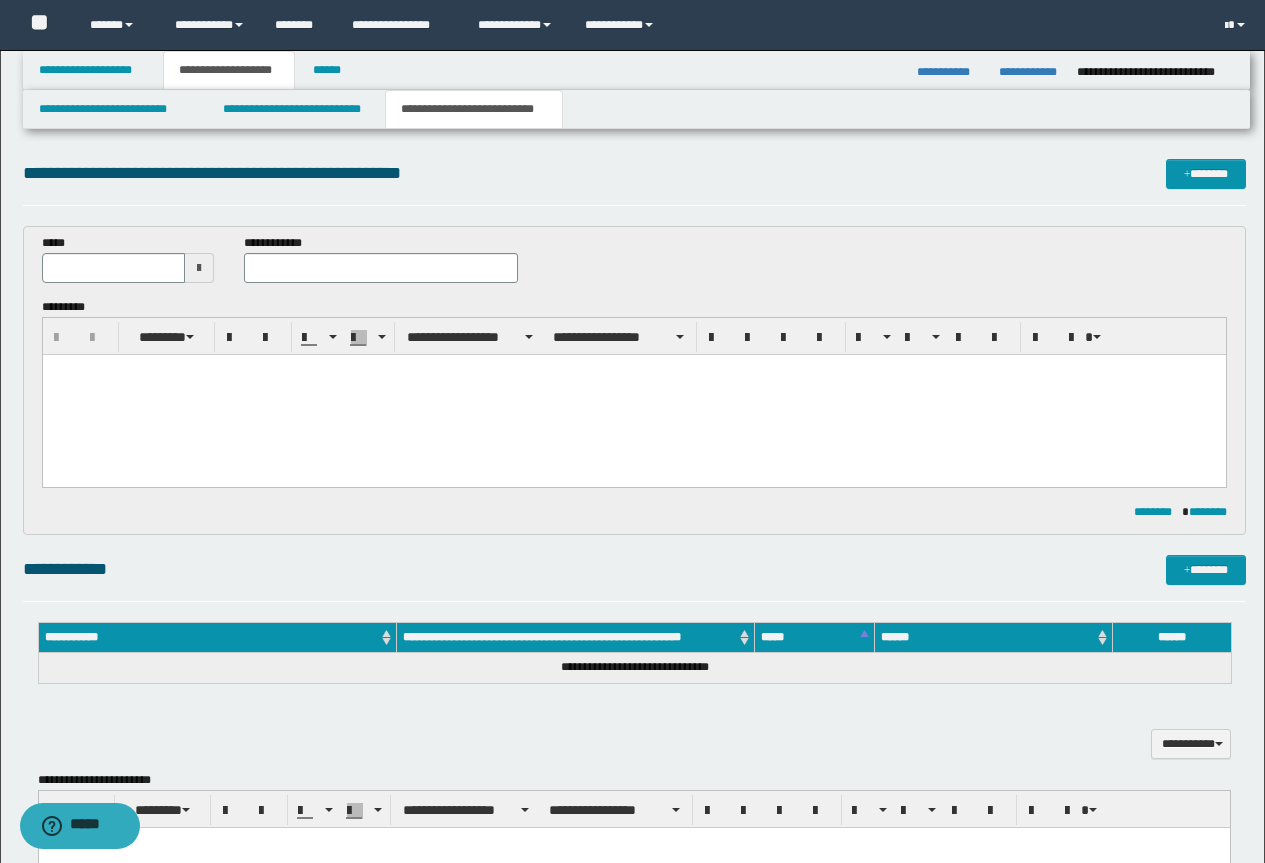 click at bounding box center [633, 395] 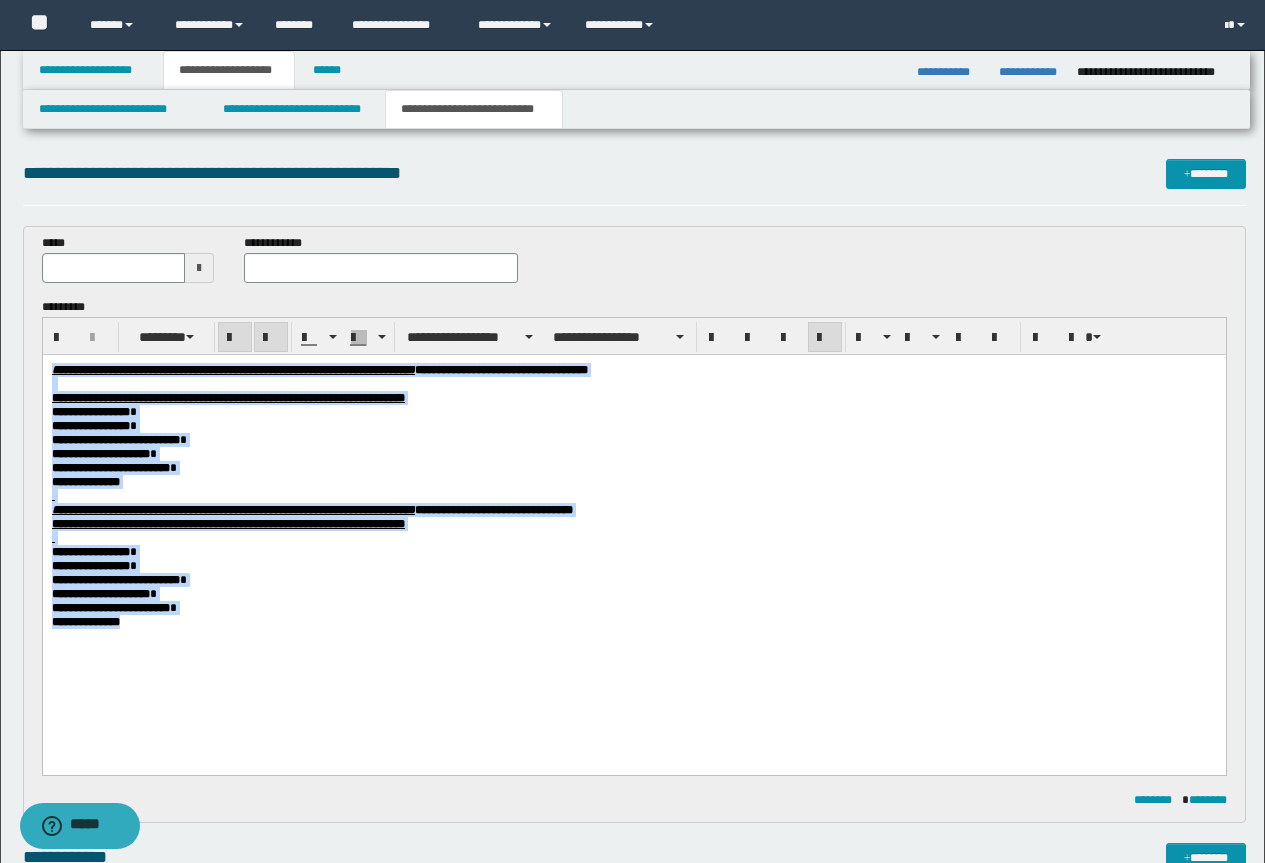 drag, startPoint x: 150, startPoint y: 674, endPoint x: 156, endPoint y: 592, distance: 82.219215 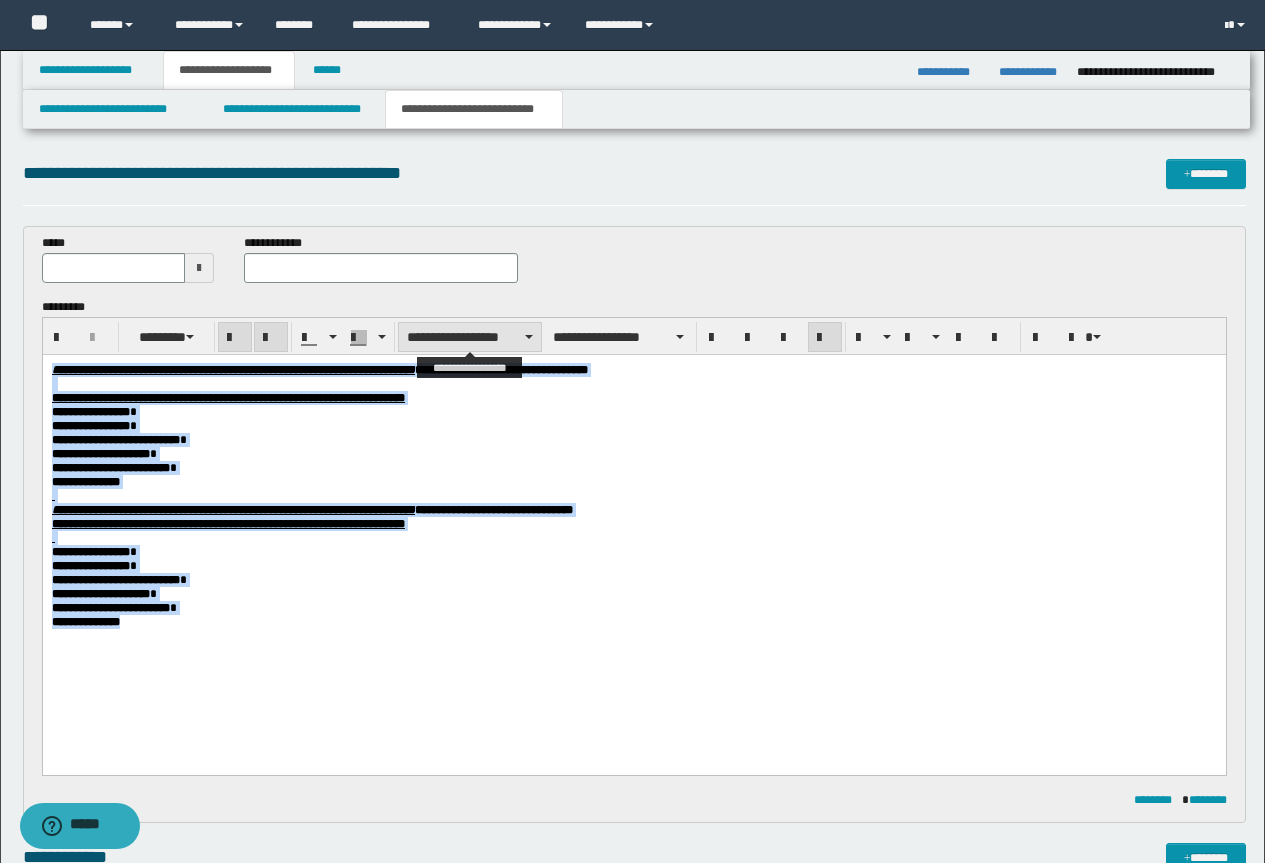 click on "**********" at bounding box center [470, 337] 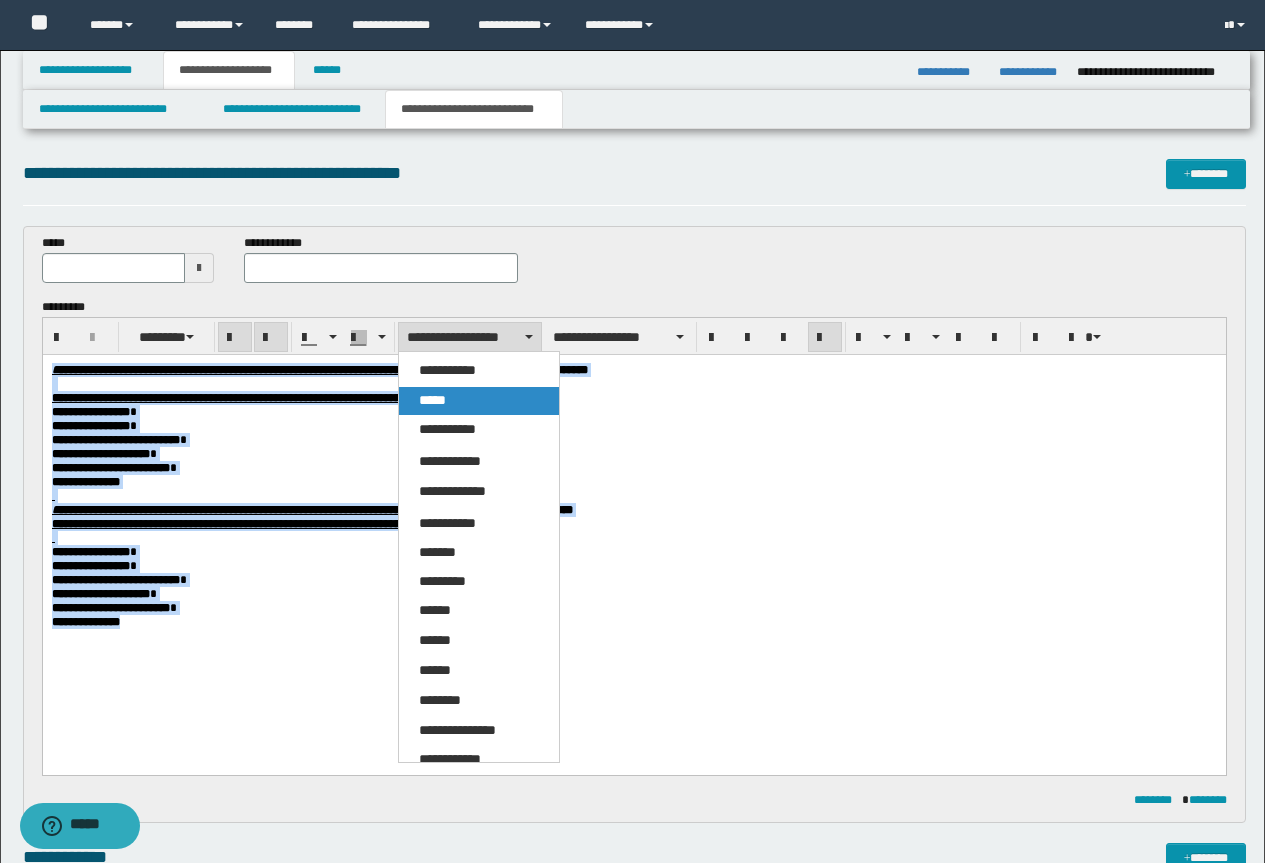 click on "*****" at bounding box center [432, 400] 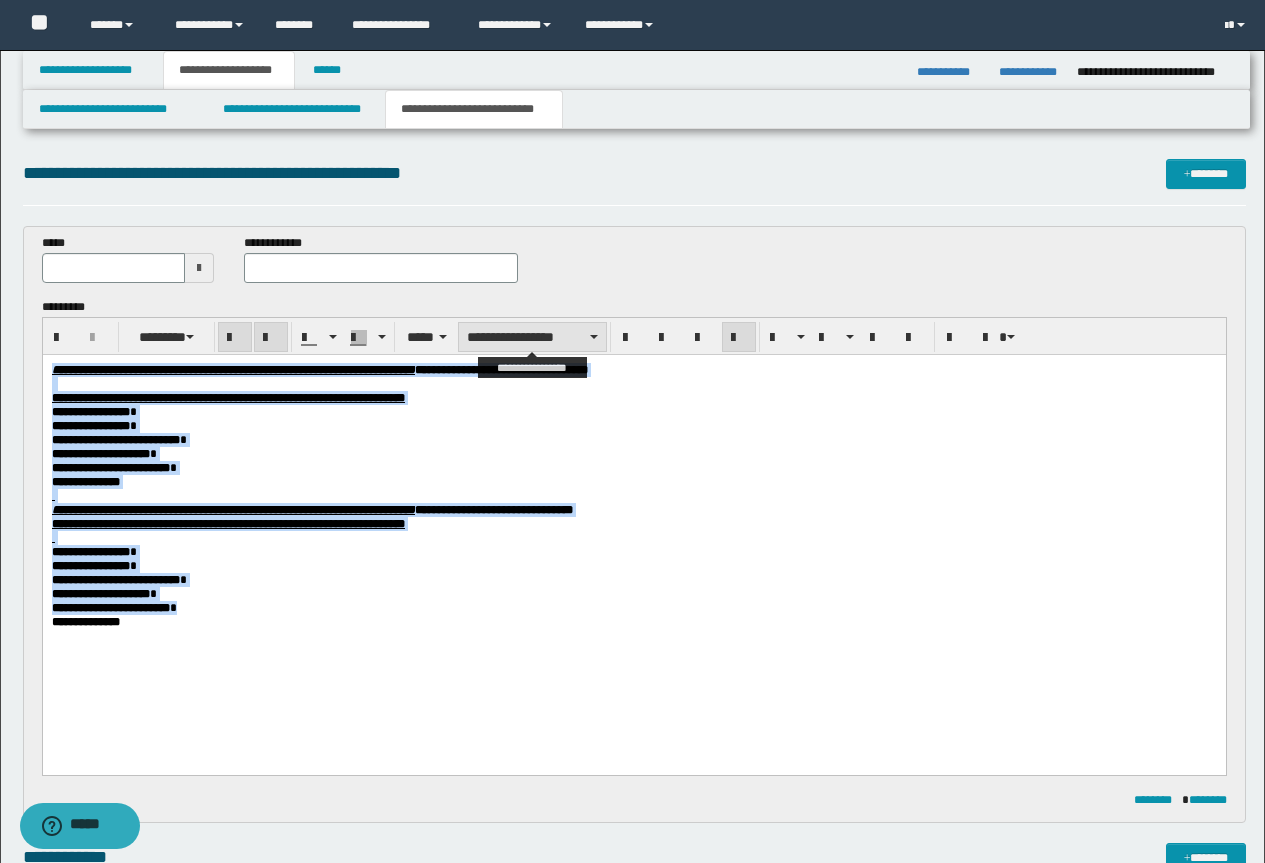 click on "**********" at bounding box center [532, 337] 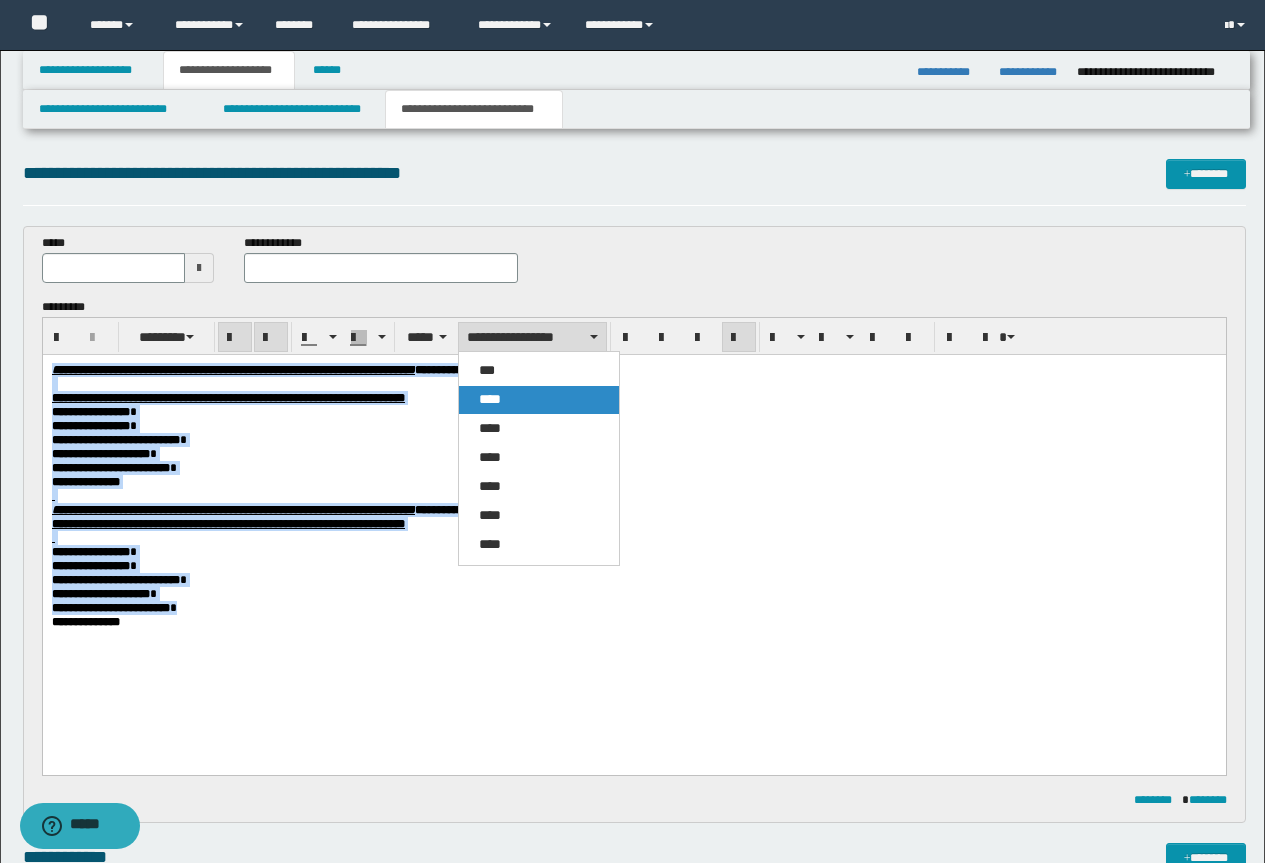 click on "****" at bounding box center (539, 400) 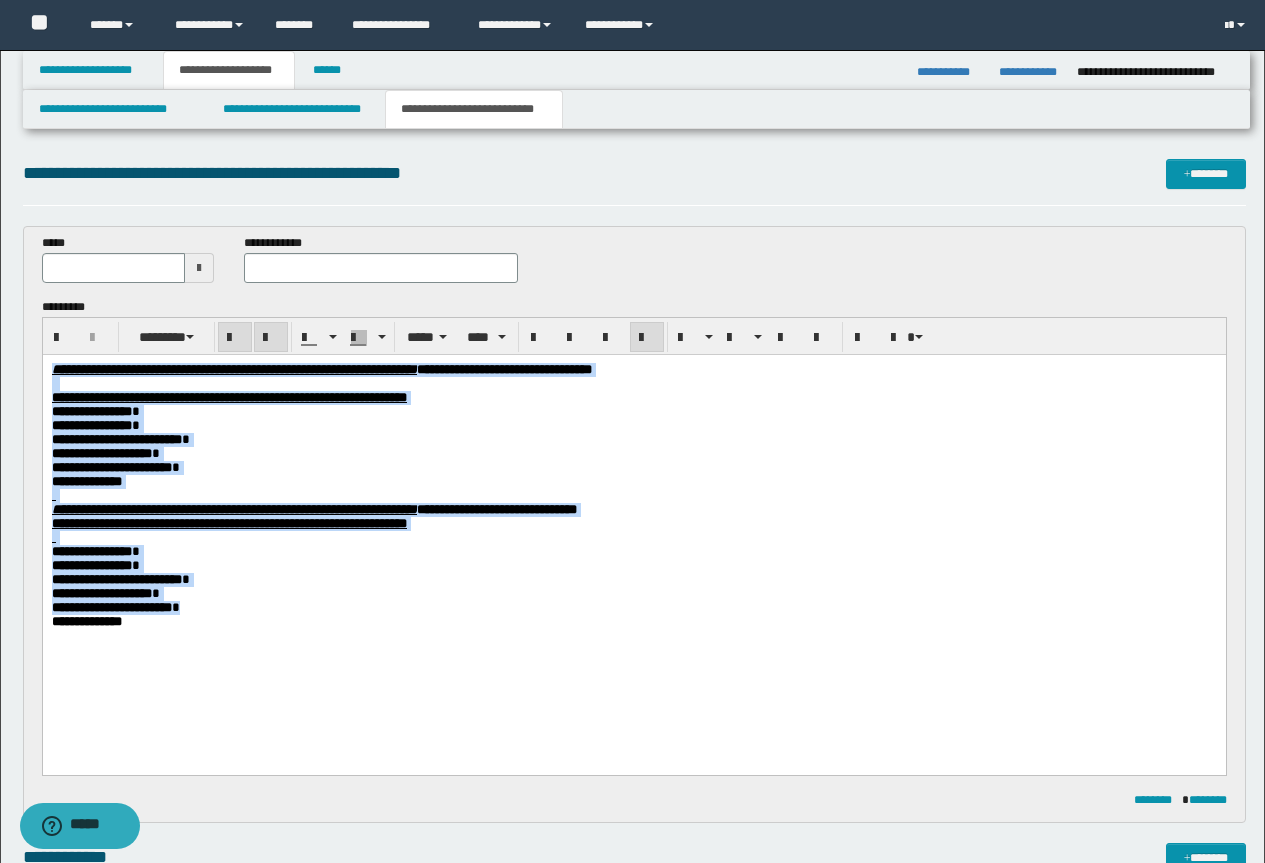 click on "**********" at bounding box center [633, 398] 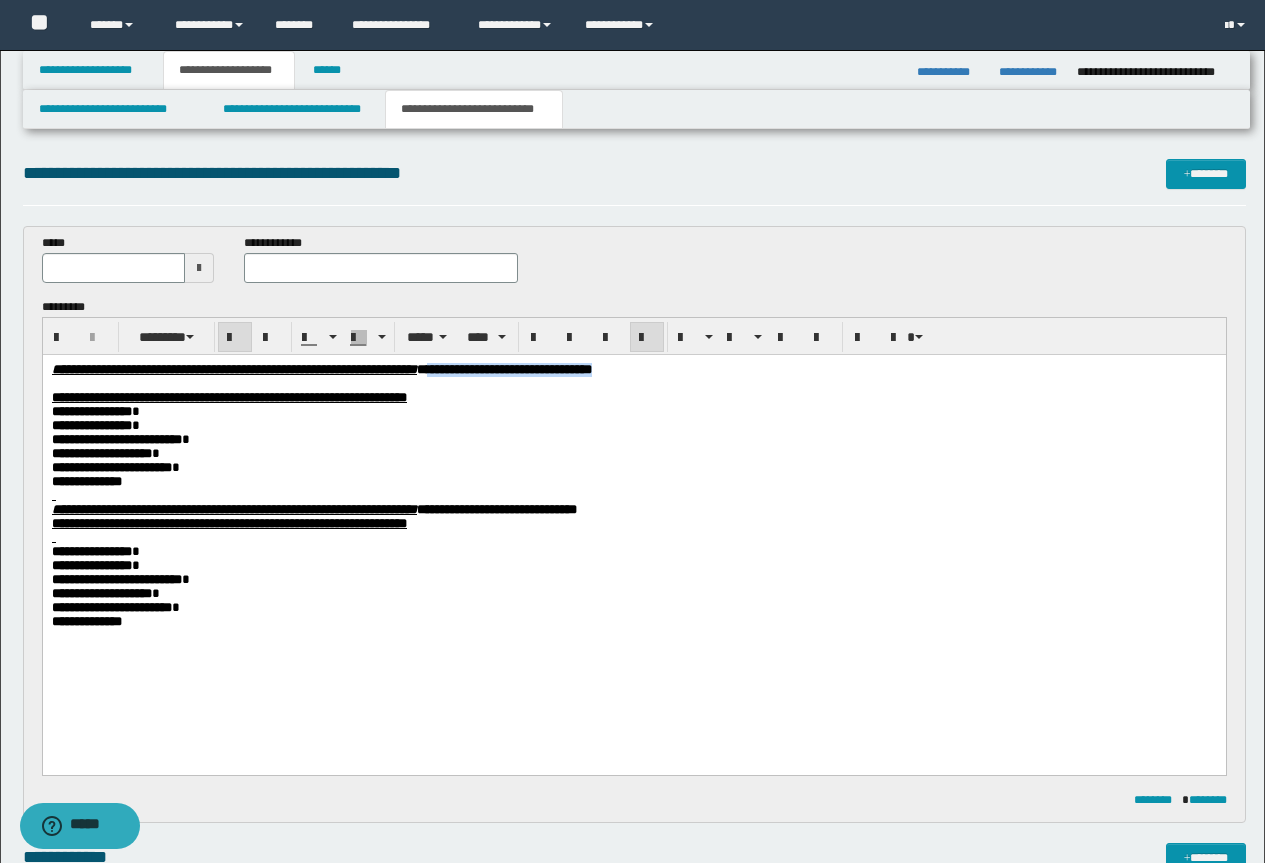 drag, startPoint x: 847, startPoint y: 370, endPoint x: 628, endPoint y: 372, distance: 219.00912 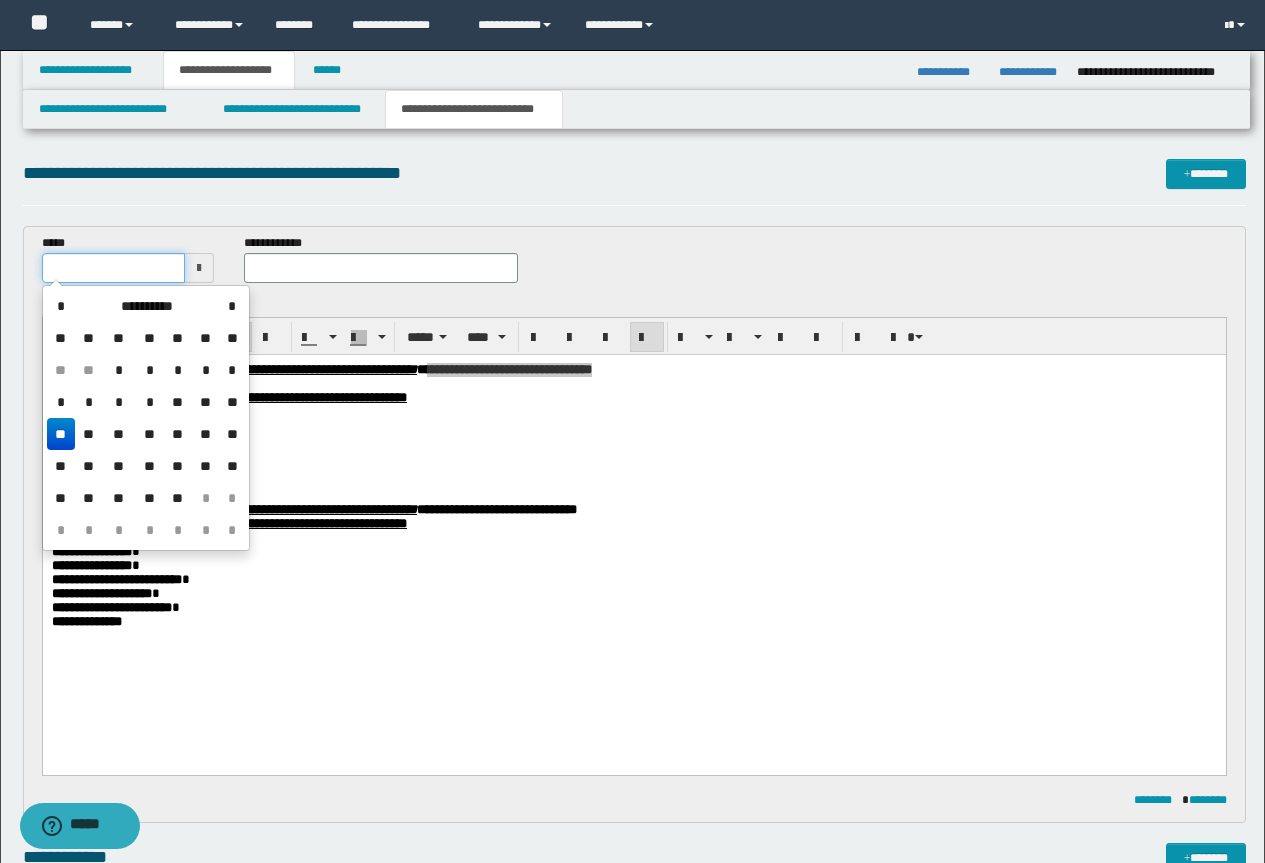 click at bounding box center (114, 268) 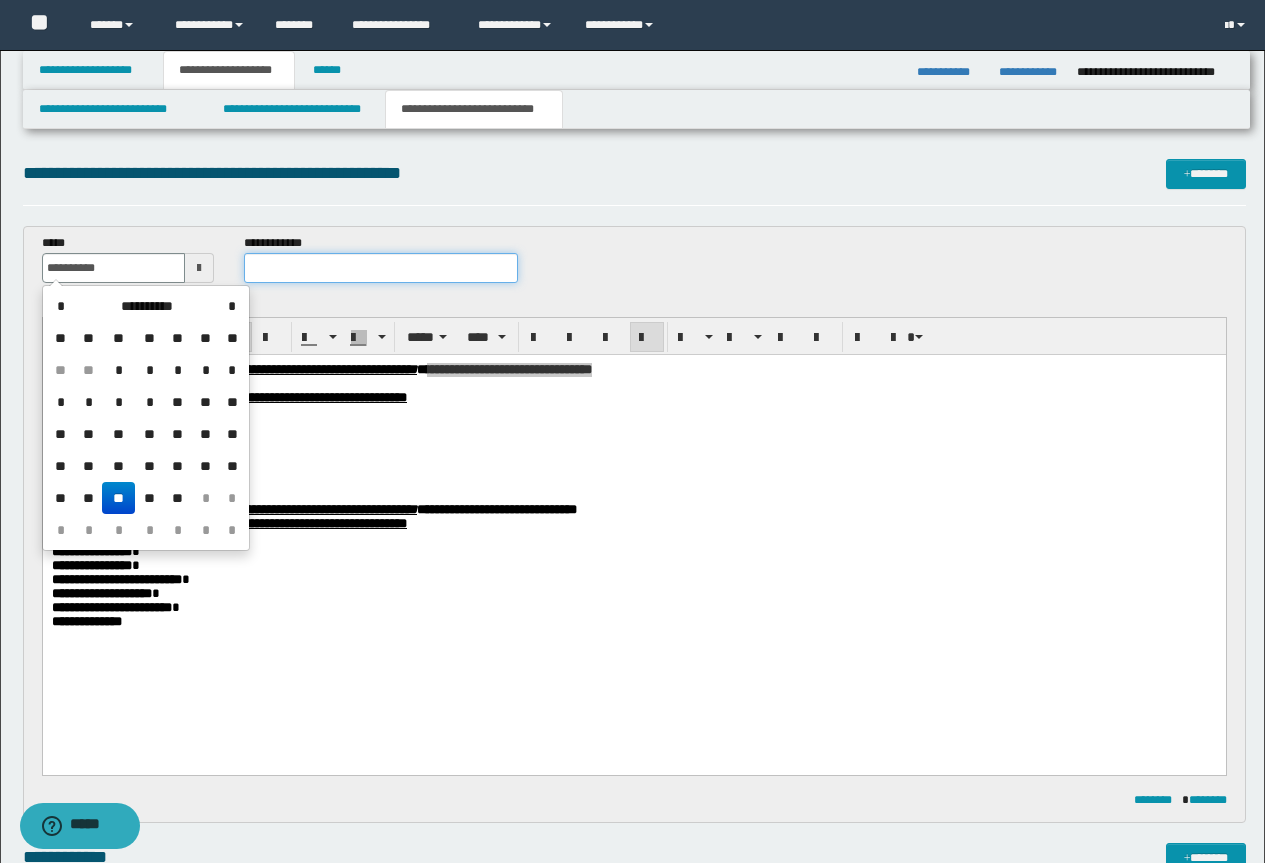 type on "**********" 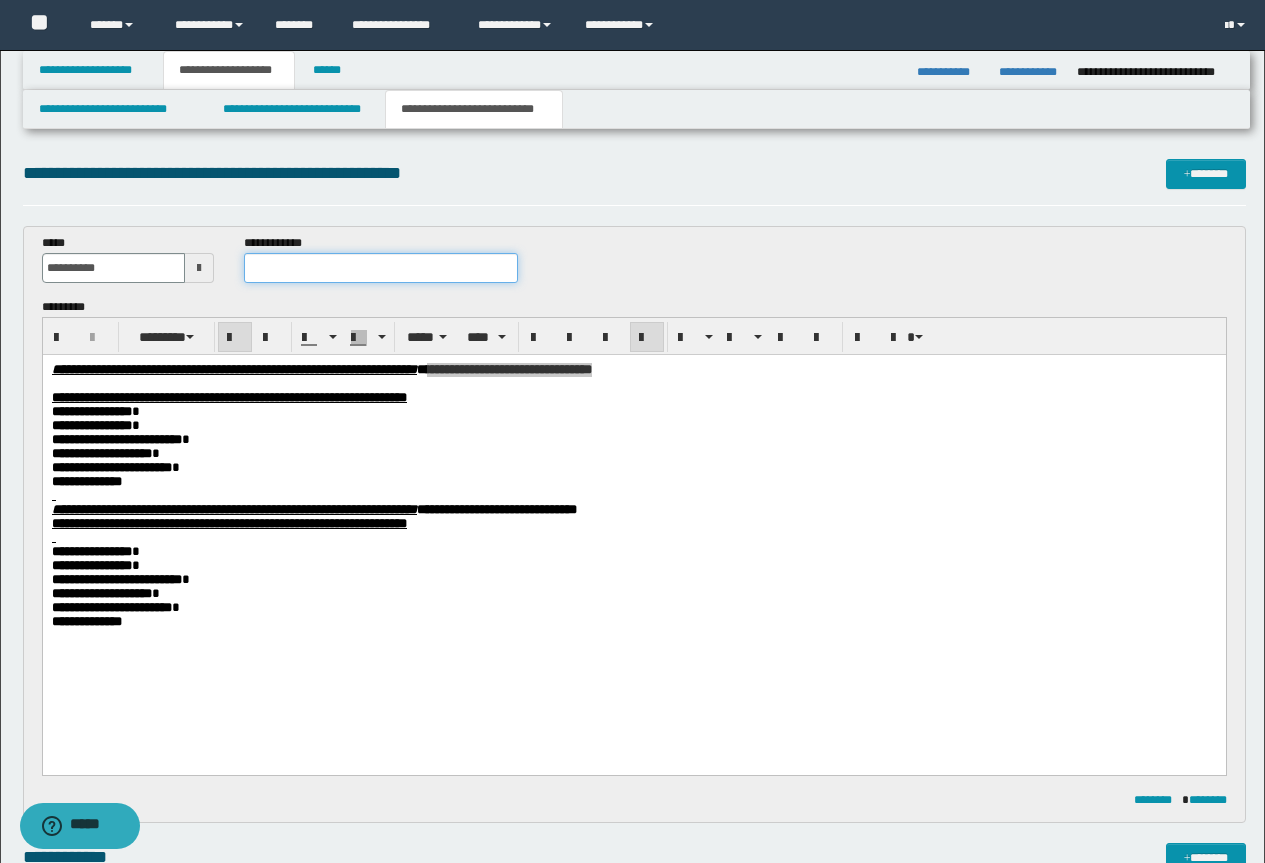 click at bounding box center (381, 268) 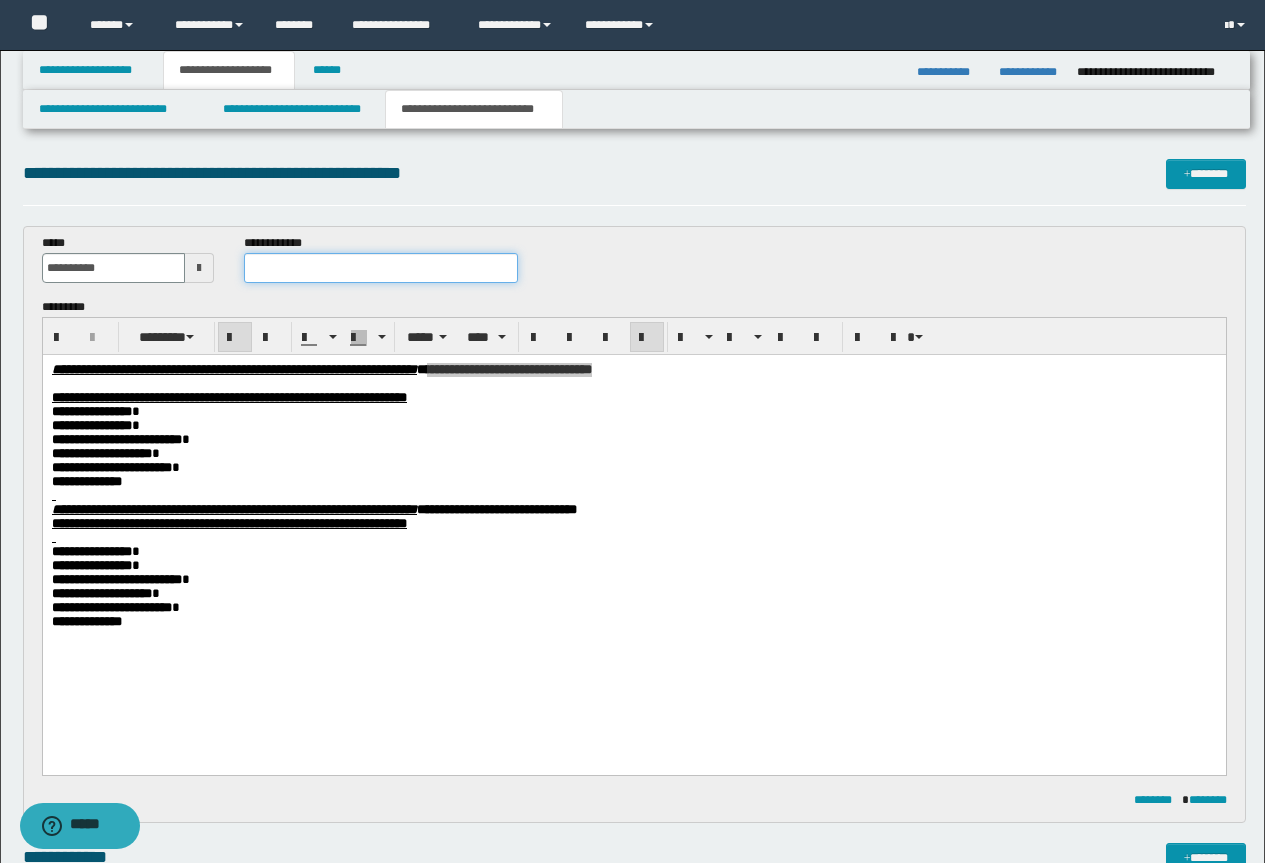 paste on "**********" 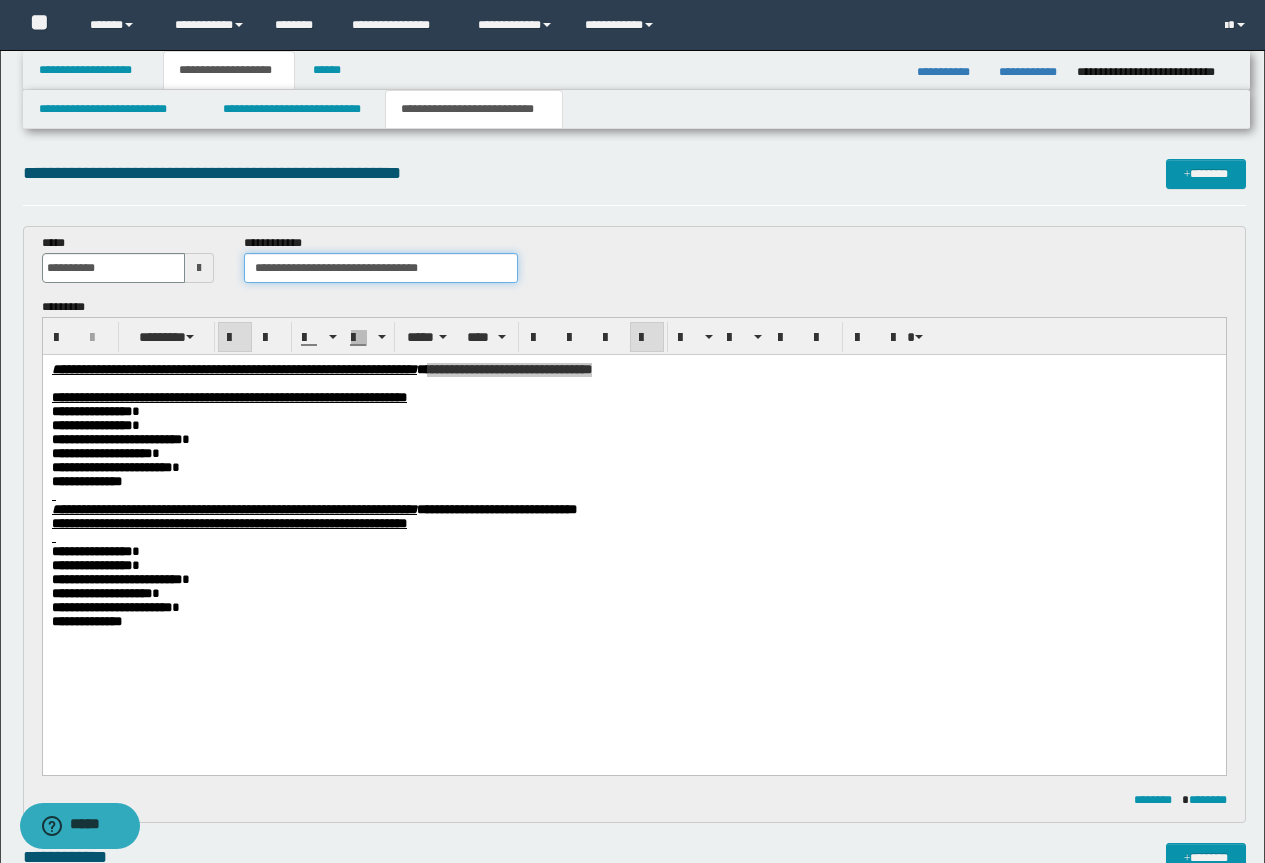 drag, startPoint x: 475, startPoint y: 270, endPoint x: 362, endPoint y: 276, distance: 113.15918 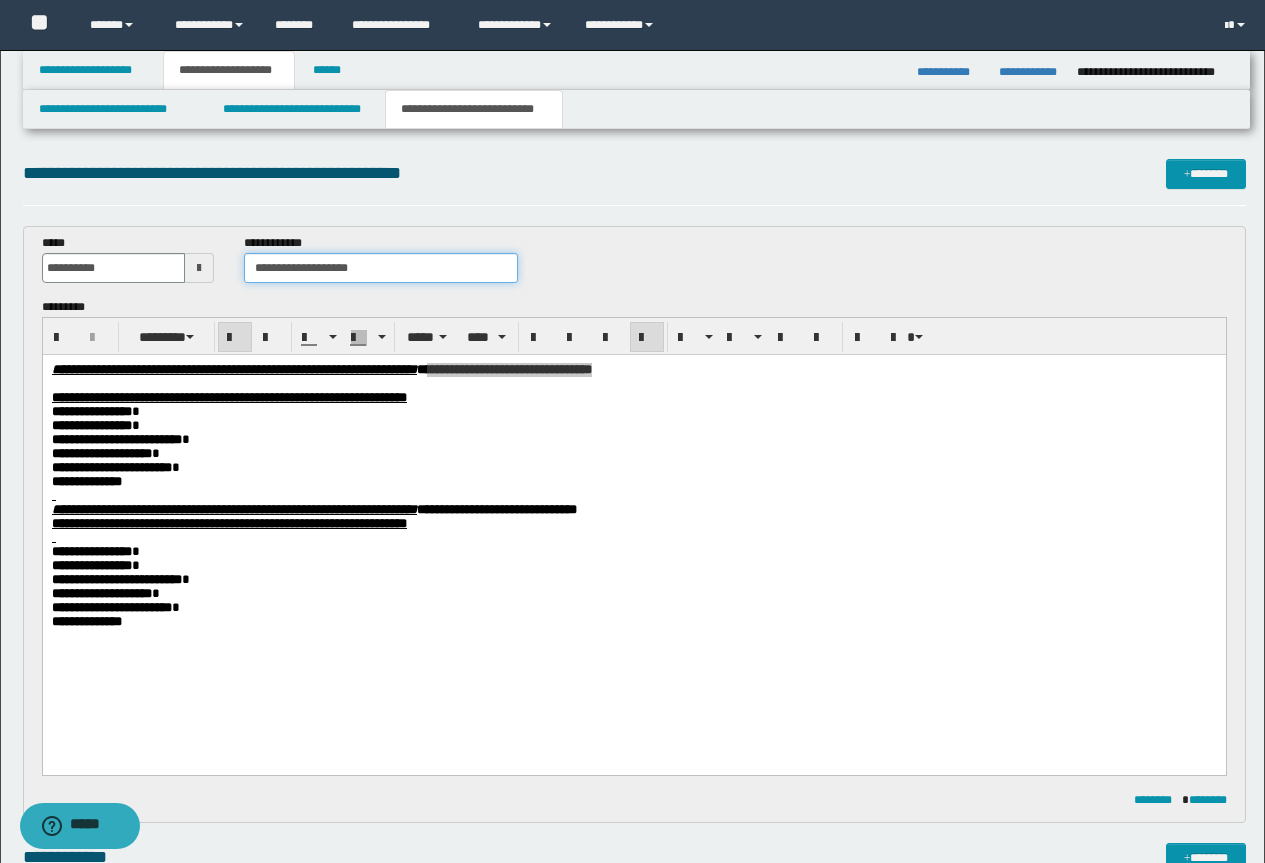 type on "**********" 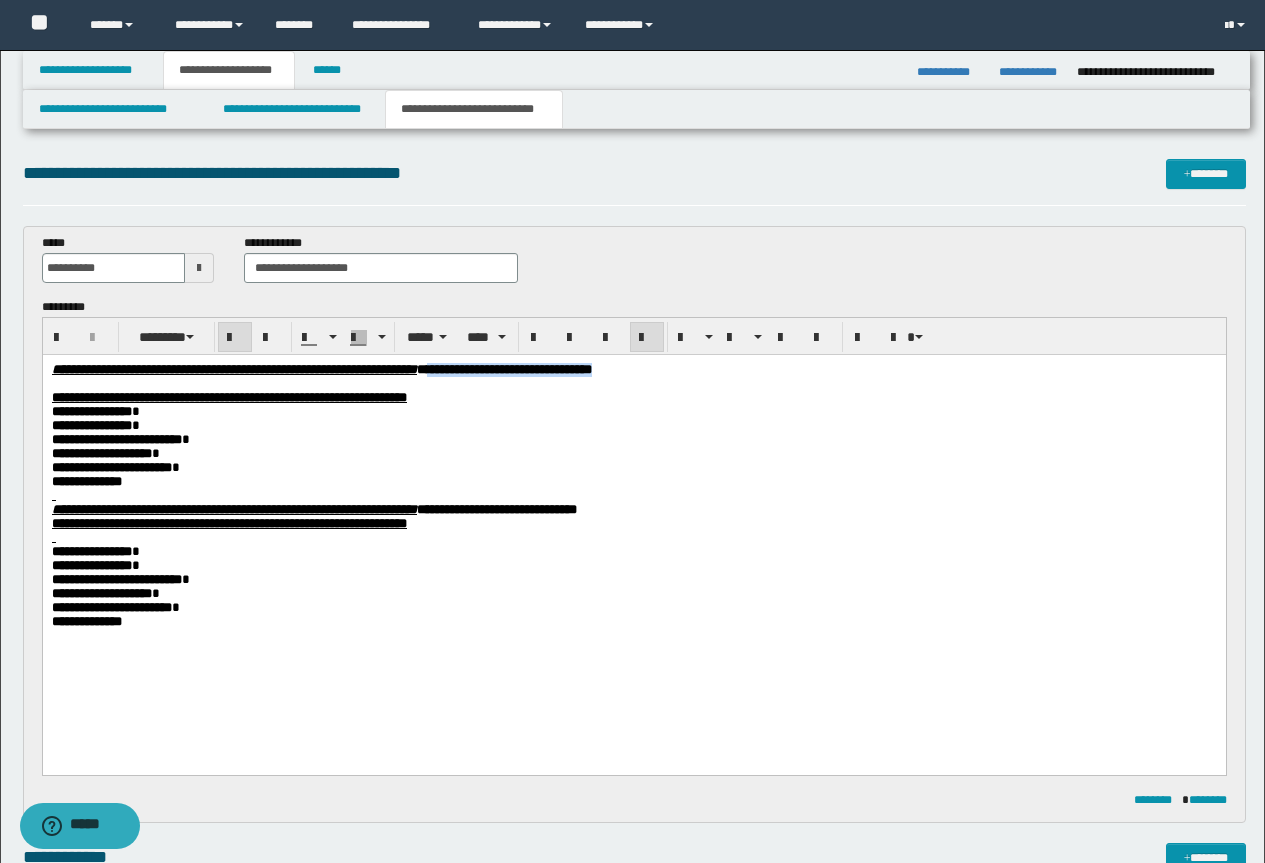 click on "**********" at bounding box center [633, 622] 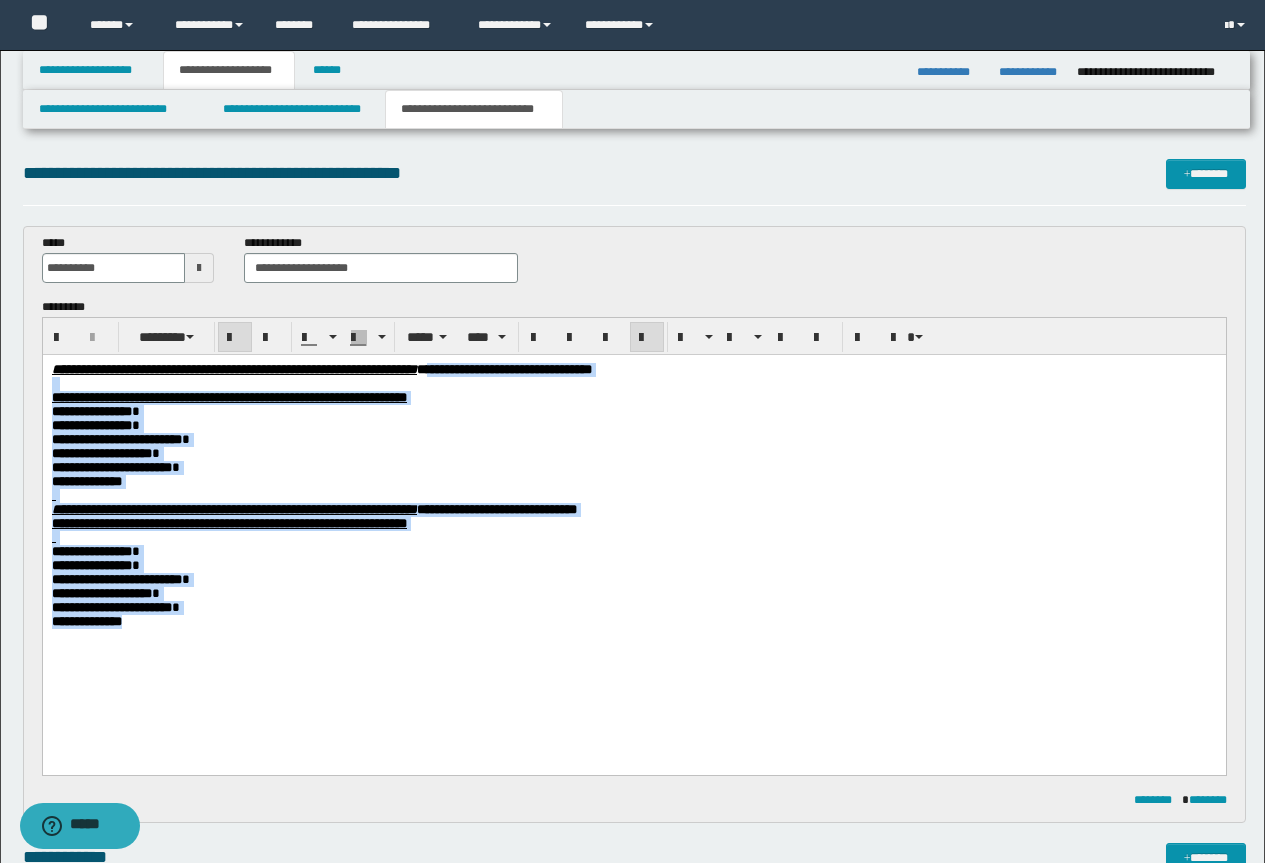click on "**********" at bounding box center [633, 622] 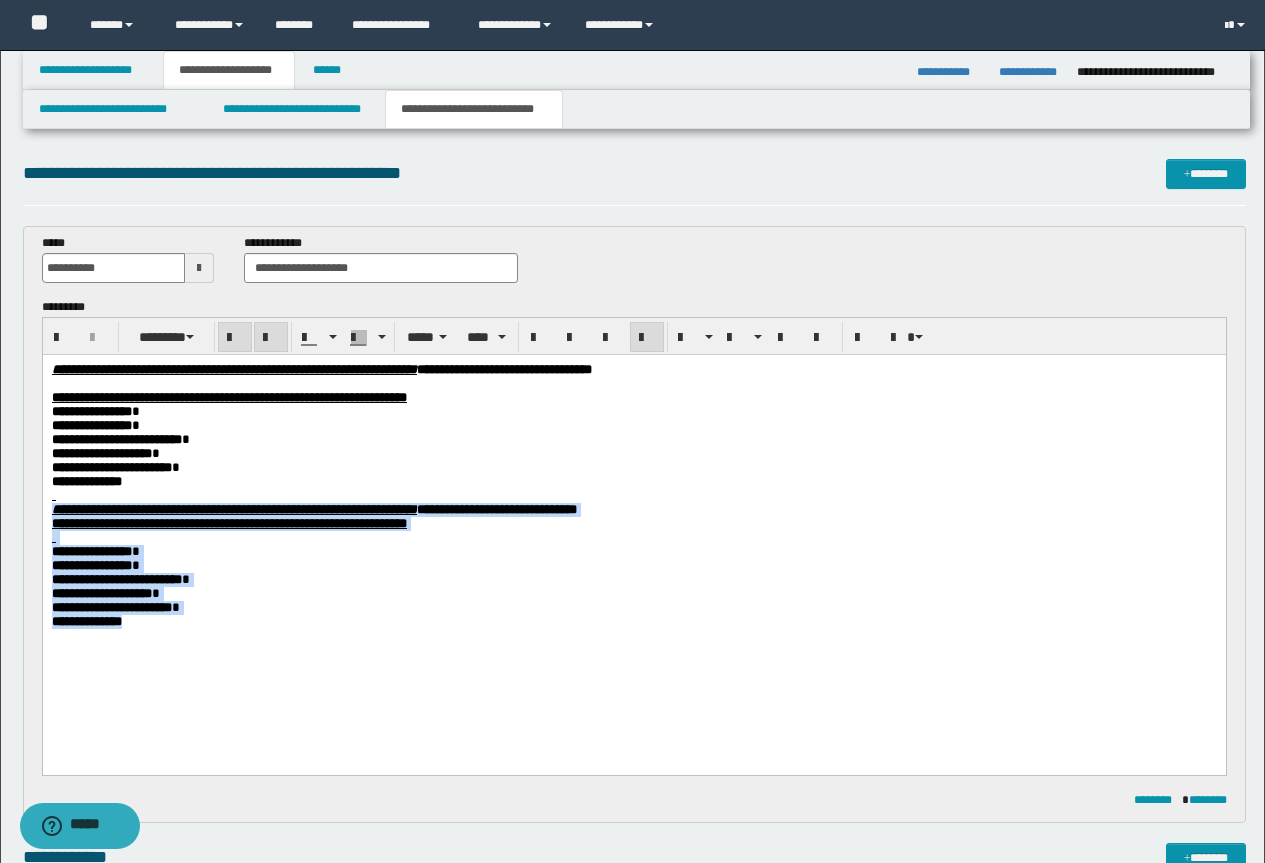 drag, startPoint x: 153, startPoint y: 662, endPoint x: 22, endPoint y: 526, distance: 188.83061 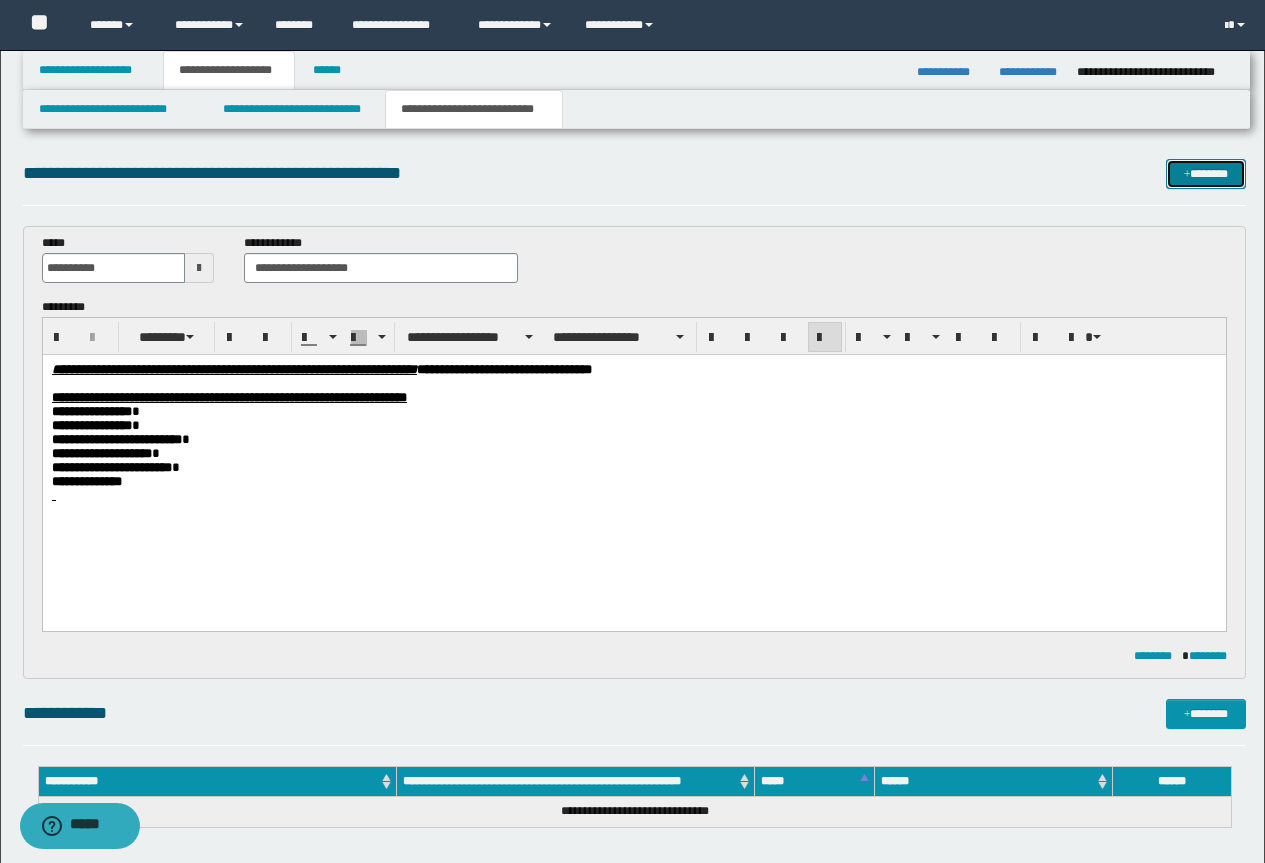 click on "*******" at bounding box center (1206, 174) 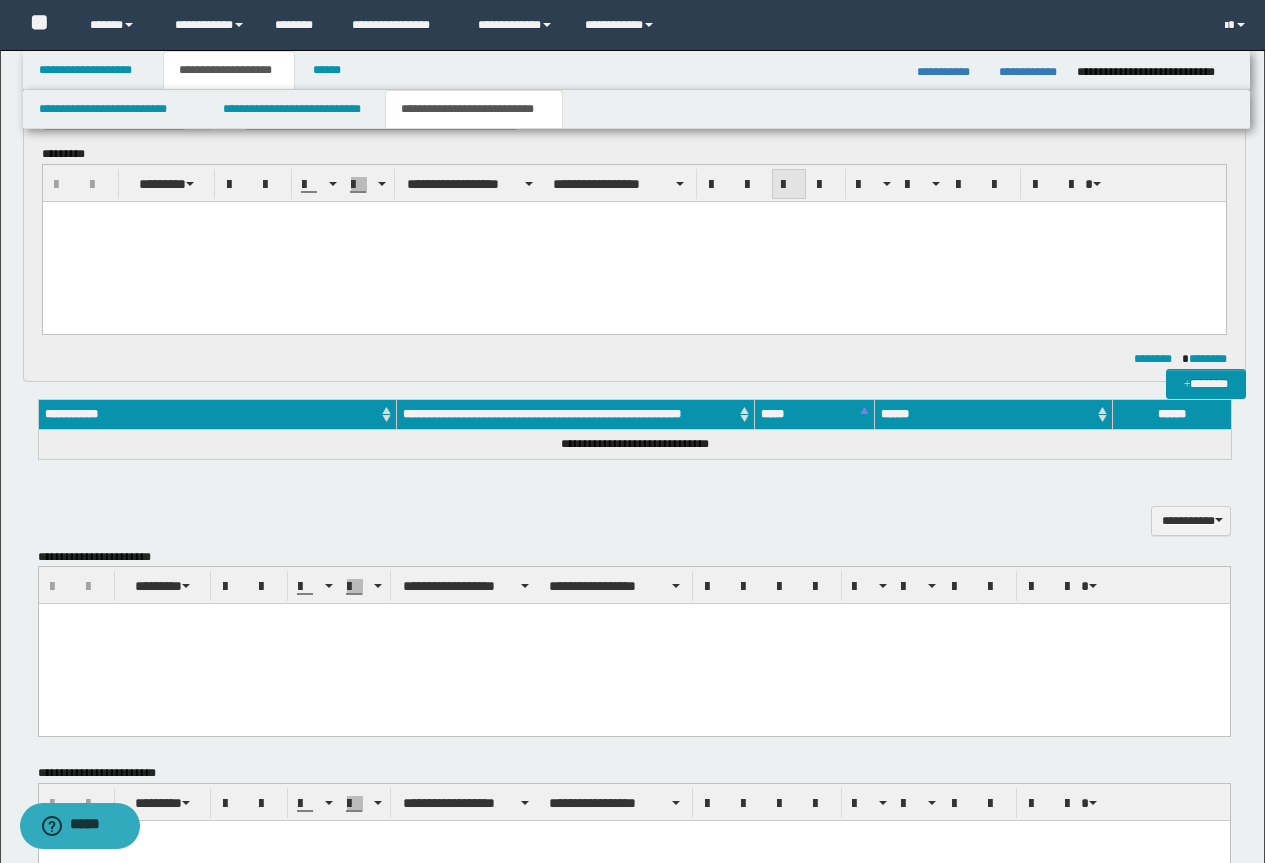 scroll, scrollTop: 0, scrollLeft: 0, axis: both 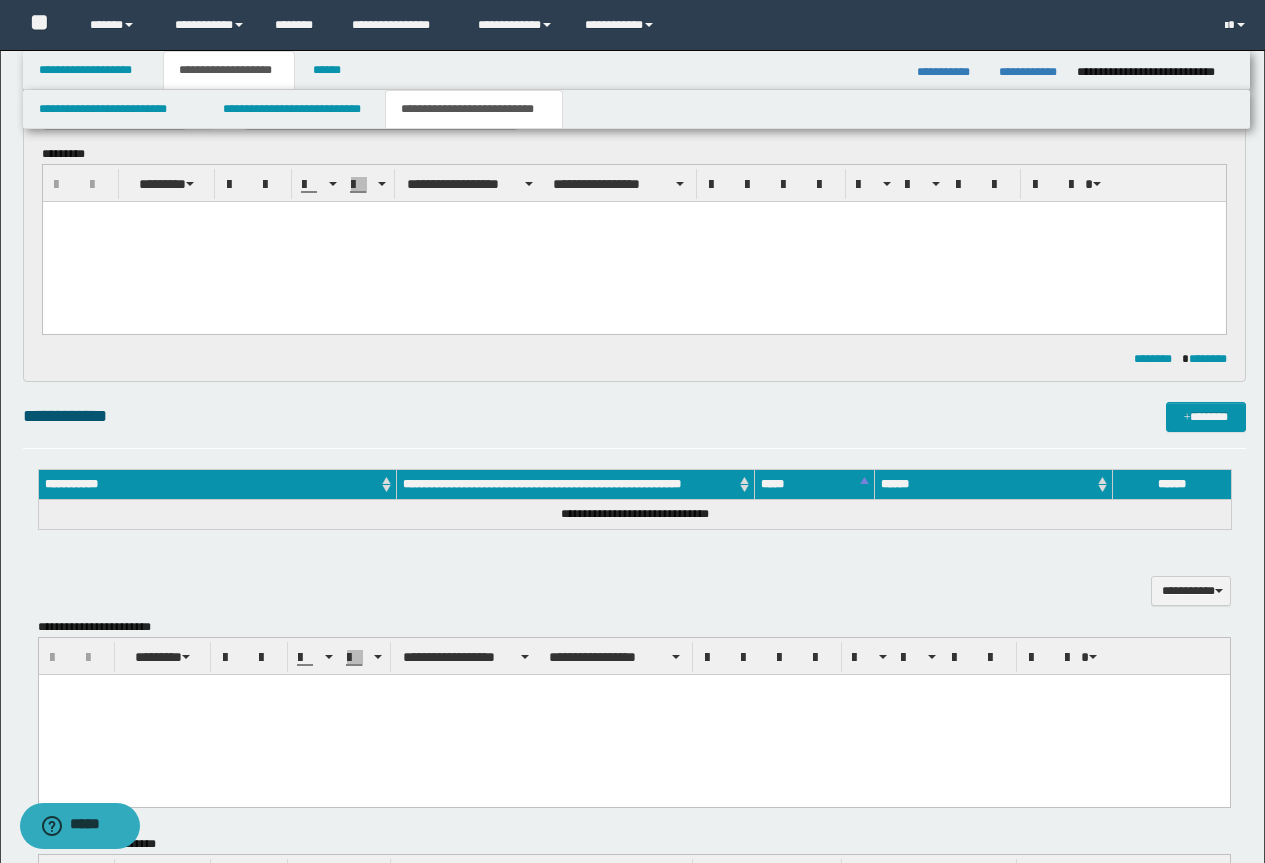 drag, startPoint x: 500, startPoint y: 214, endPoint x: 490, endPoint y: 228, distance: 17.20465 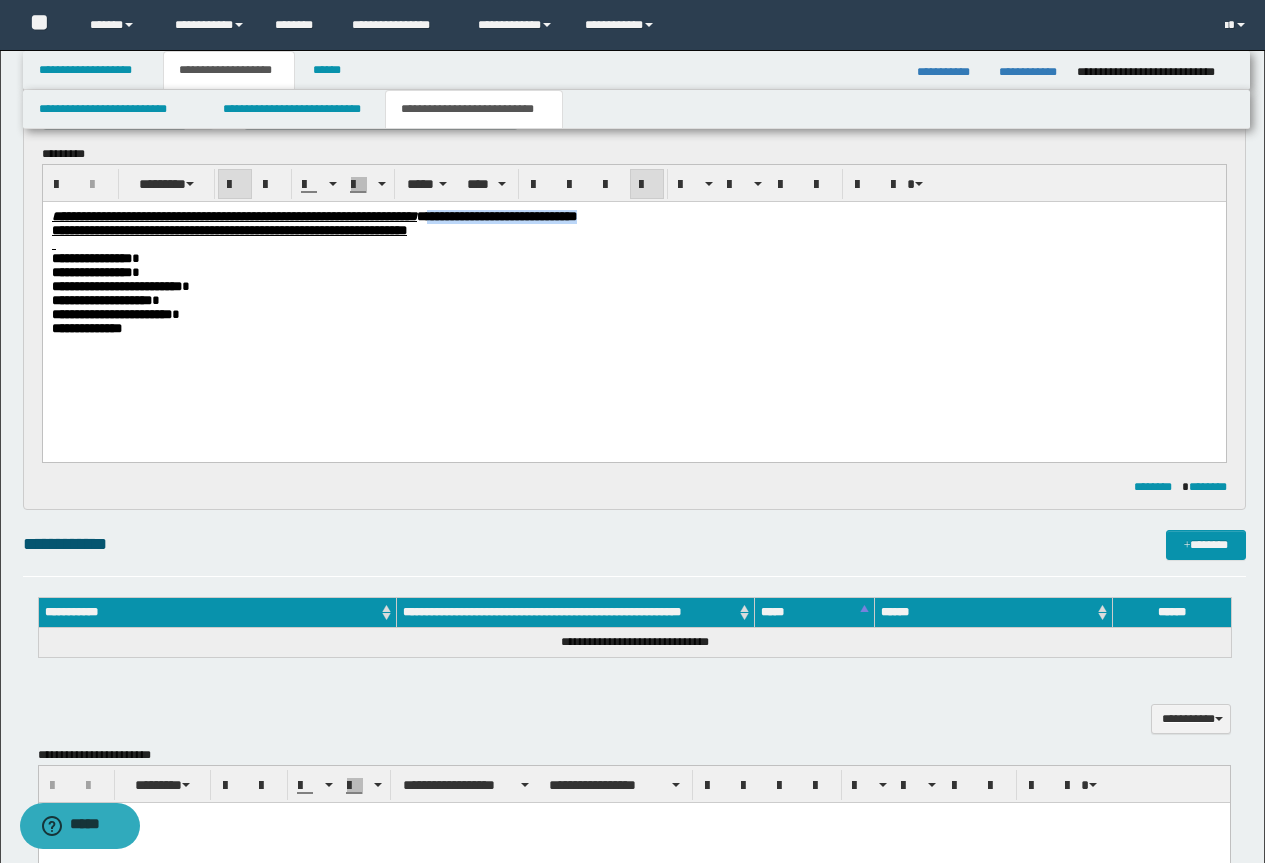 drag, startPoint x: 837, startPoint y: 214, endPoint x: 628, endPoint y: 208, distance: 209.0861 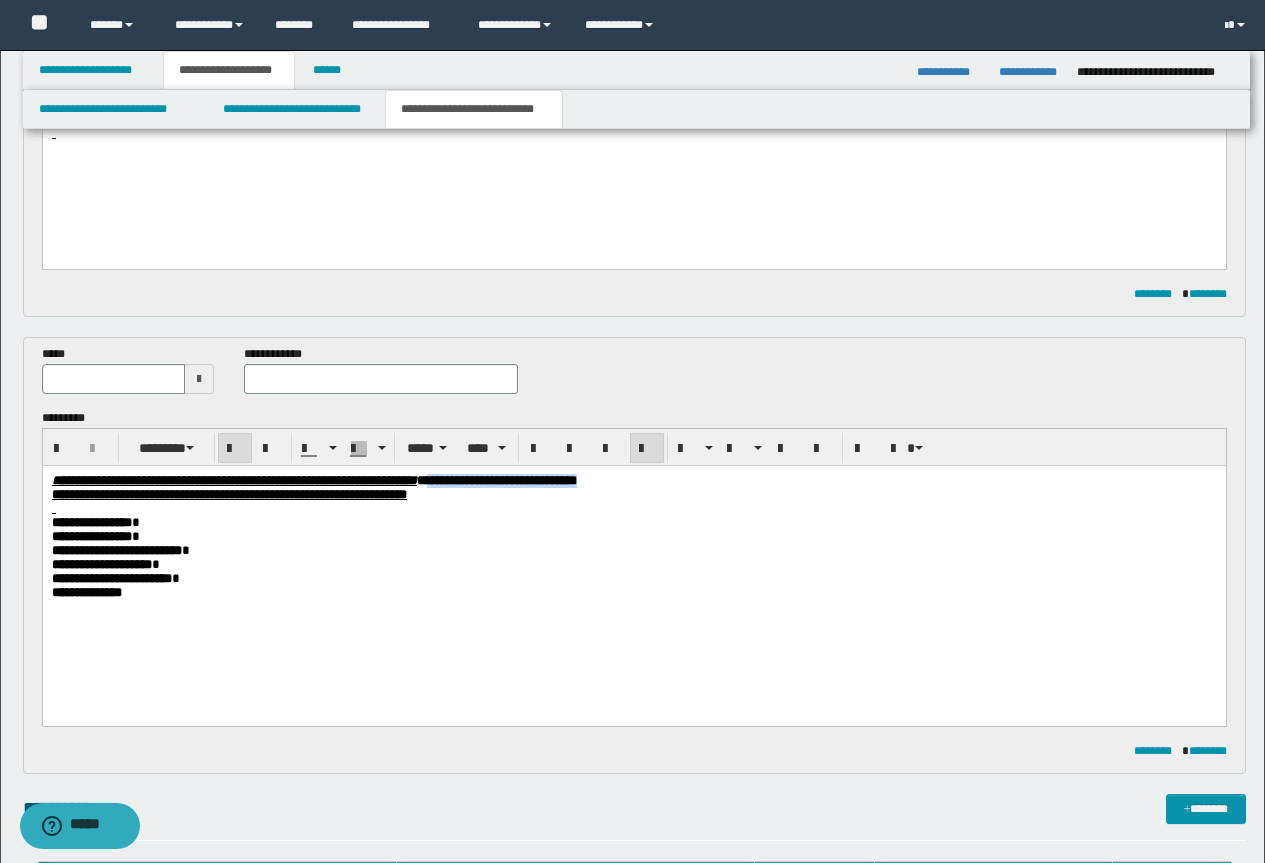 scroll, scrollTop: 326, scrollLeft: 0, axis: vertical 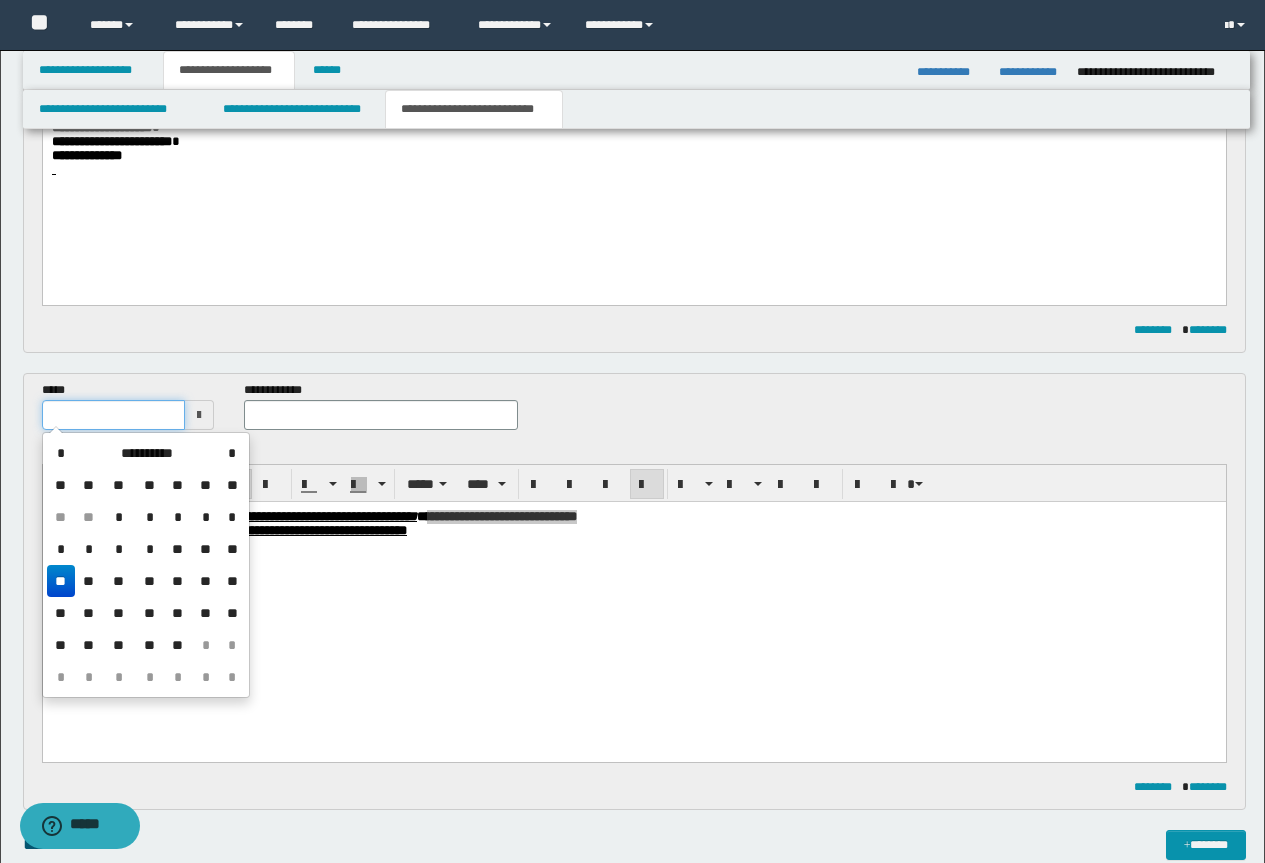 click at bounding box center (114, 415) 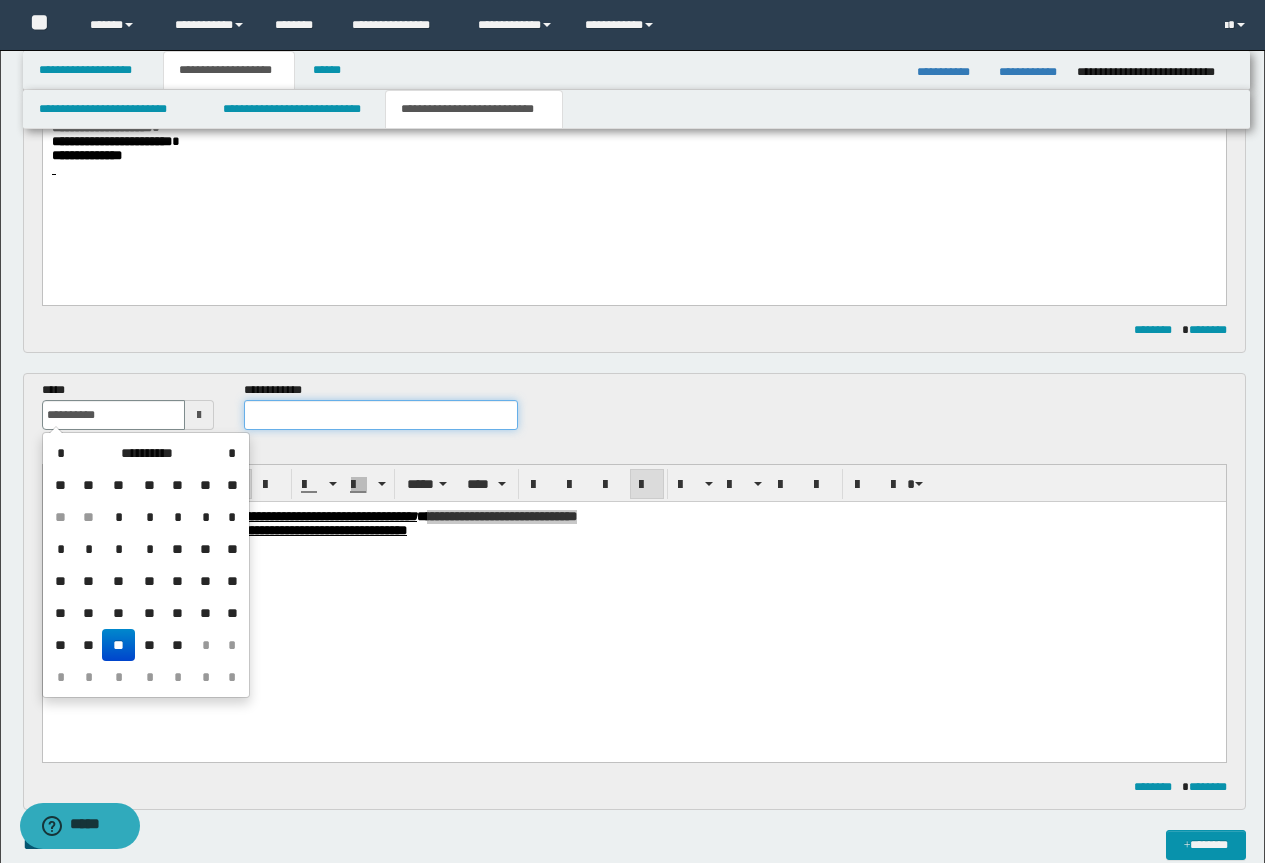type on "**********" 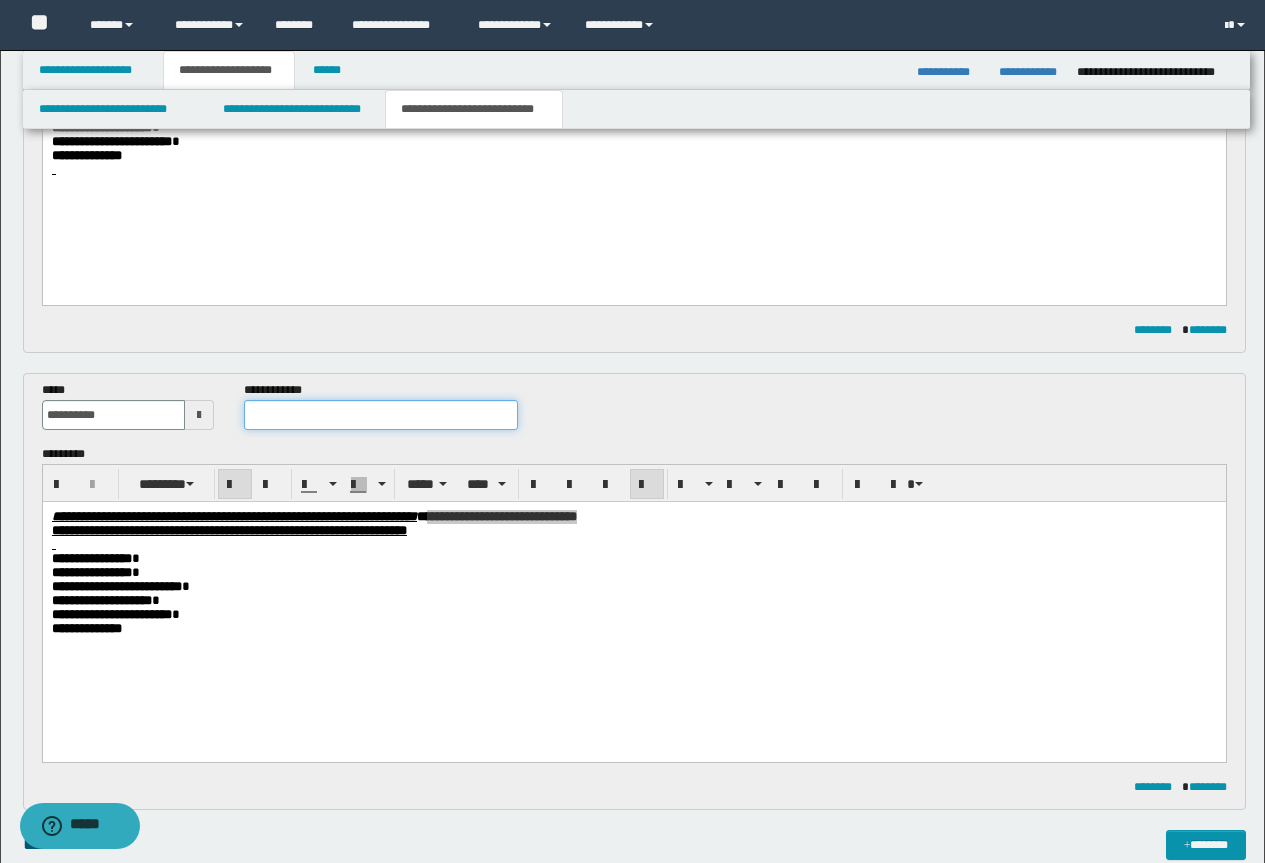 paste on "**********" 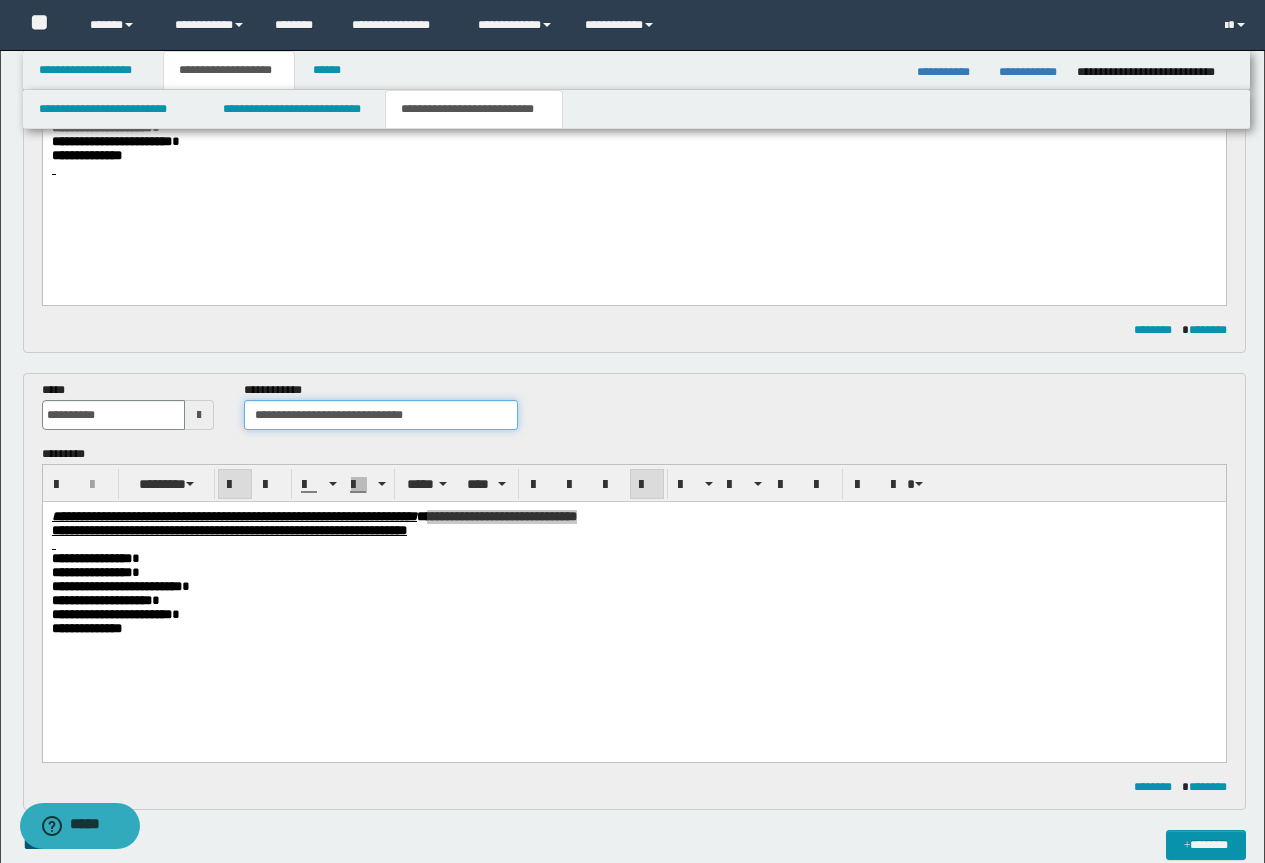 drag, startPoint x: 460, startPoint y: 412, endPoint x: 353, endPoint y: 414, distance: 107.01869 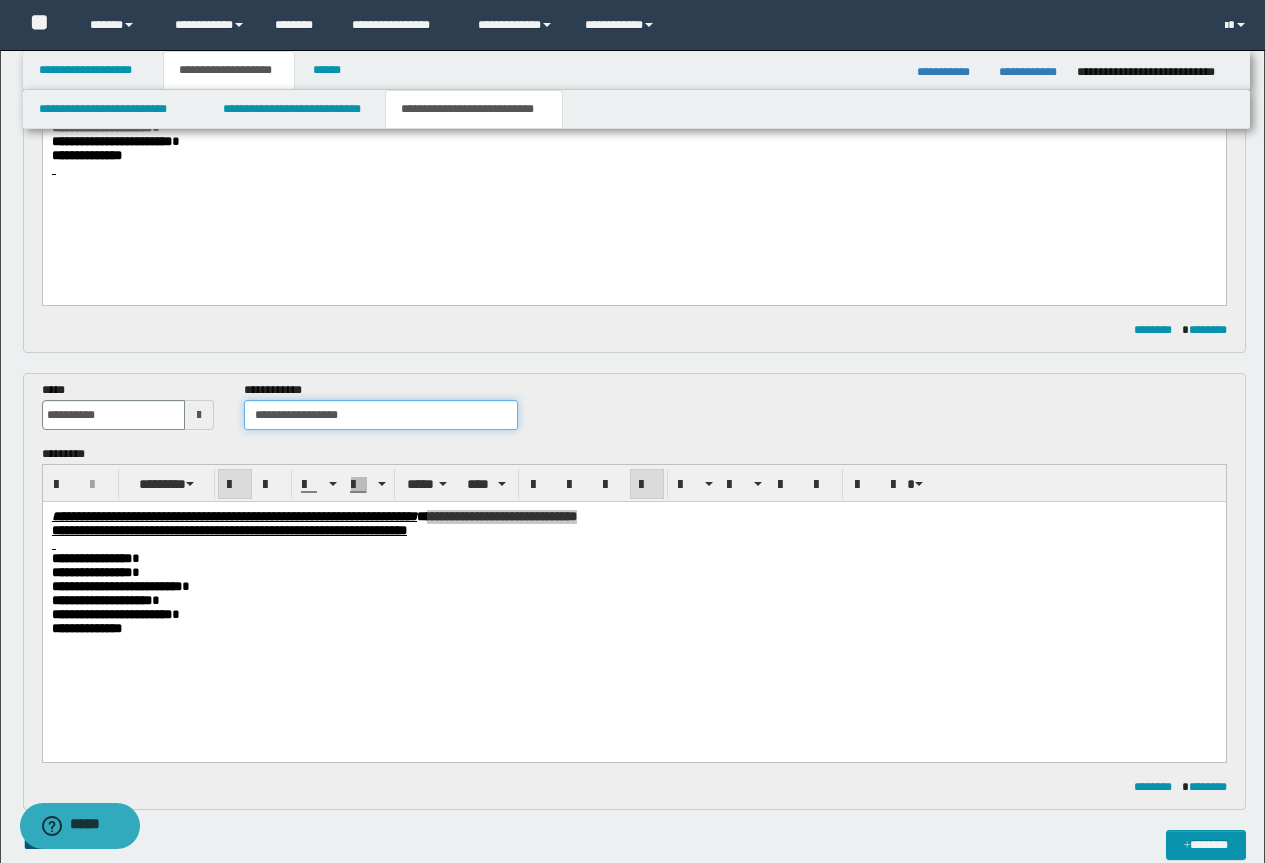 scroll, scrollTop: 826, scrollLeft: 0, axis: vertical 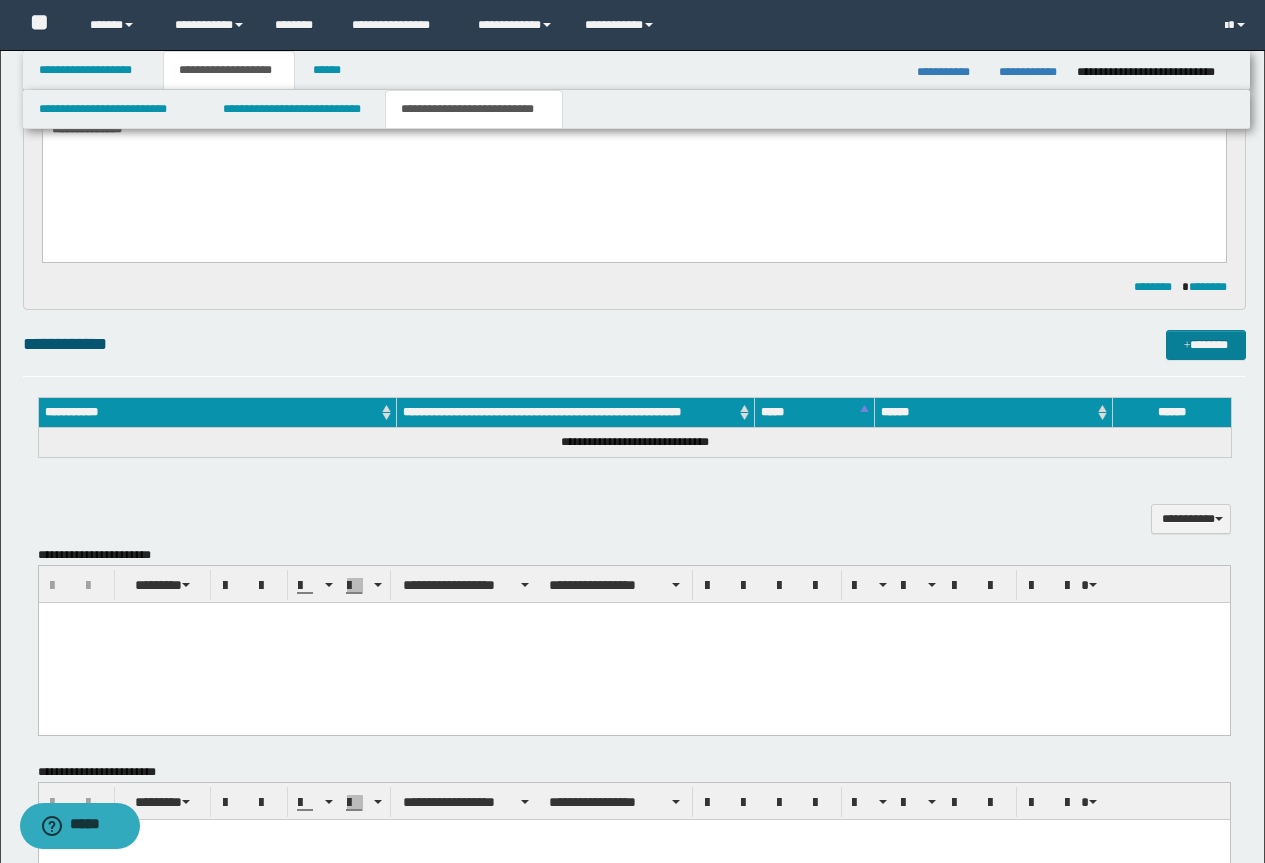 type on "**********" 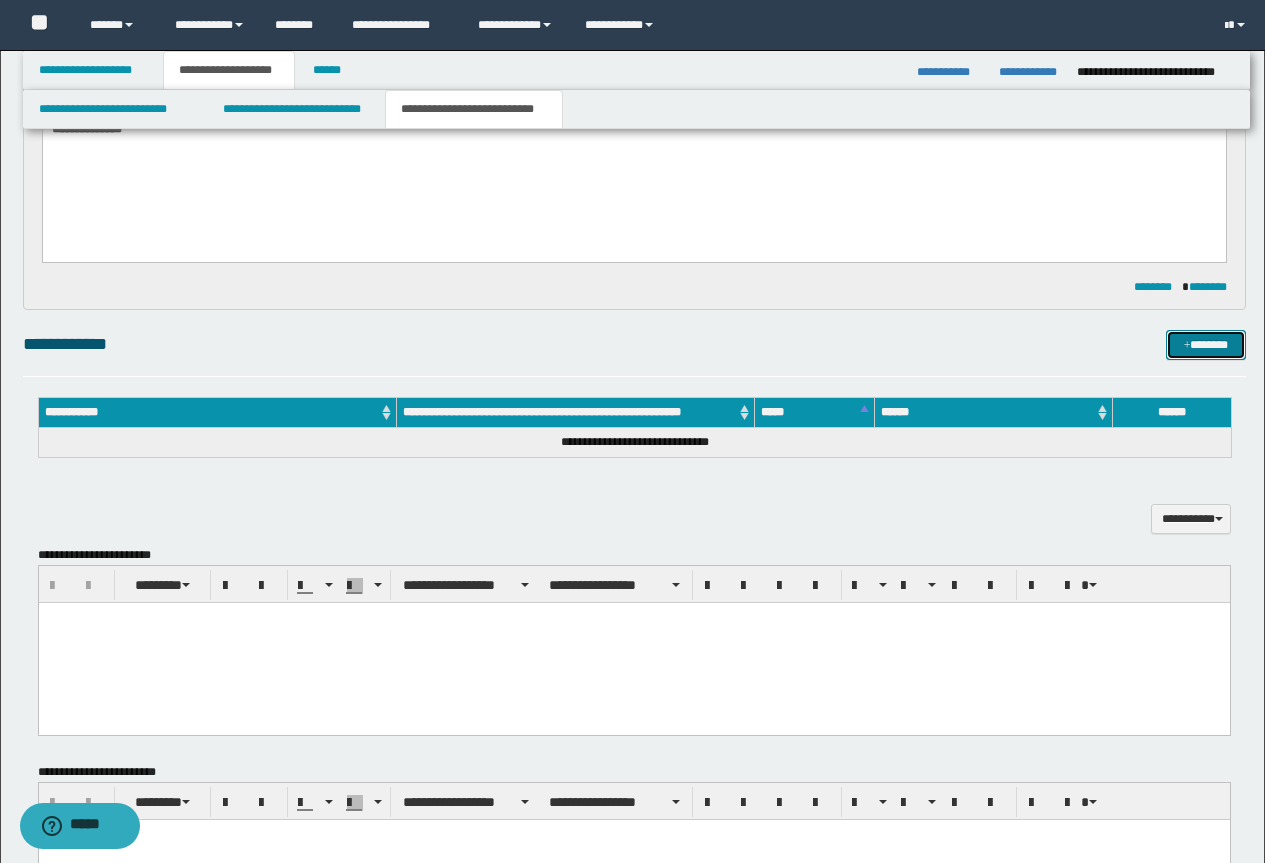 click on "*******" at bounding box center (1206, 345) 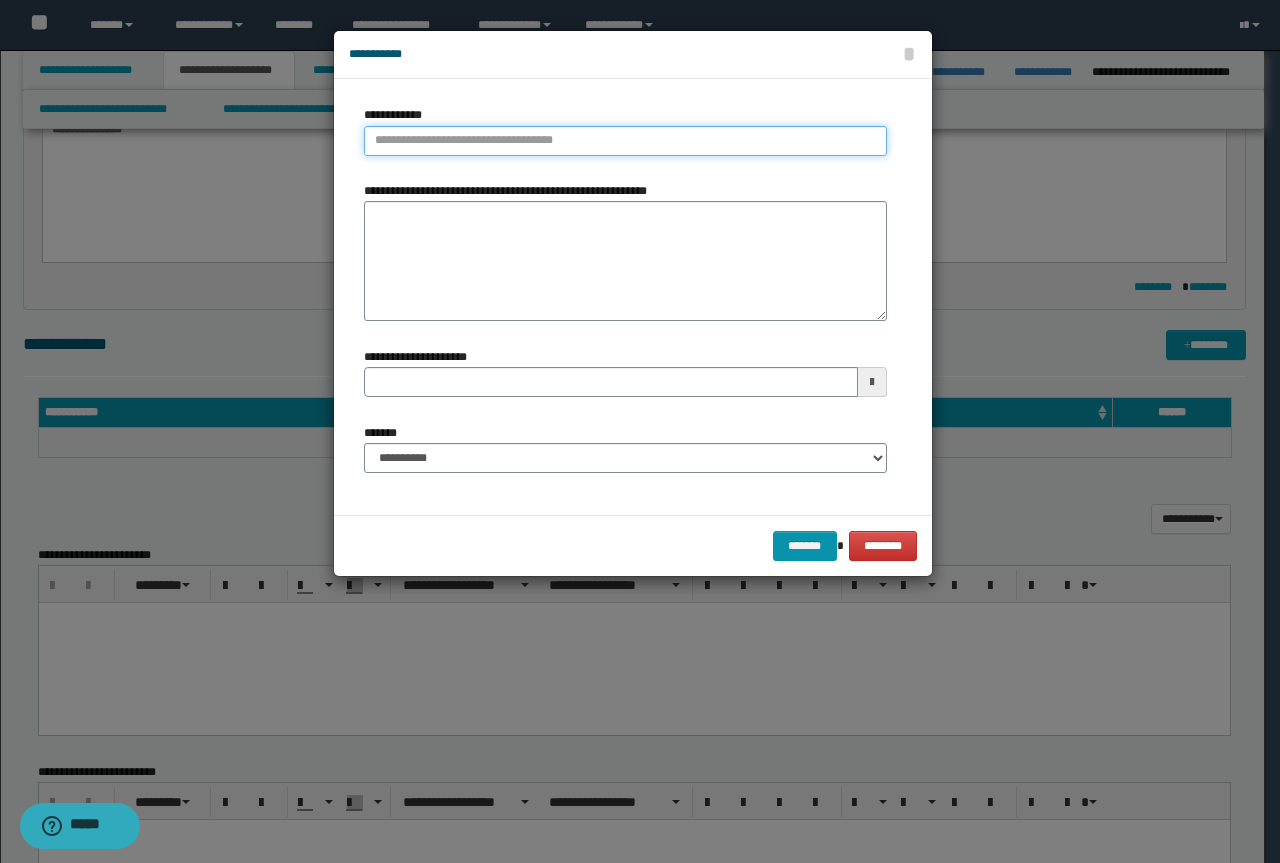 click on "**********" at bounding box center (625, 141) 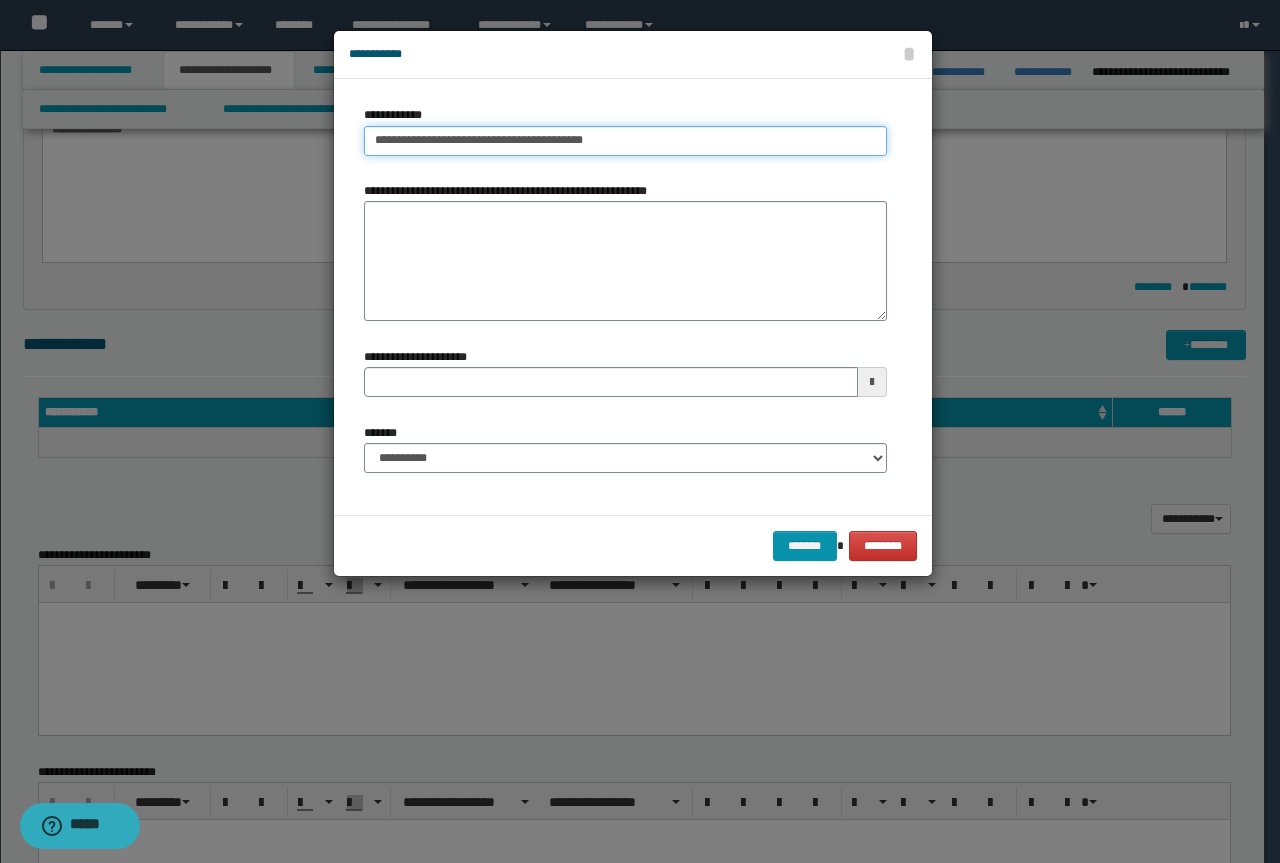 drag, startPoint x: 624, startPoint y: 144, endPoint x: 523, endPoint y: 142, distance: 101.0198 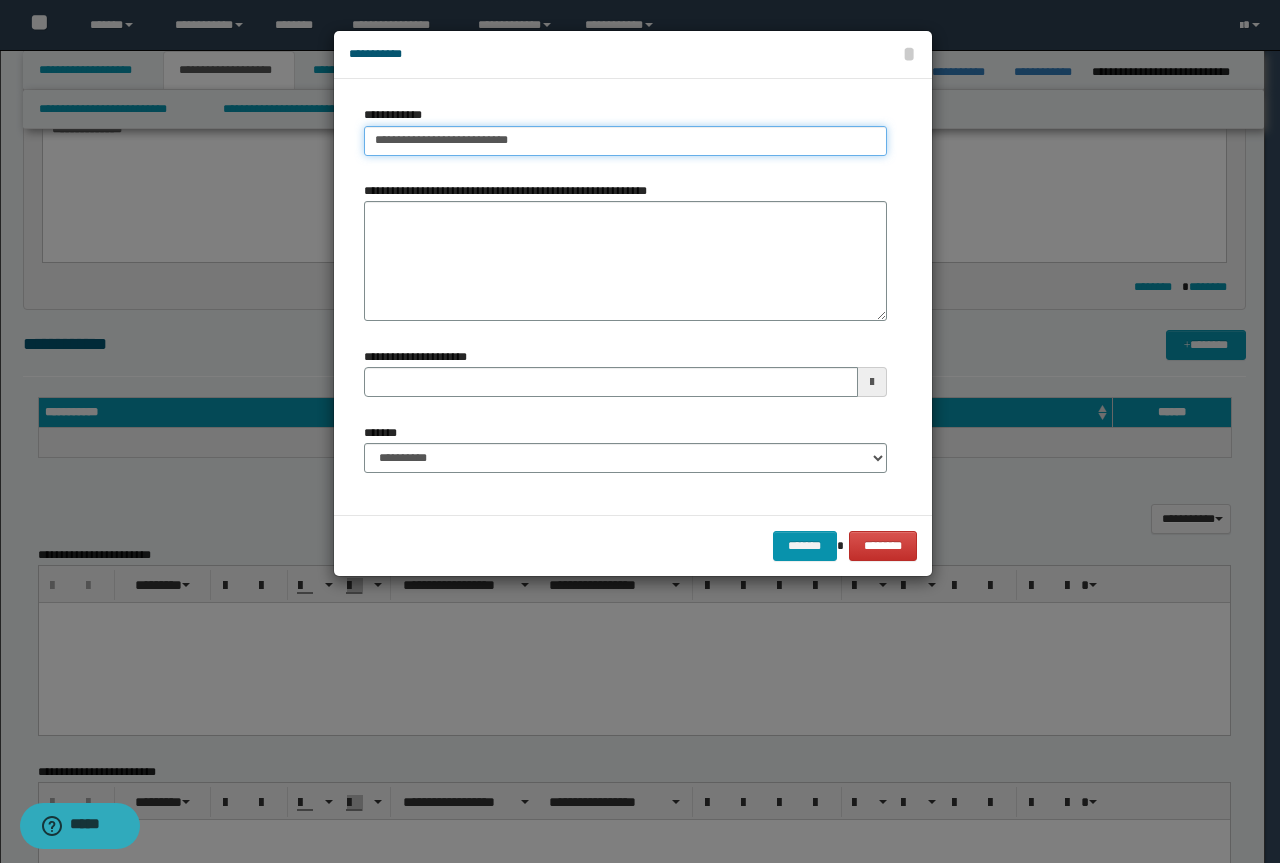type on "**********" 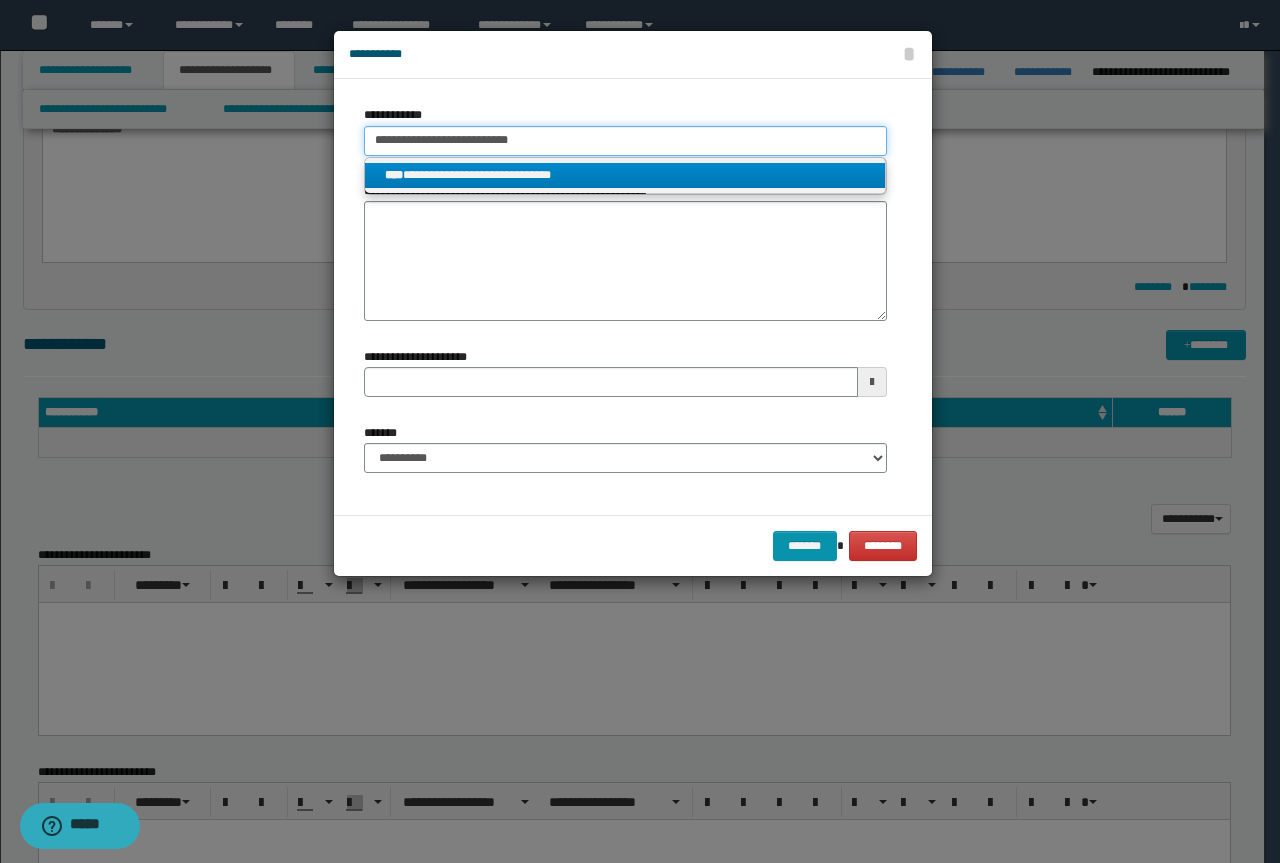 type on "**********" 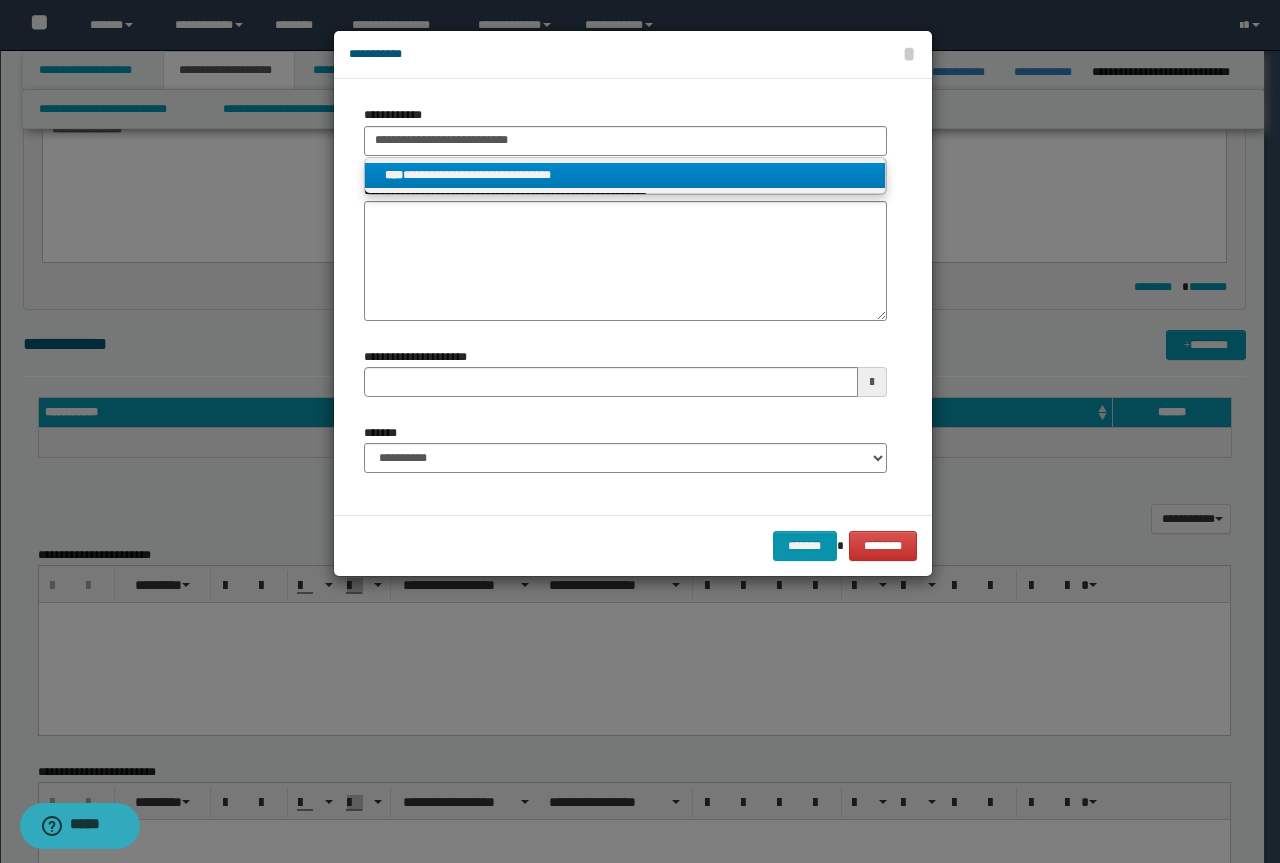 click on "**********" at bounding box center [625, 175] 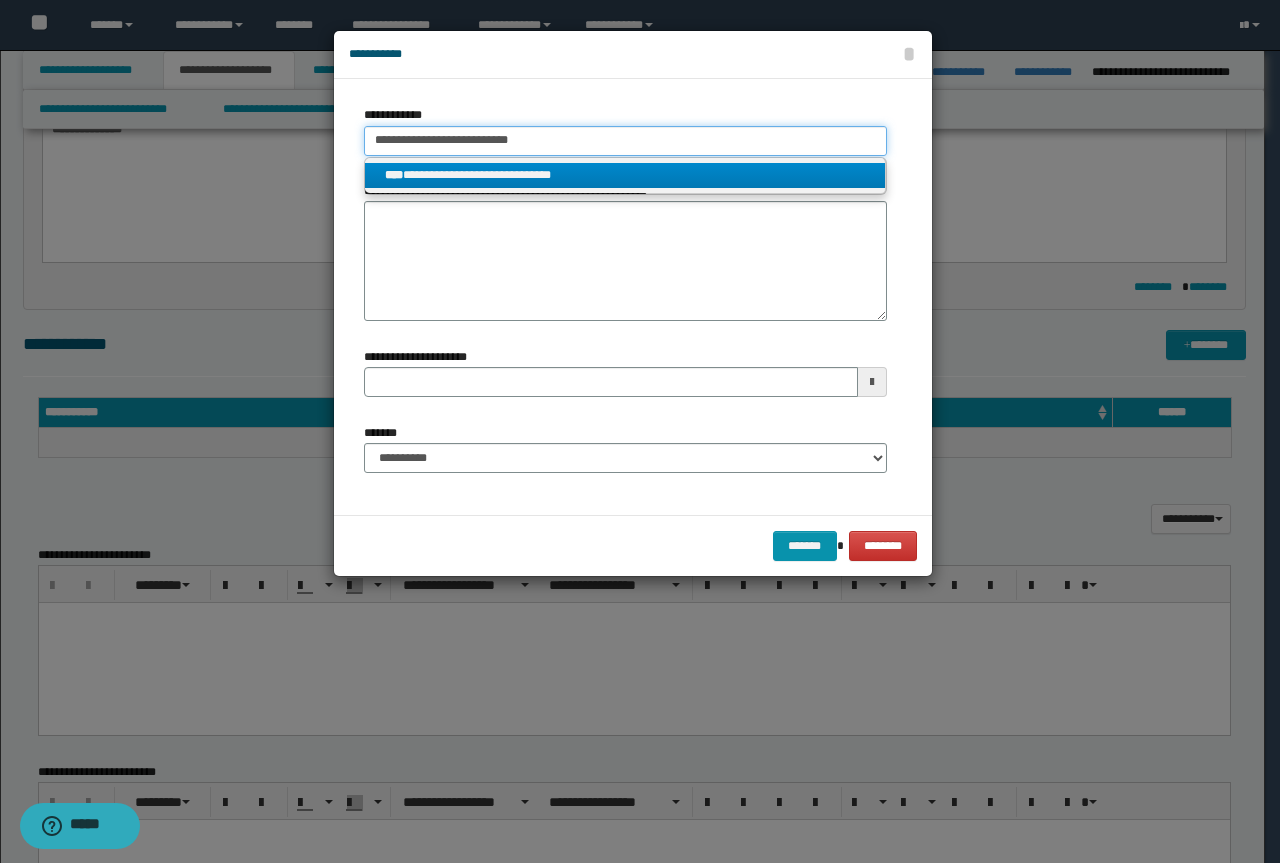 type 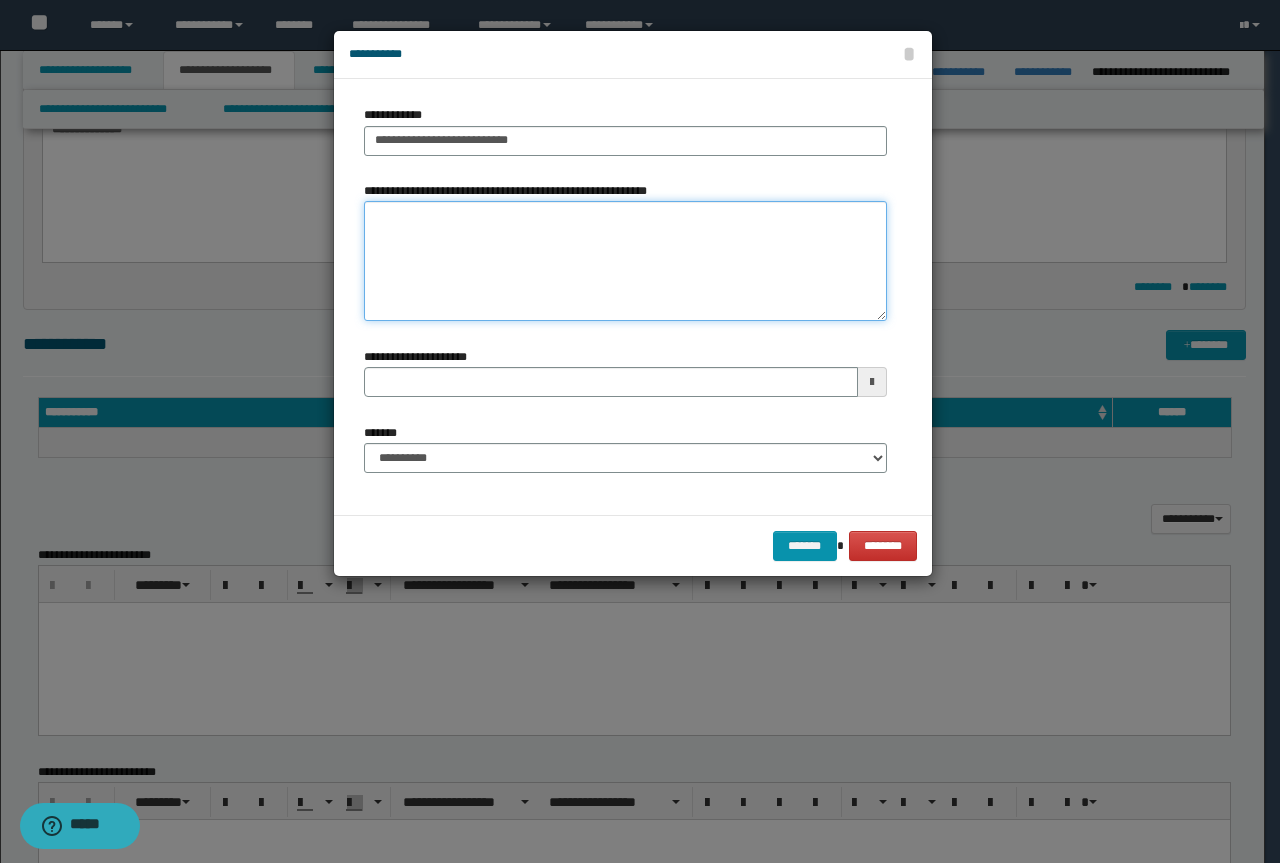 click on "**********" at bounding box center [625, 261] 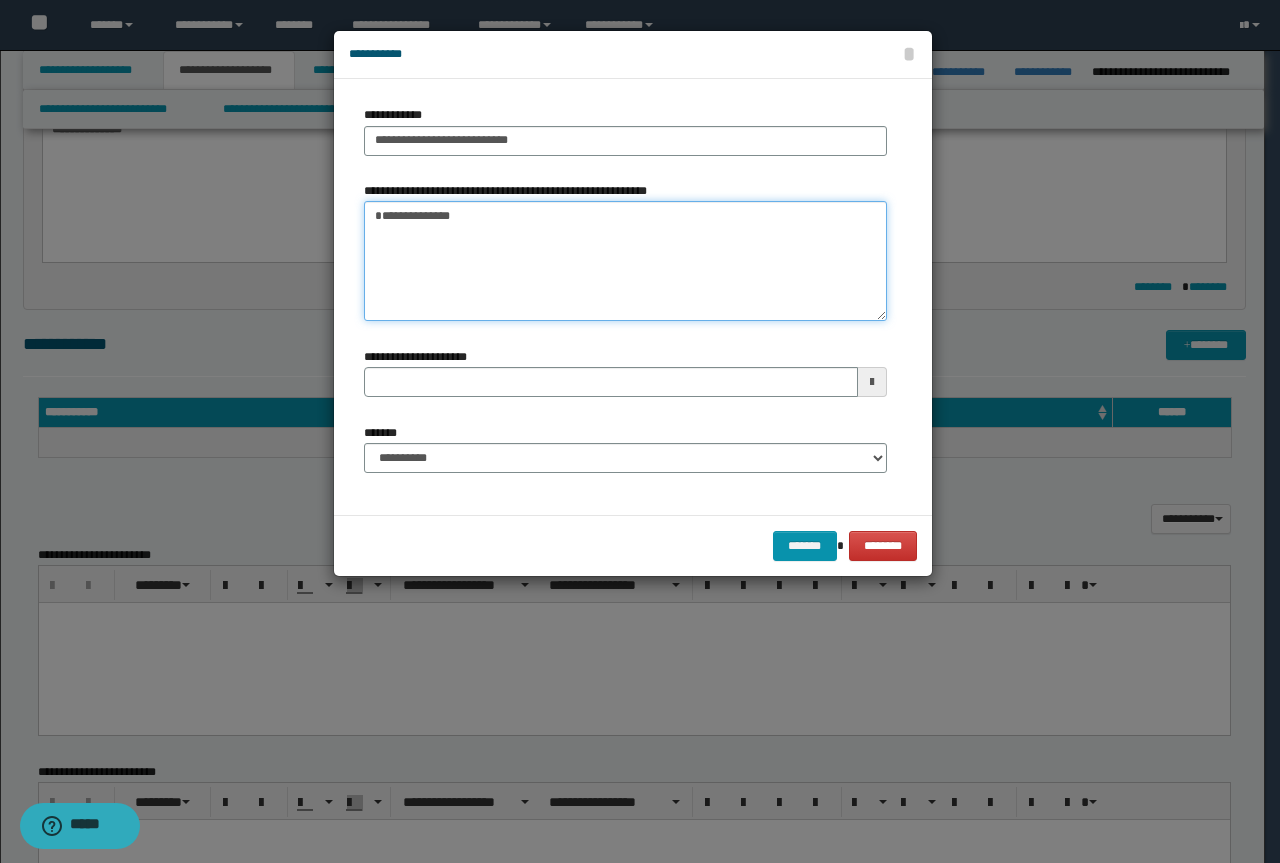 type 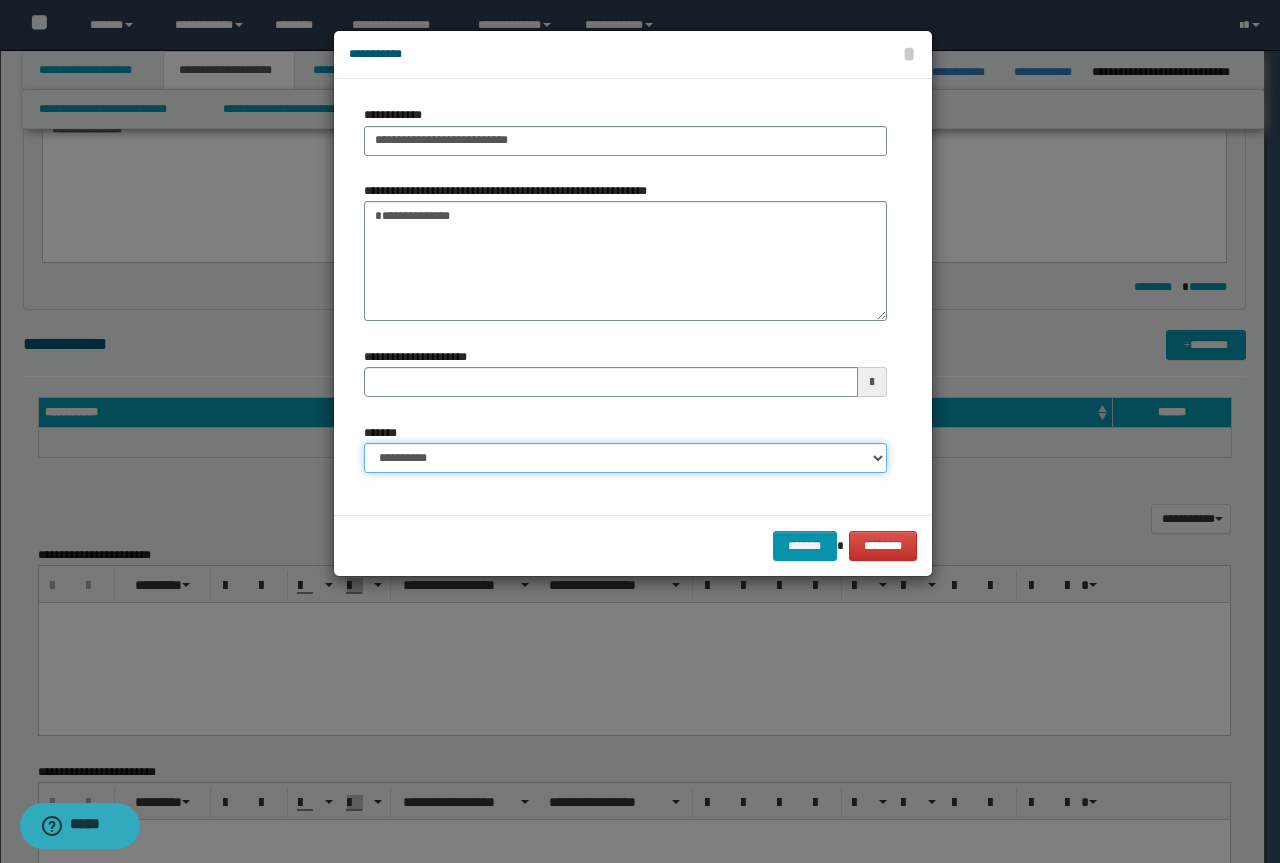 click on "**********" at bounding box center (625, 458) 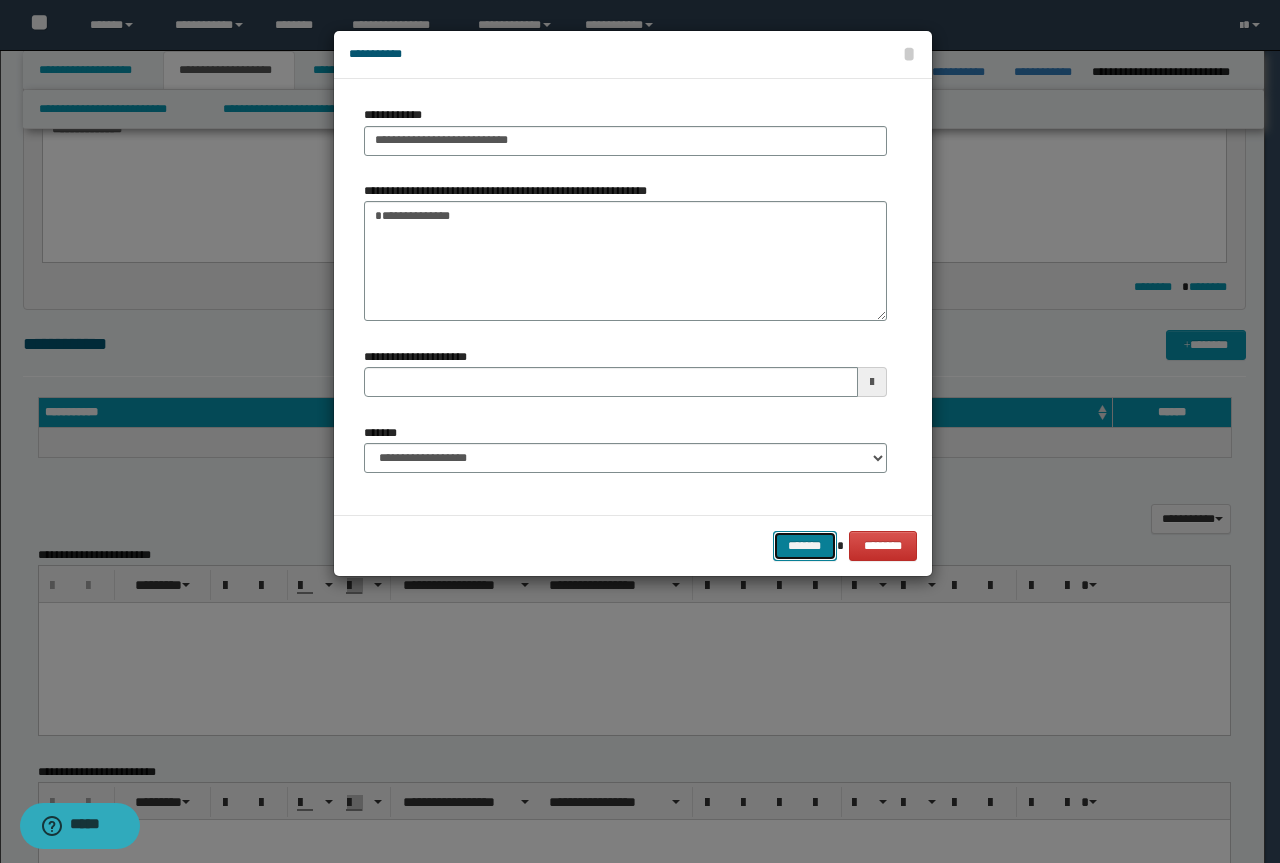 click on "*******" at bounding box center (805, 546) 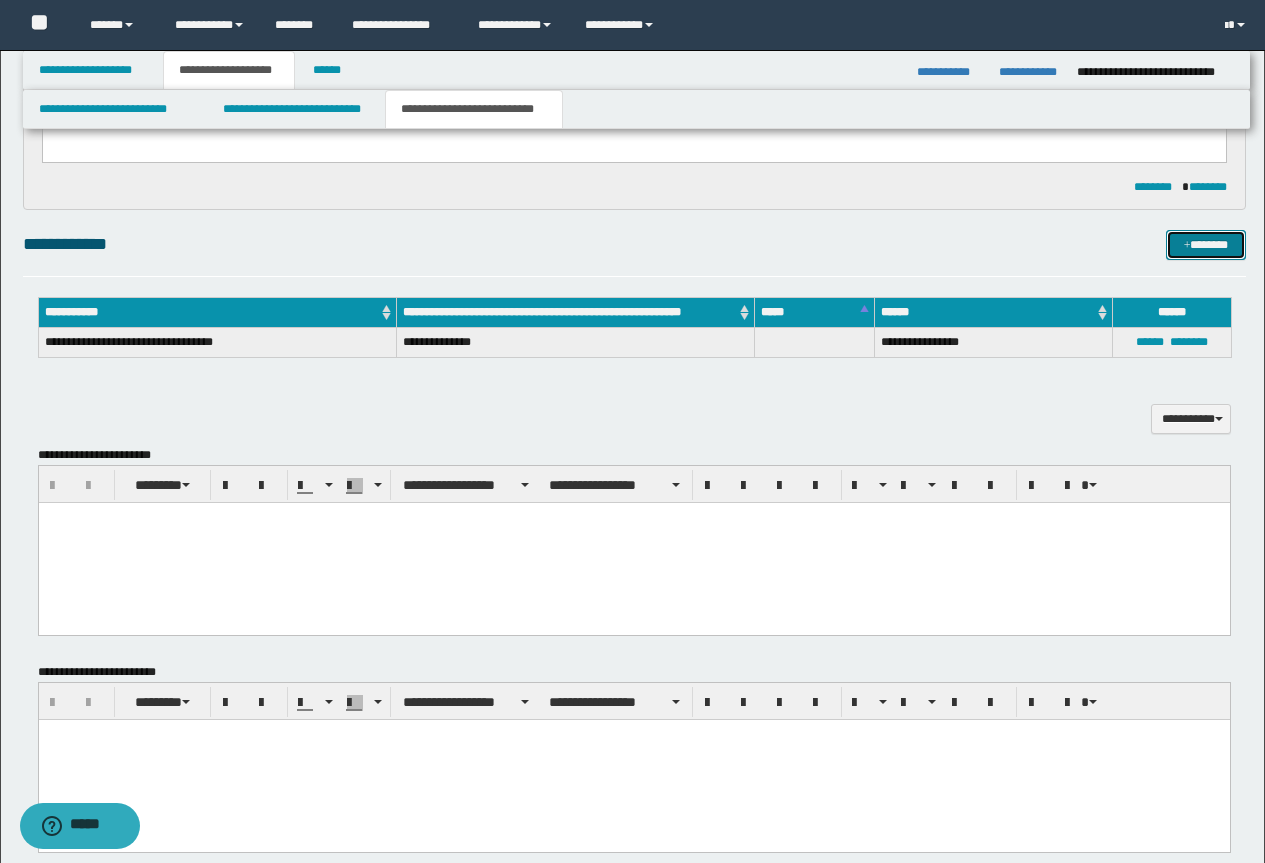 scroll, scrollTop: 1256, scrollLeft: 0, axis: vertical 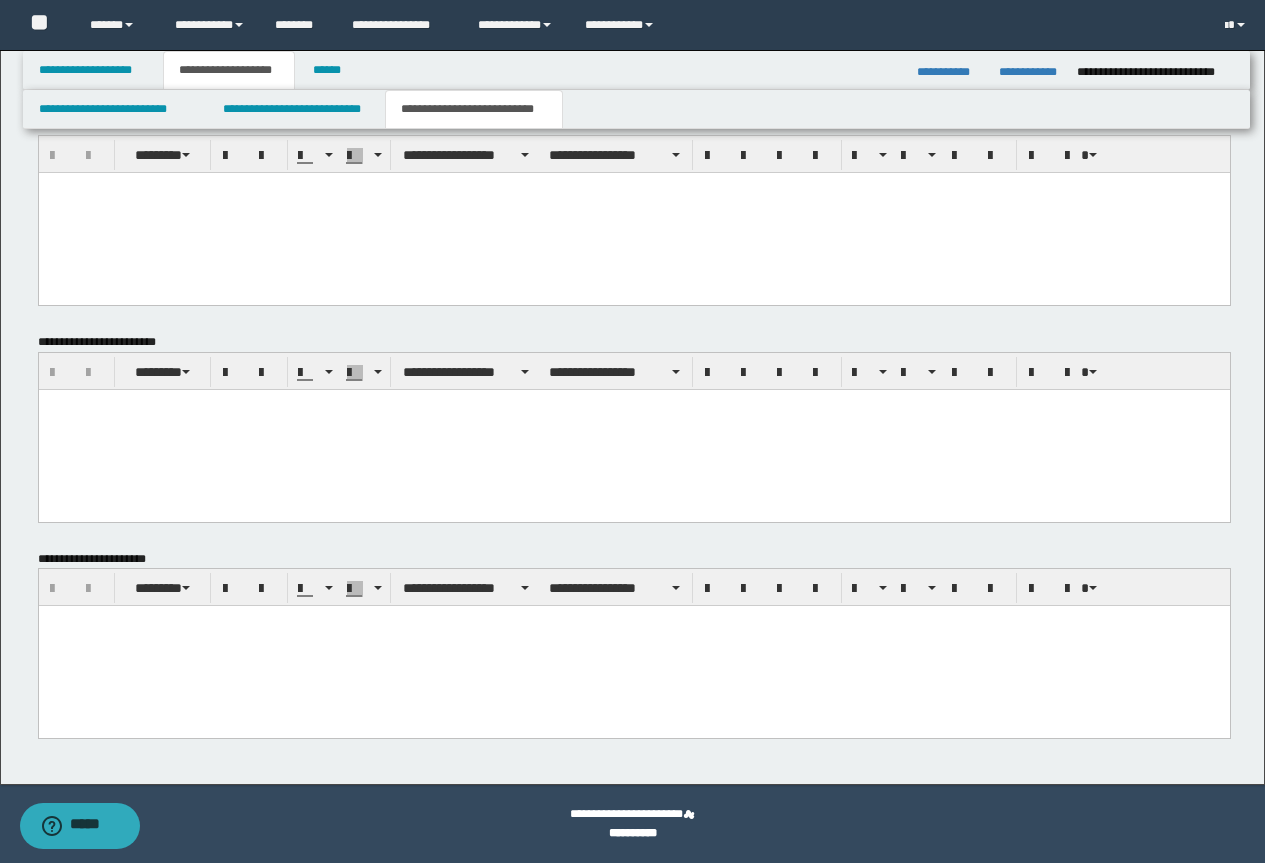 click at bounding box center (633, 646) 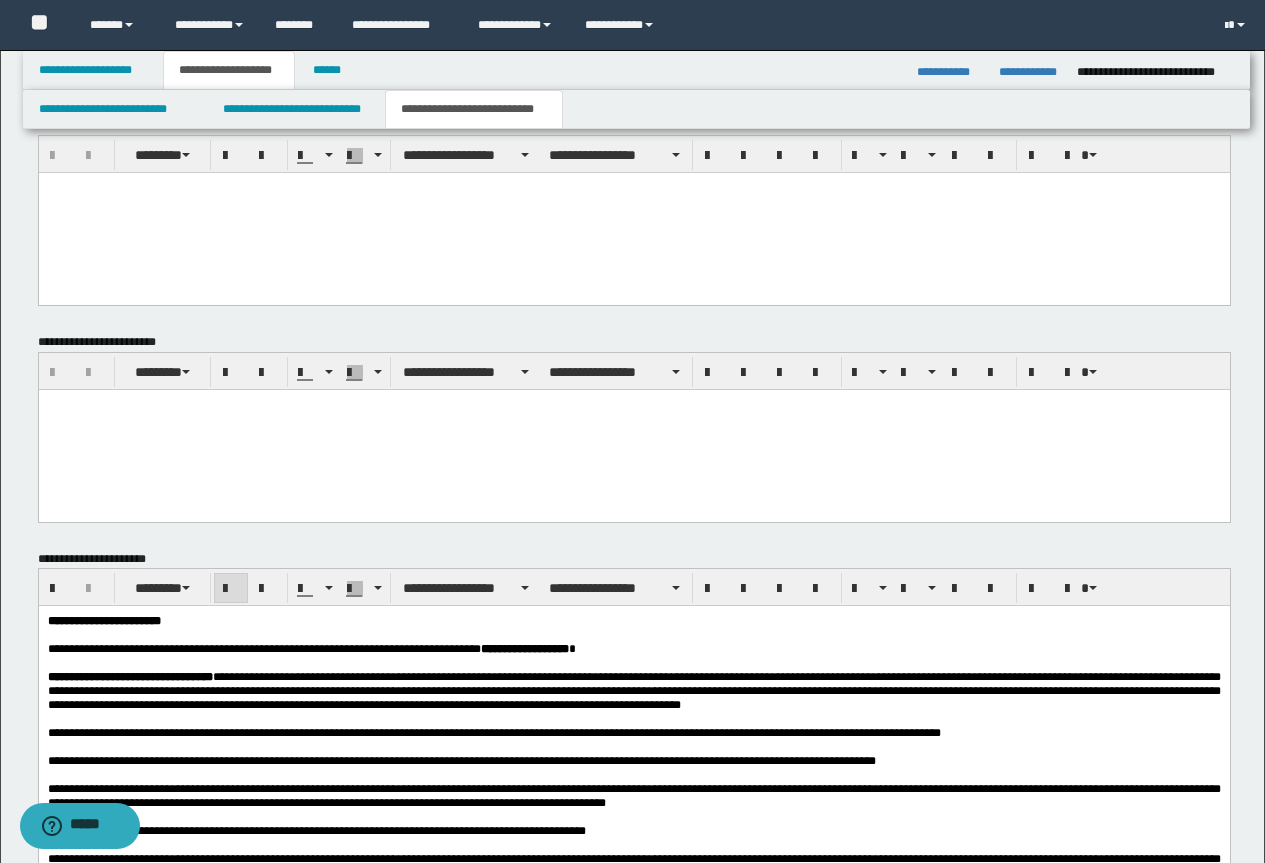 drag, startPoint x: 47, startPoint y: 611, endPoint x: 61, endPoint y: 633, distance: 26.076809 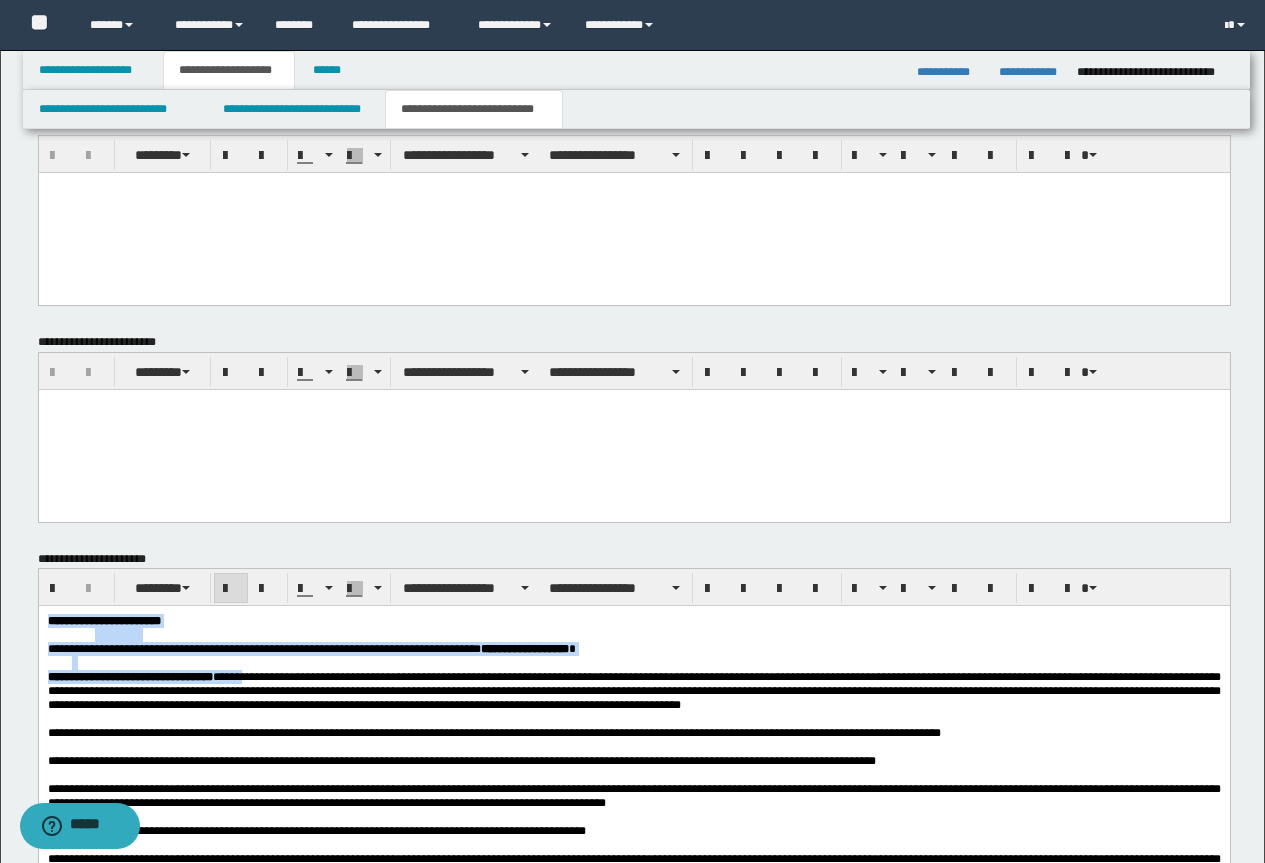 scroll, scrollTop: 1896, scrollLeft: 0, axis: vertical 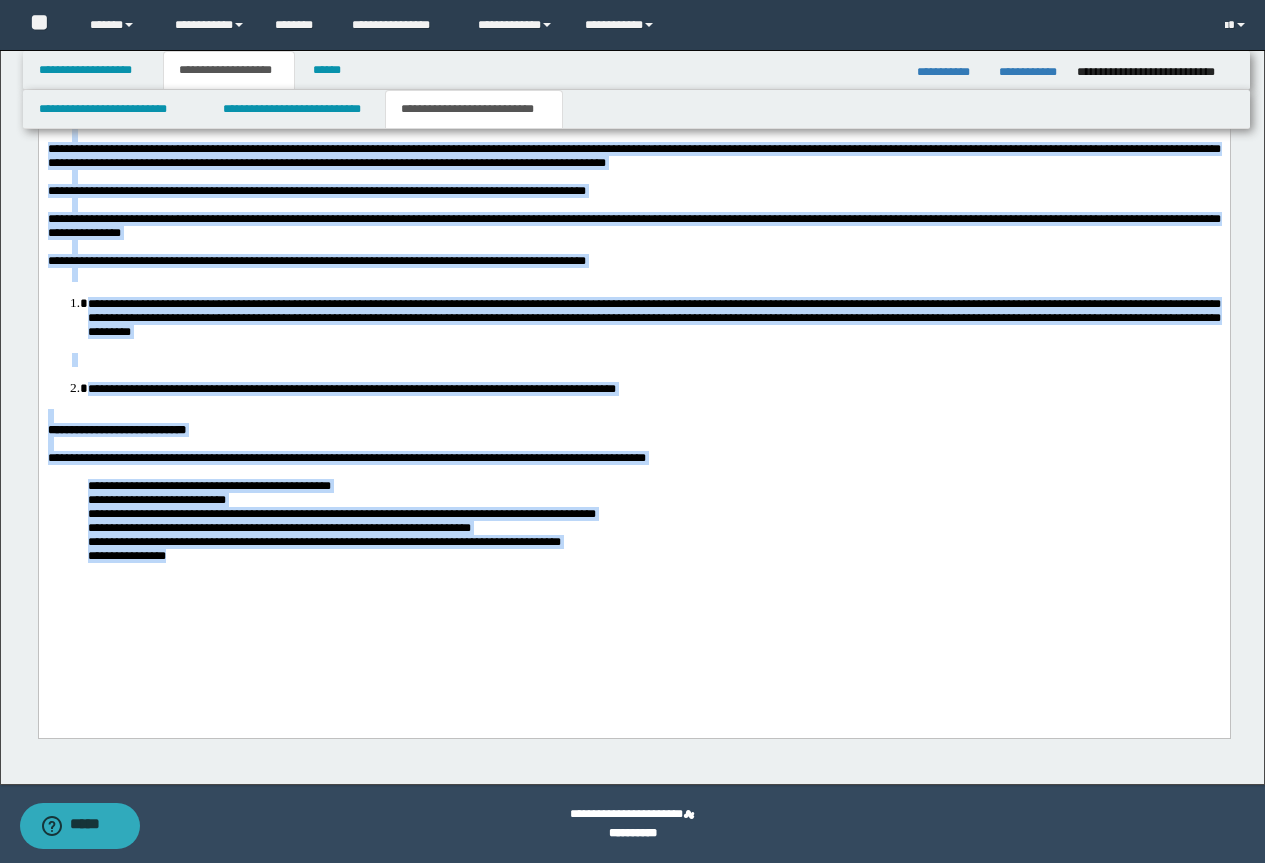 drag, startPoint x: 49, startPoint y: -17, endPoint x: 400, endPoint y: 665, distance: 767.02344 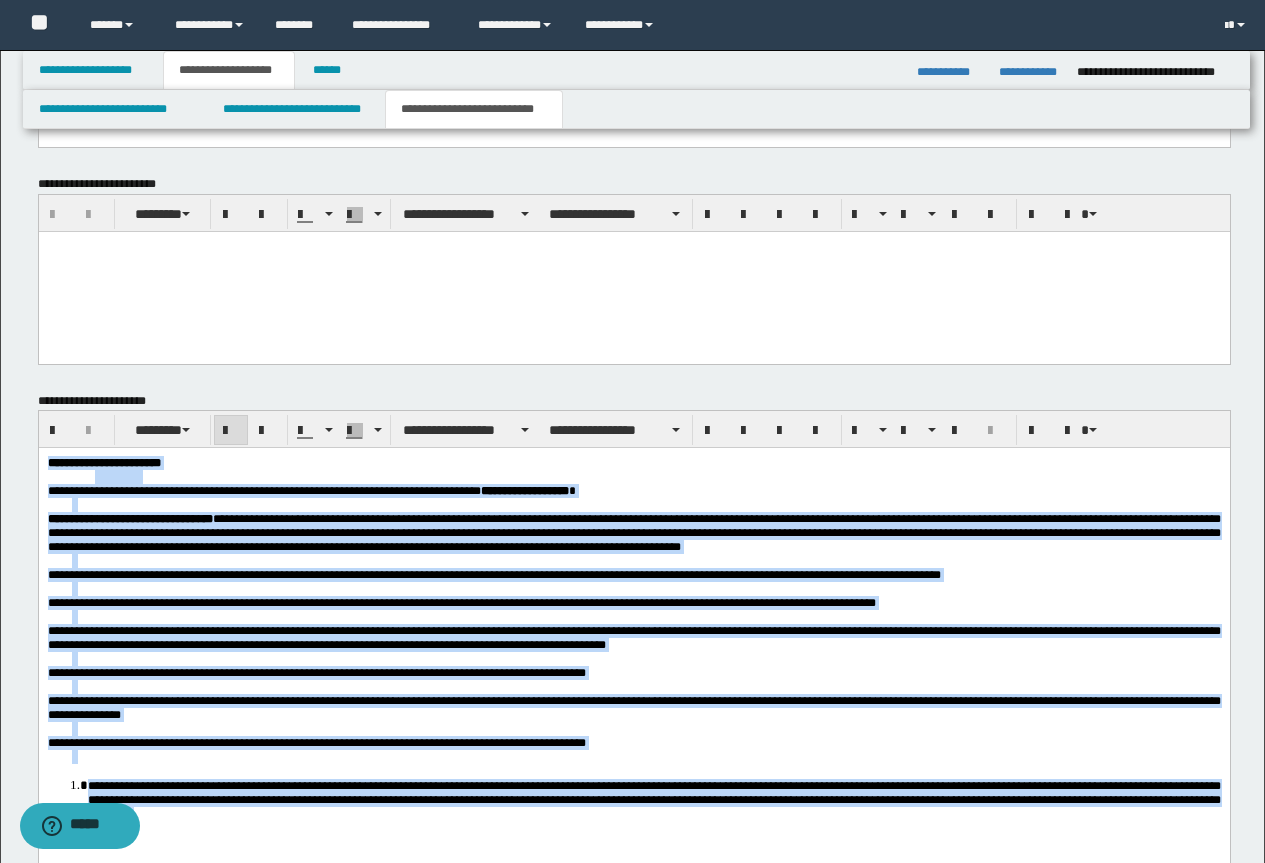 scroll, scrollTop: 1296, scrollLeft: 0, axis: vertical 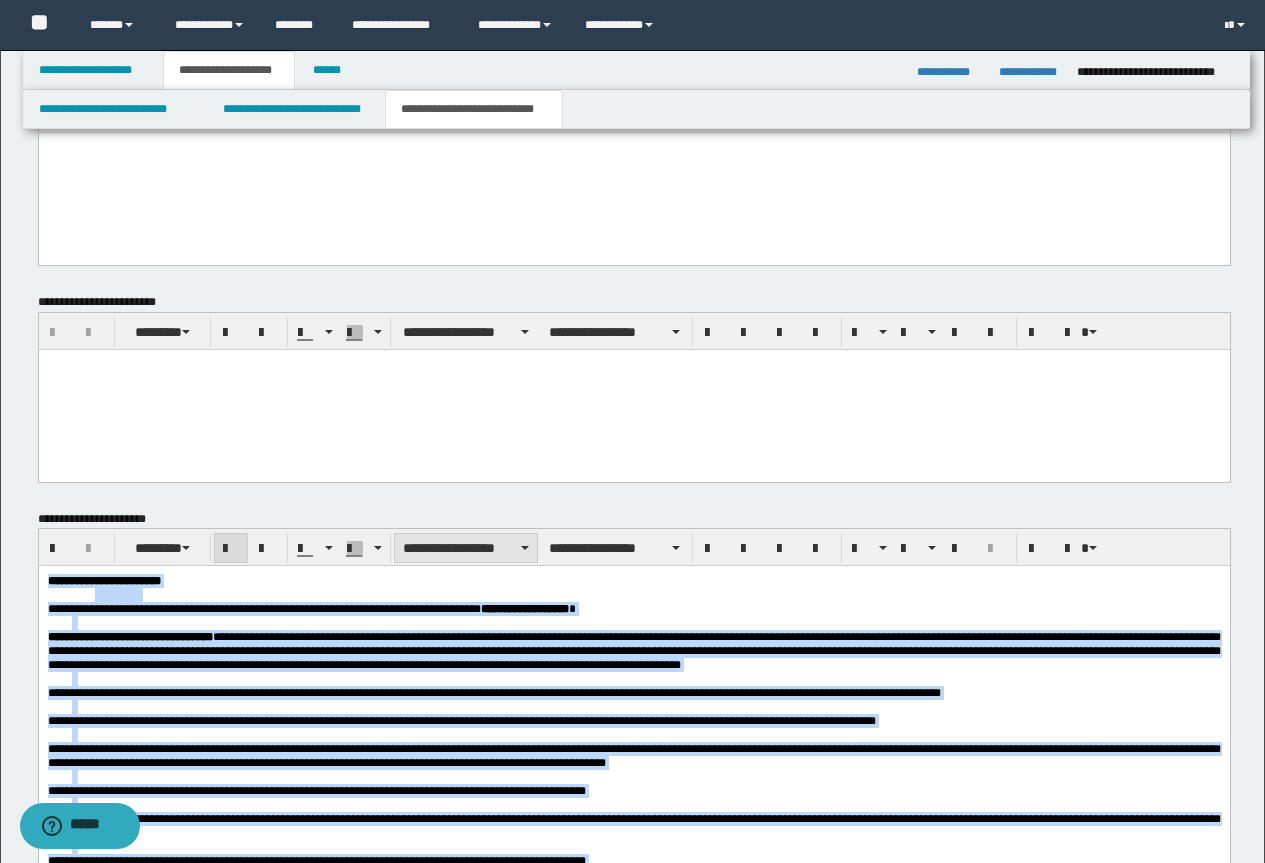 click on "**********" at bounding box center (466, 548) 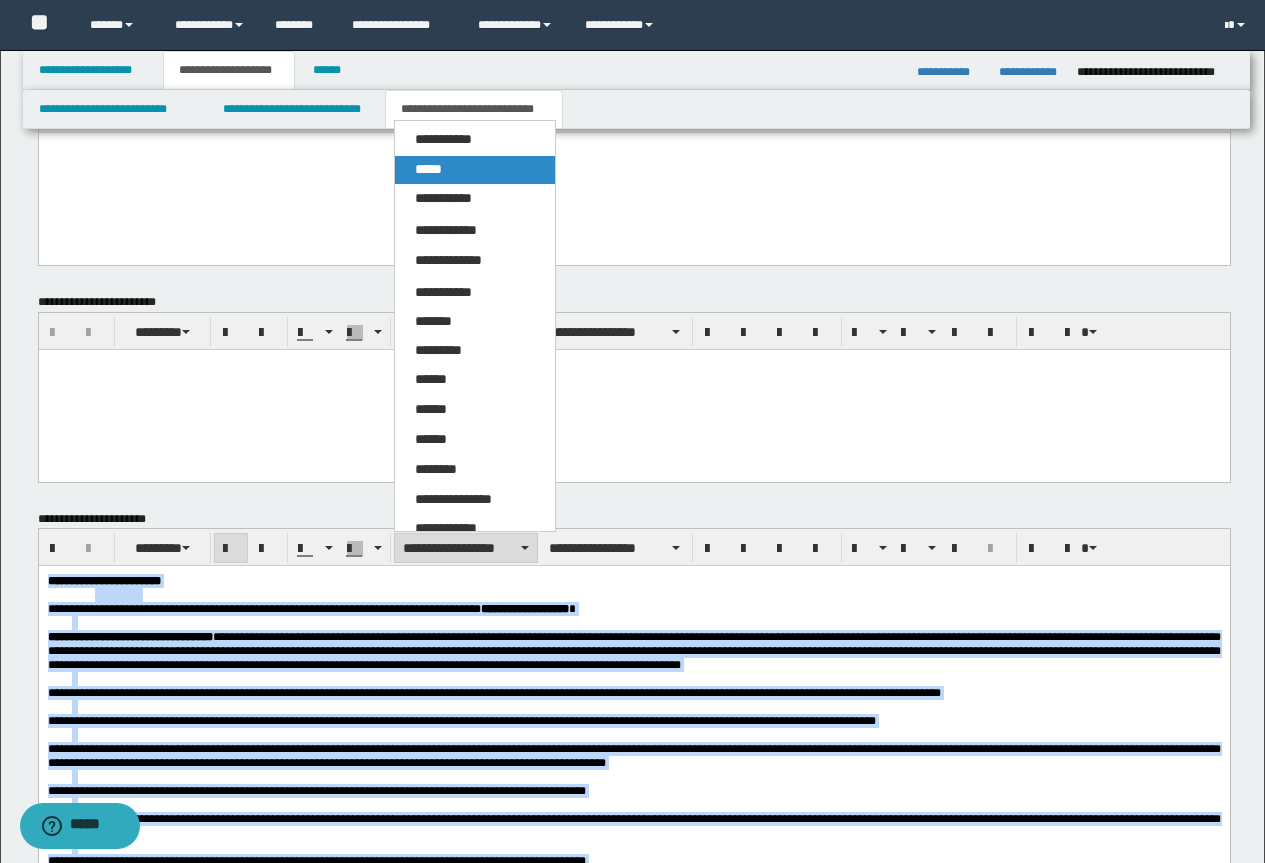 click on "*****" at bounding box center [428, 169] 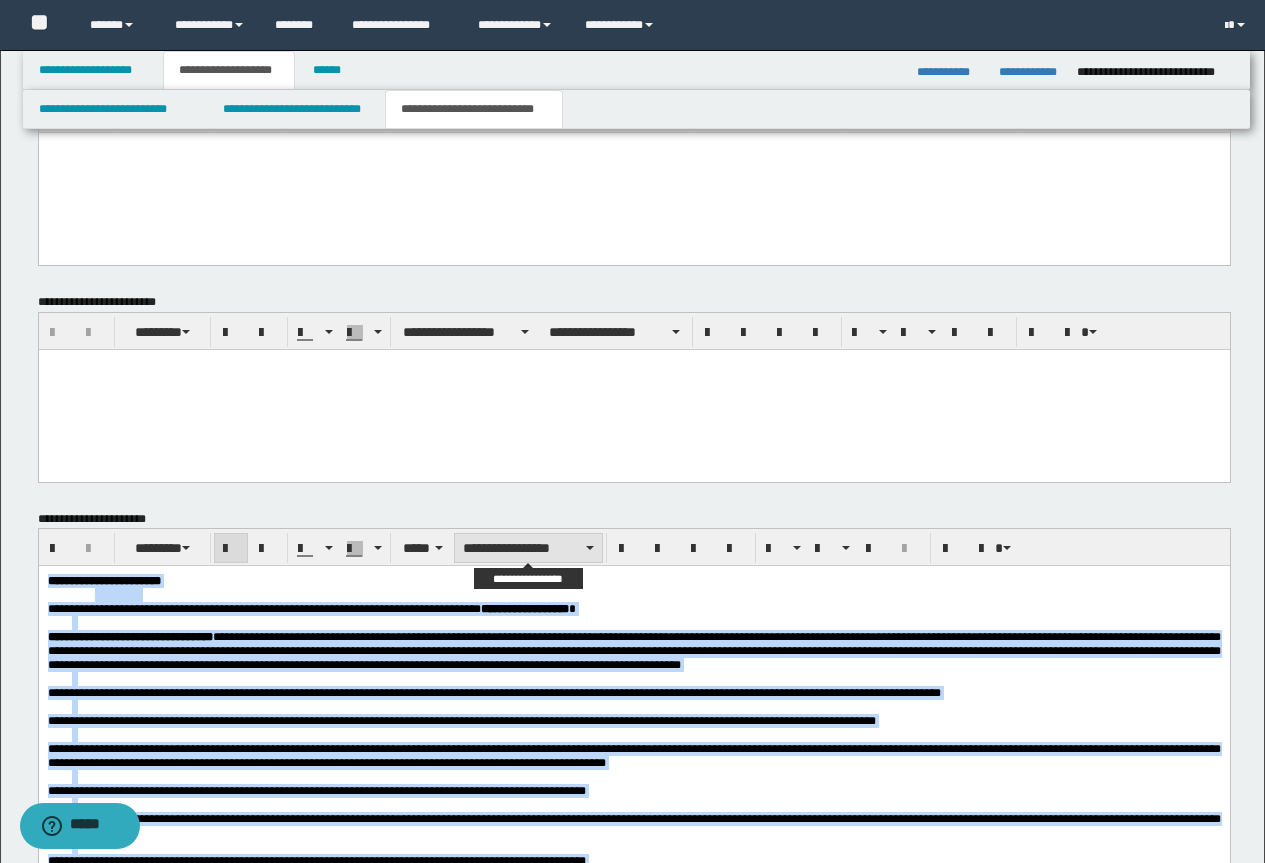click on "**********" at bounding box center [528, 548] 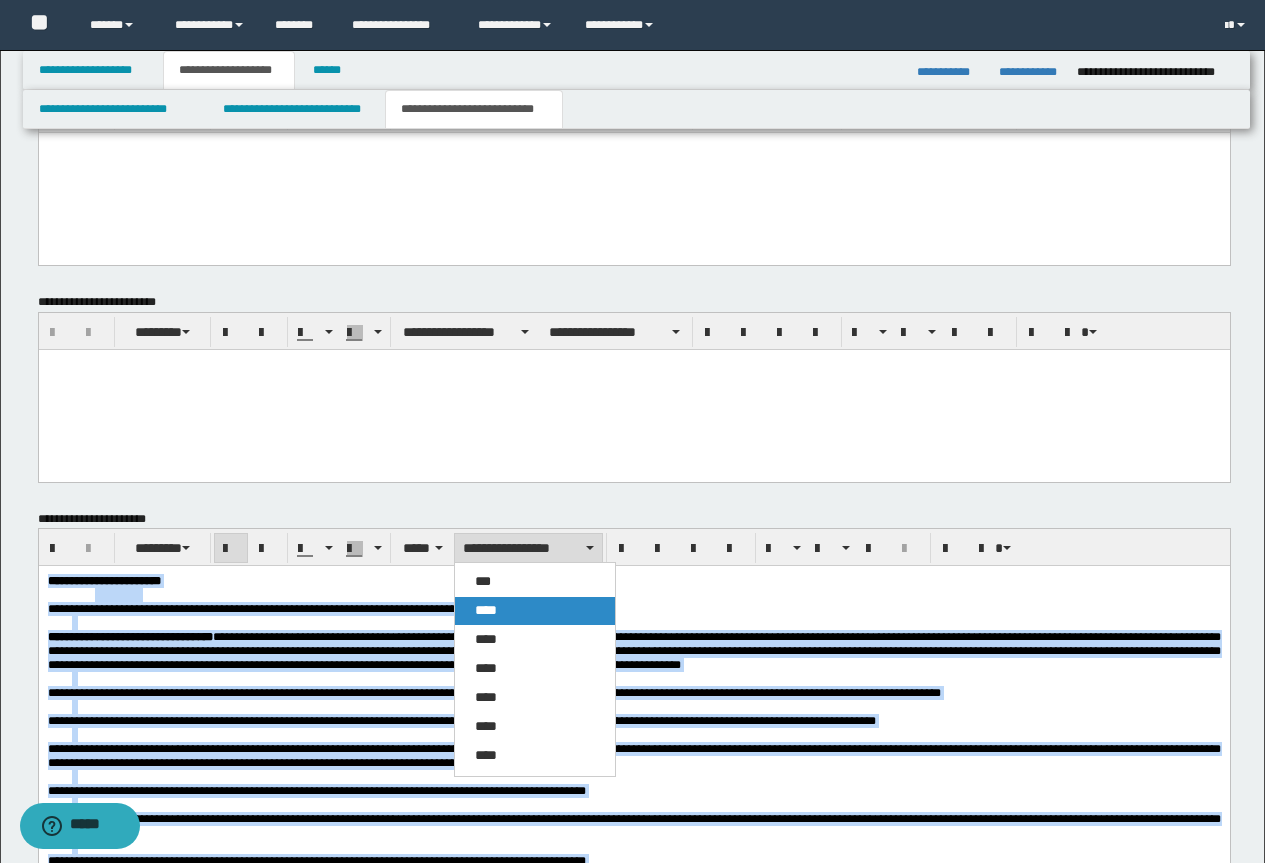 click on "****" at bounding box center (486, 610) 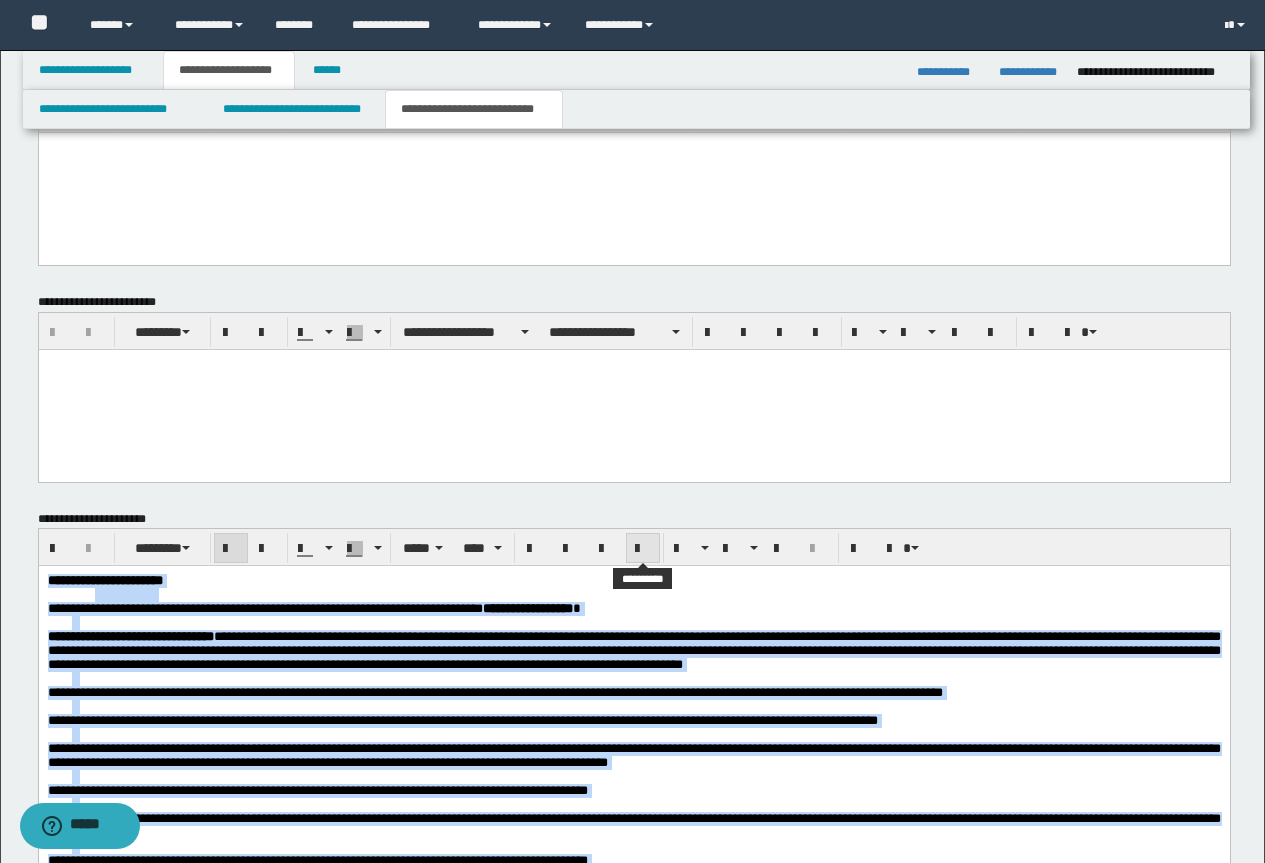 click at bounding box center (643, 549) 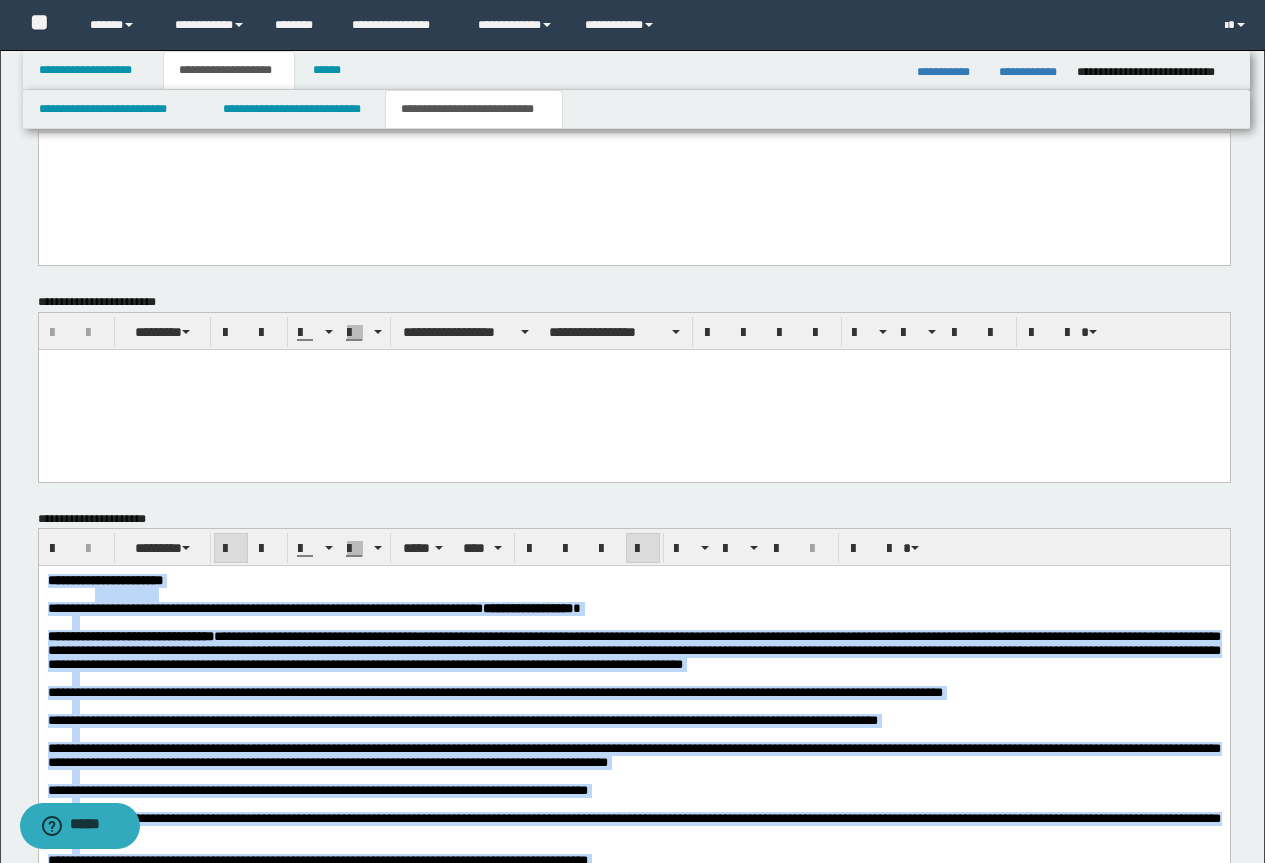 click at bounding box center (643, 549) 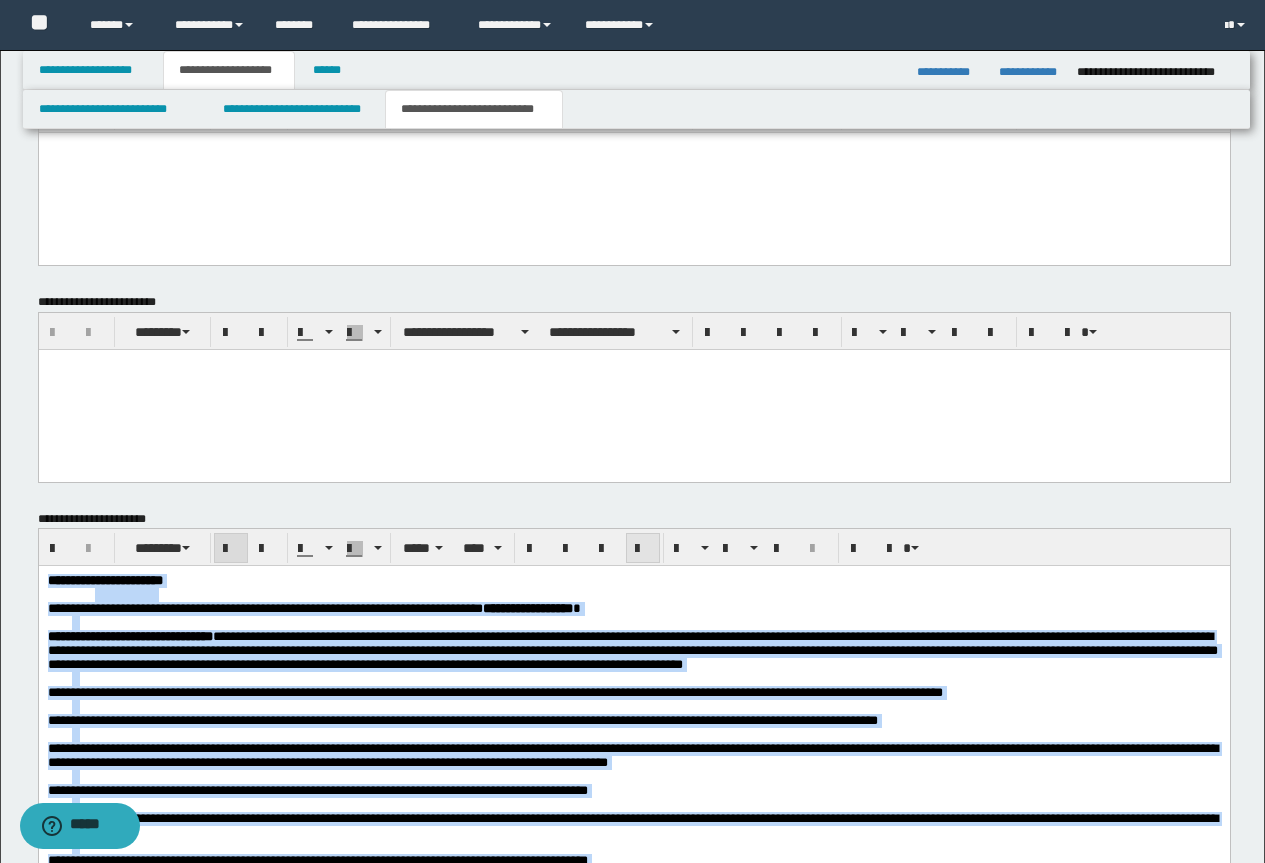 click at bounding box center [643, 549] 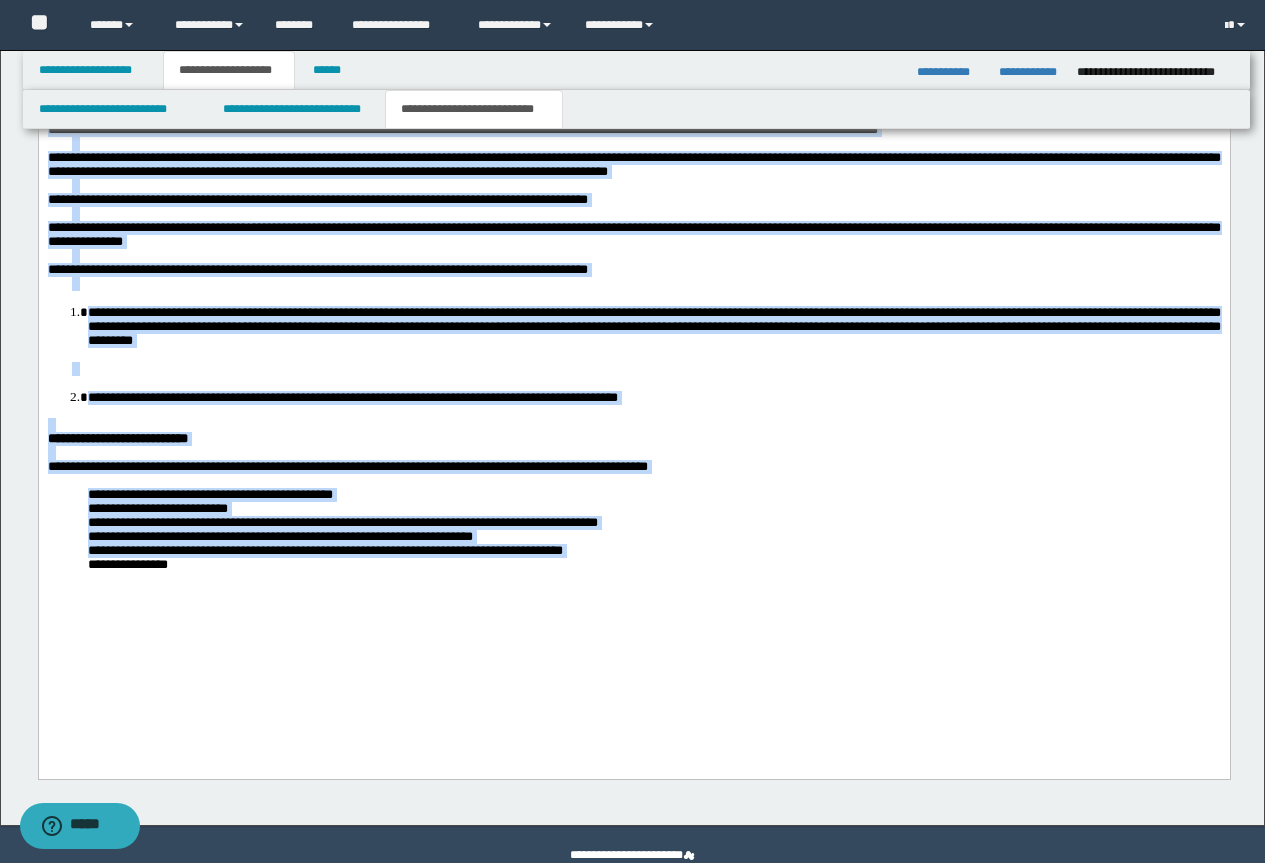 scroll, scrollTop: 1896, scrollLeft: 0, axis: vertical 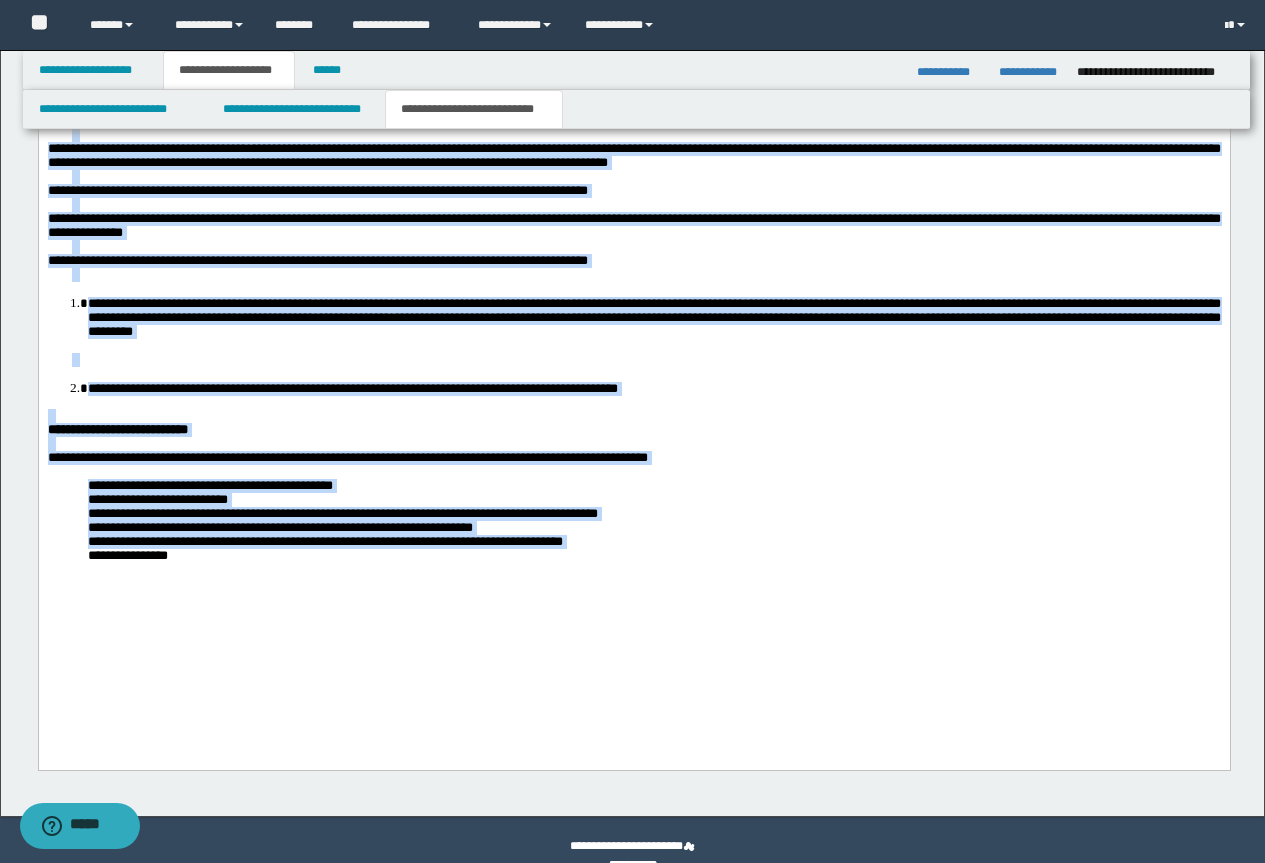 click on "**********" at bounding box center (633, 301) 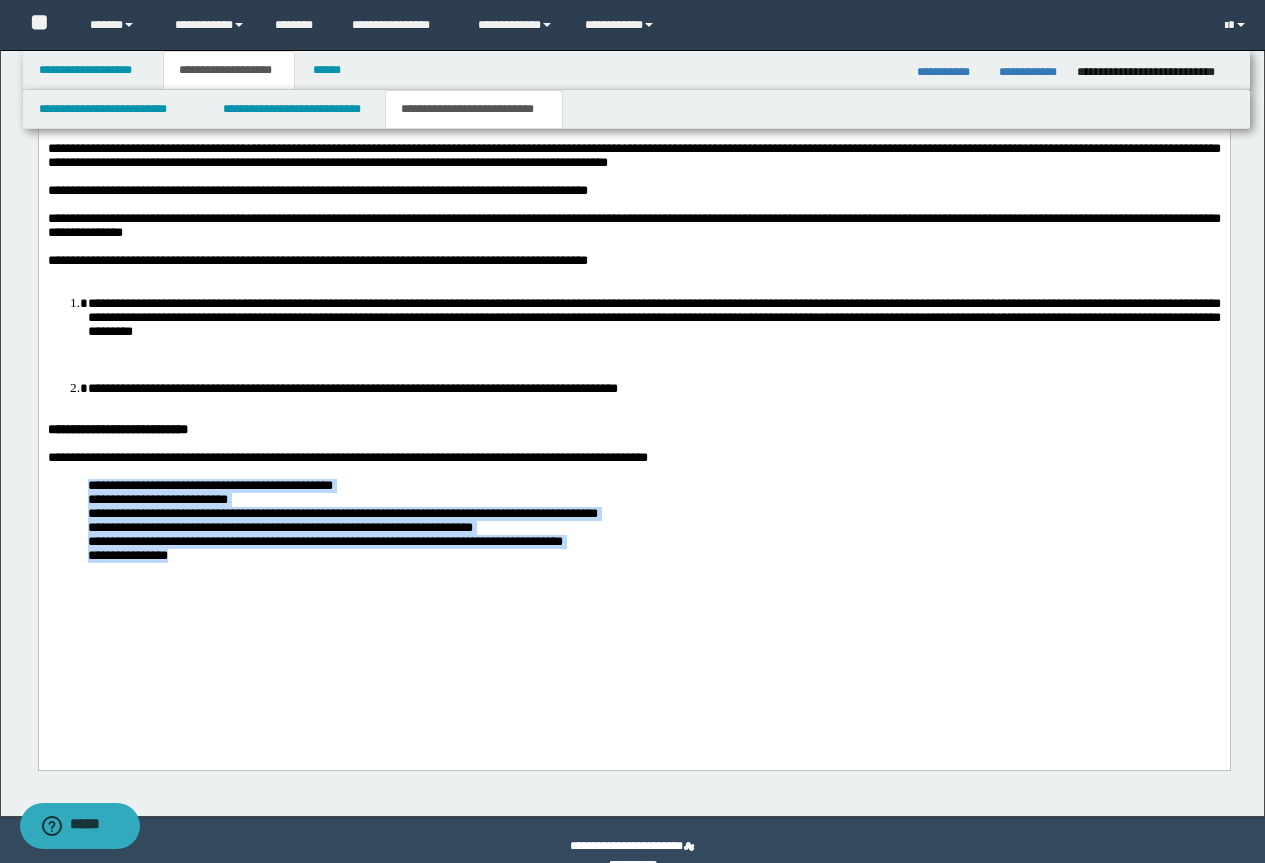 drag, startPoint x: 208, startPoint y: 646, endPoint x: 82, endPoint y: 558, distance: 153.68799 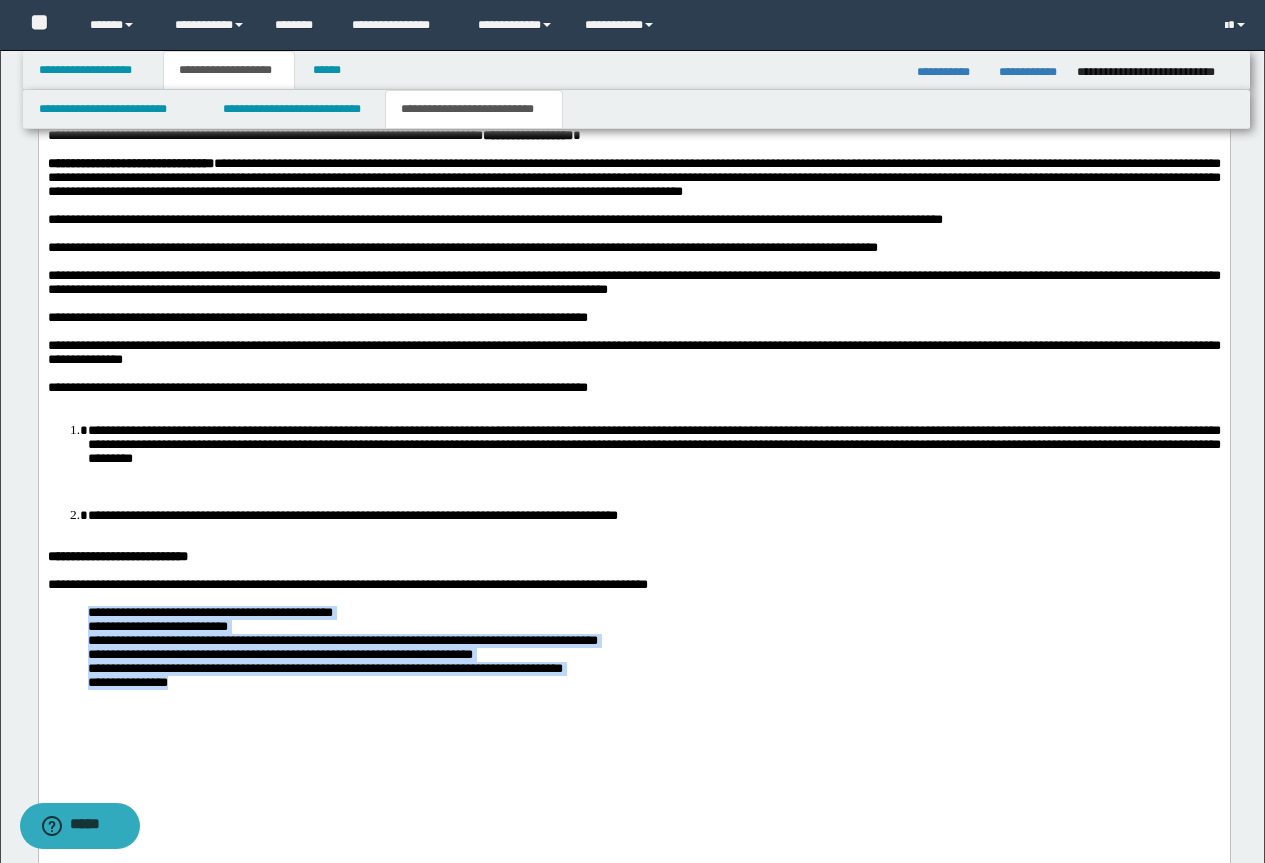 scroll, scrollTop: 1696, scrollLeft: 0, axis: vertical 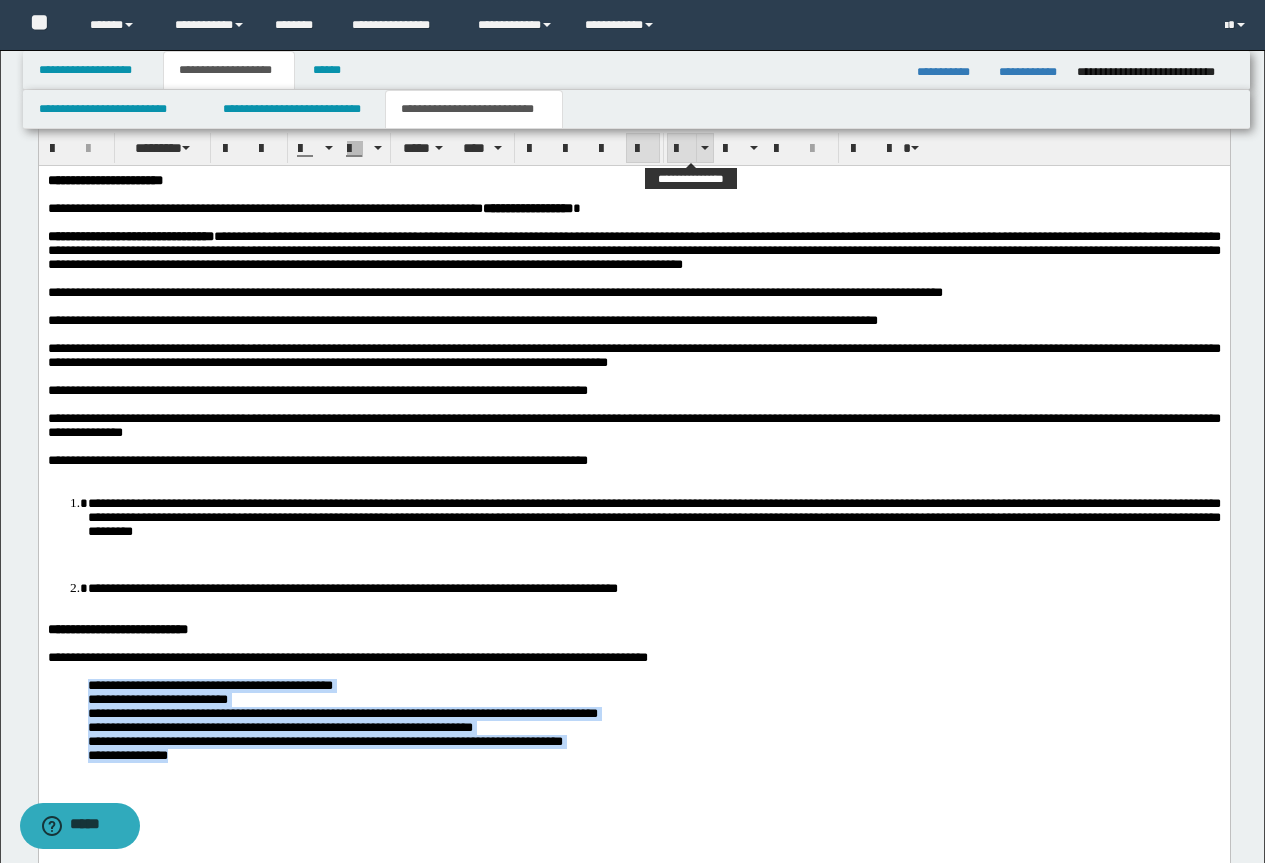 click at bounding box center (682, 149) 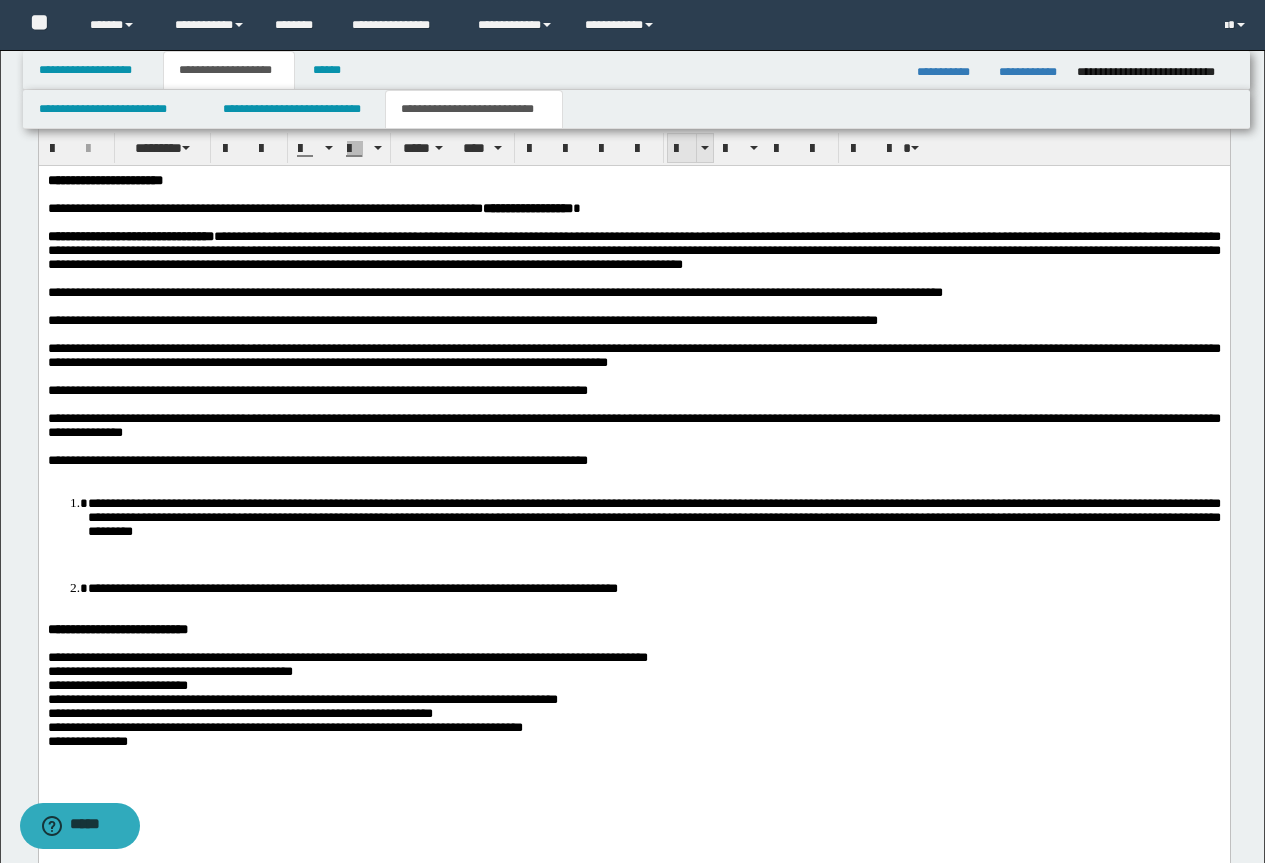 click at bounding box center [682, 149] 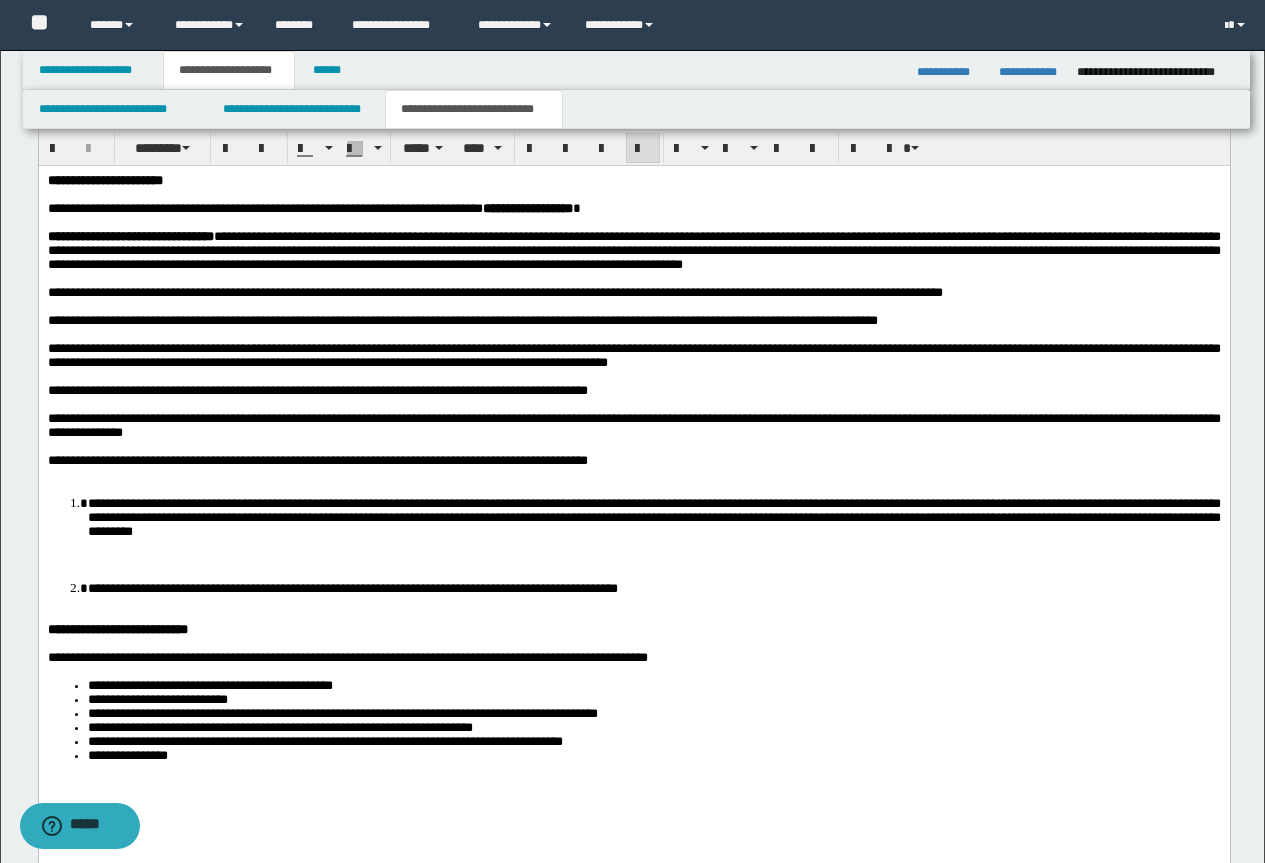 click on "**********" at bounding box center [633, 250] 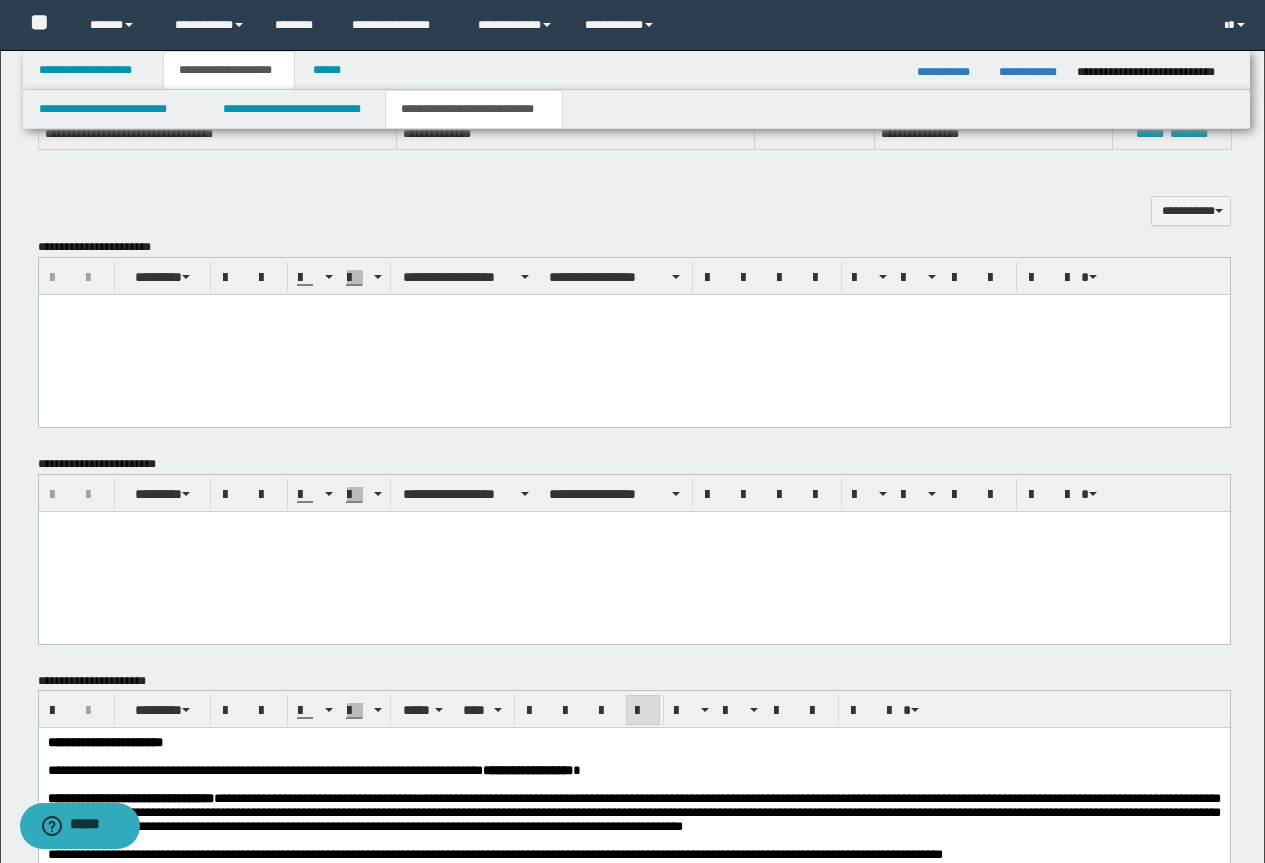 scroll, scrollTop: 896, scrollLeft: 0, axis: vertical 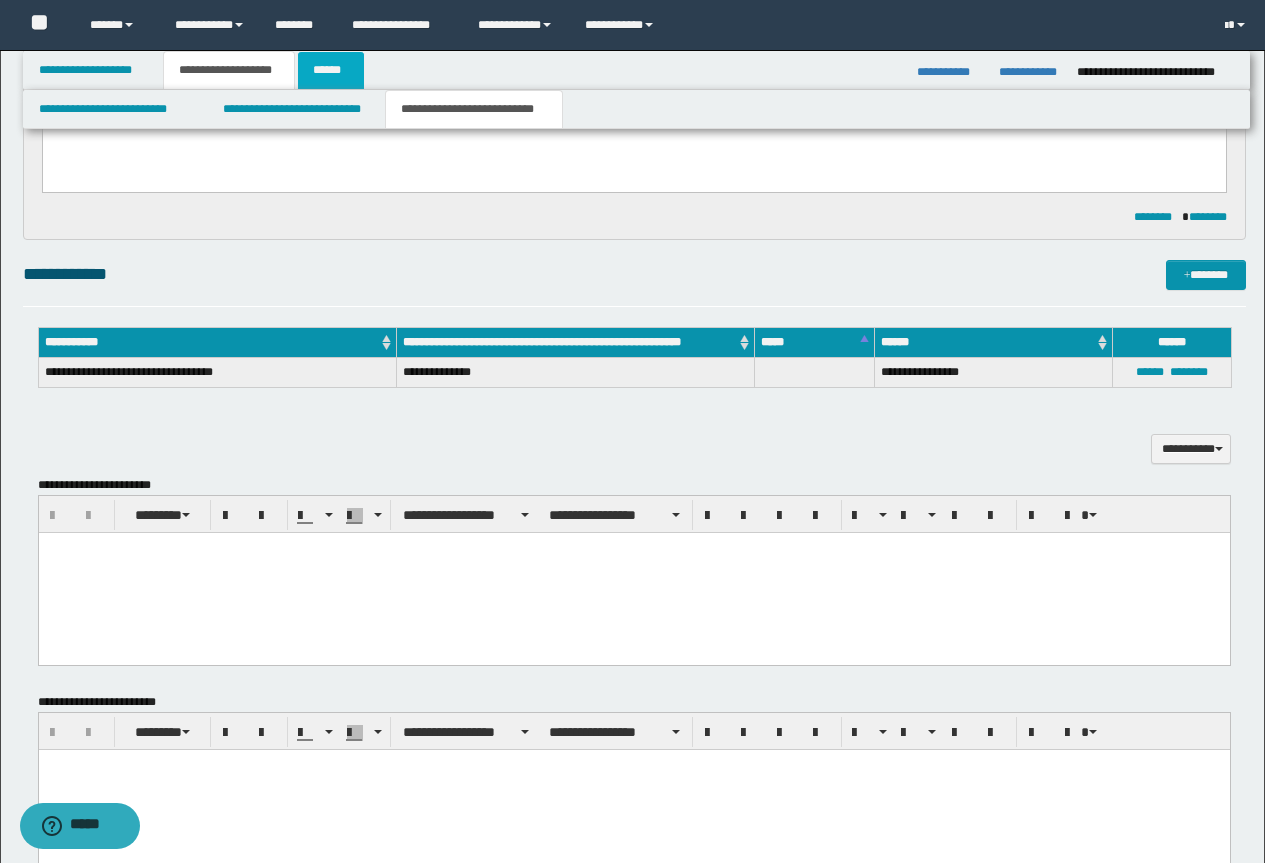 click on "******" at bounding box center (331, 70) 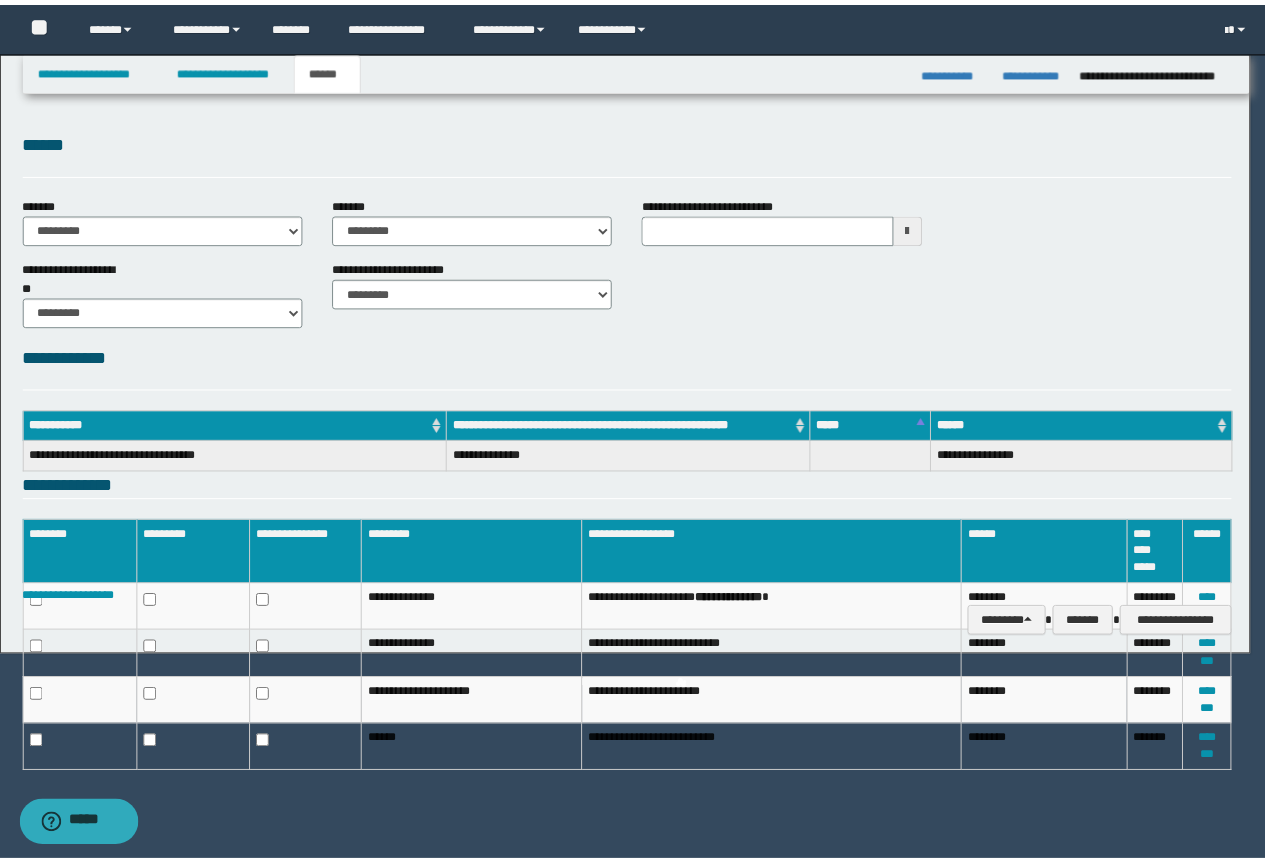 scroll, scrollTop: 0, scrollLeft: 0, axis: both 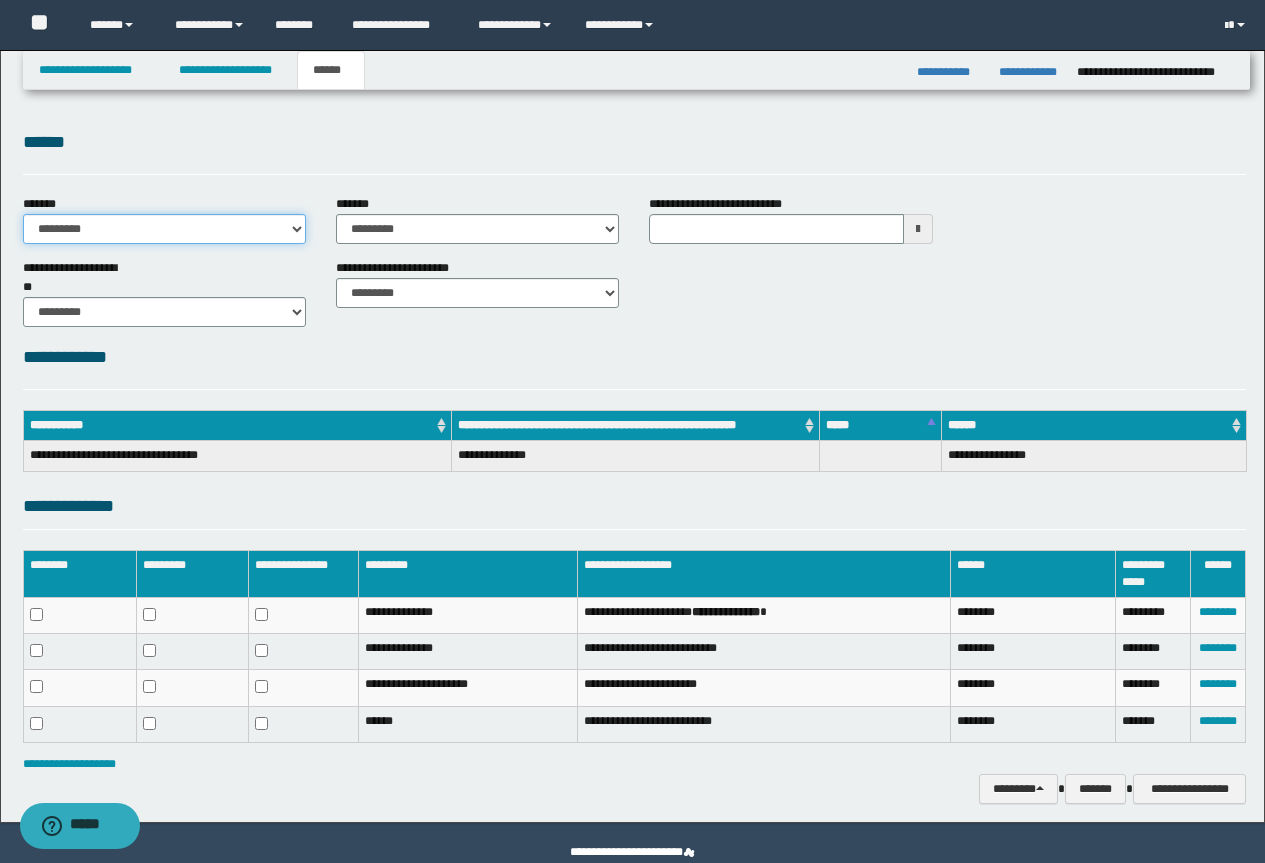 click on "**********" at bounding box center (164, 229) 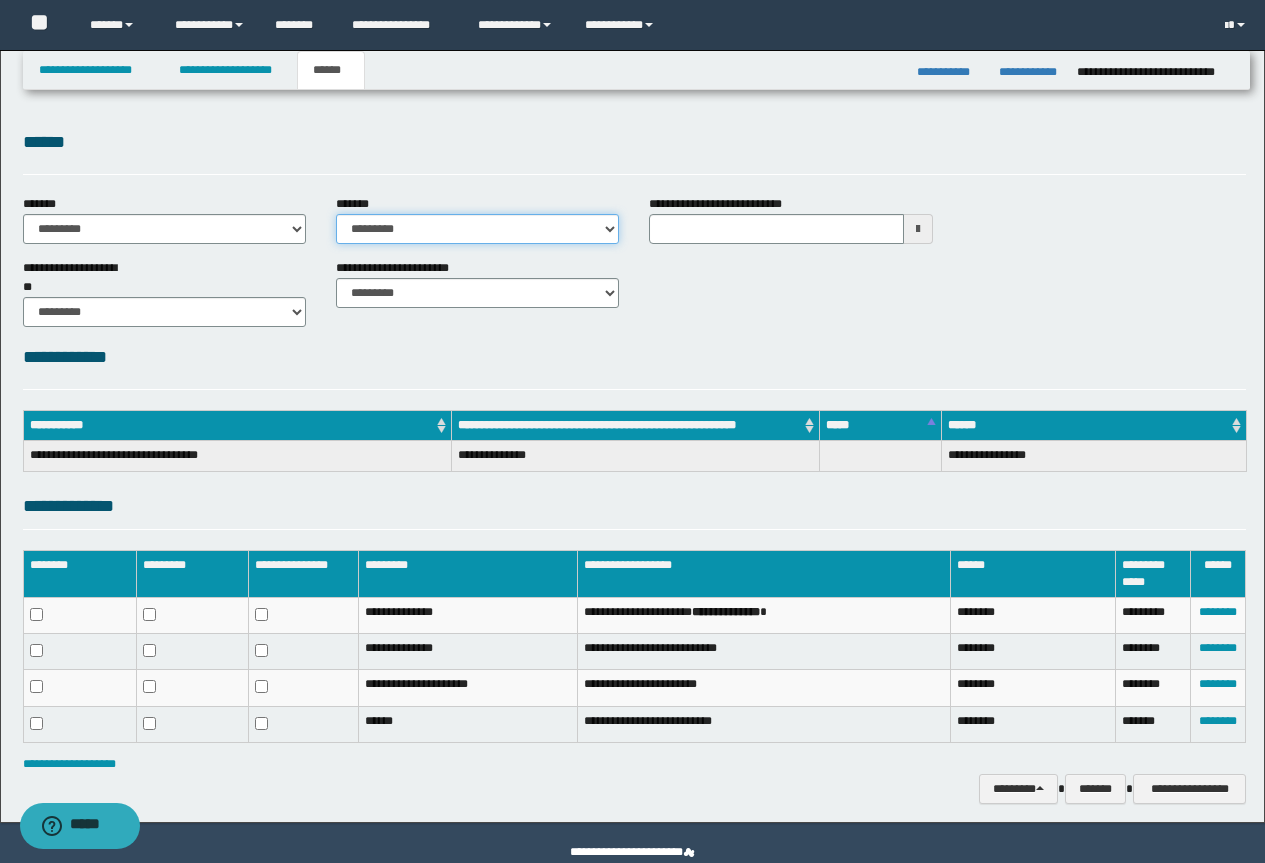 click on "**********" at bounding box center (477, 229) 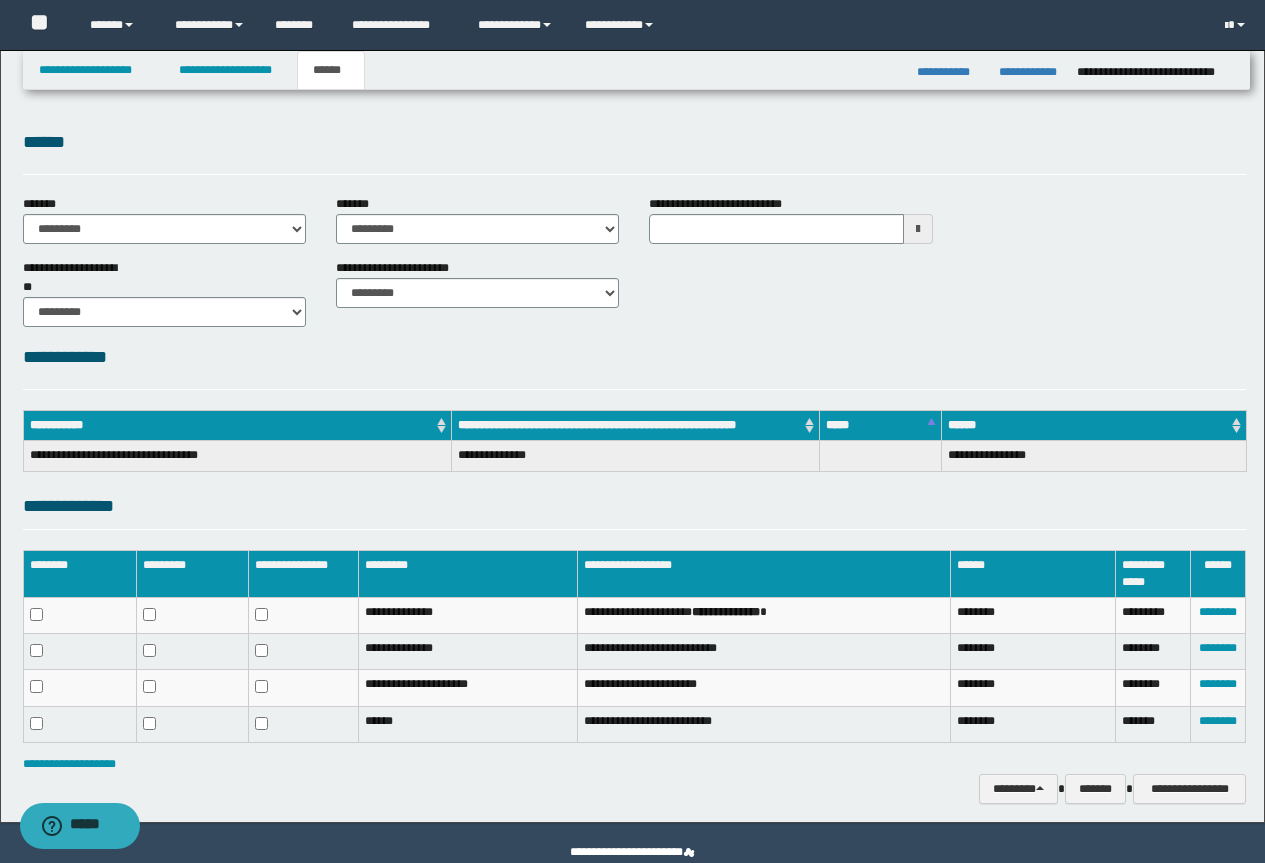 click on "**********" at bounding box center [634, 291] 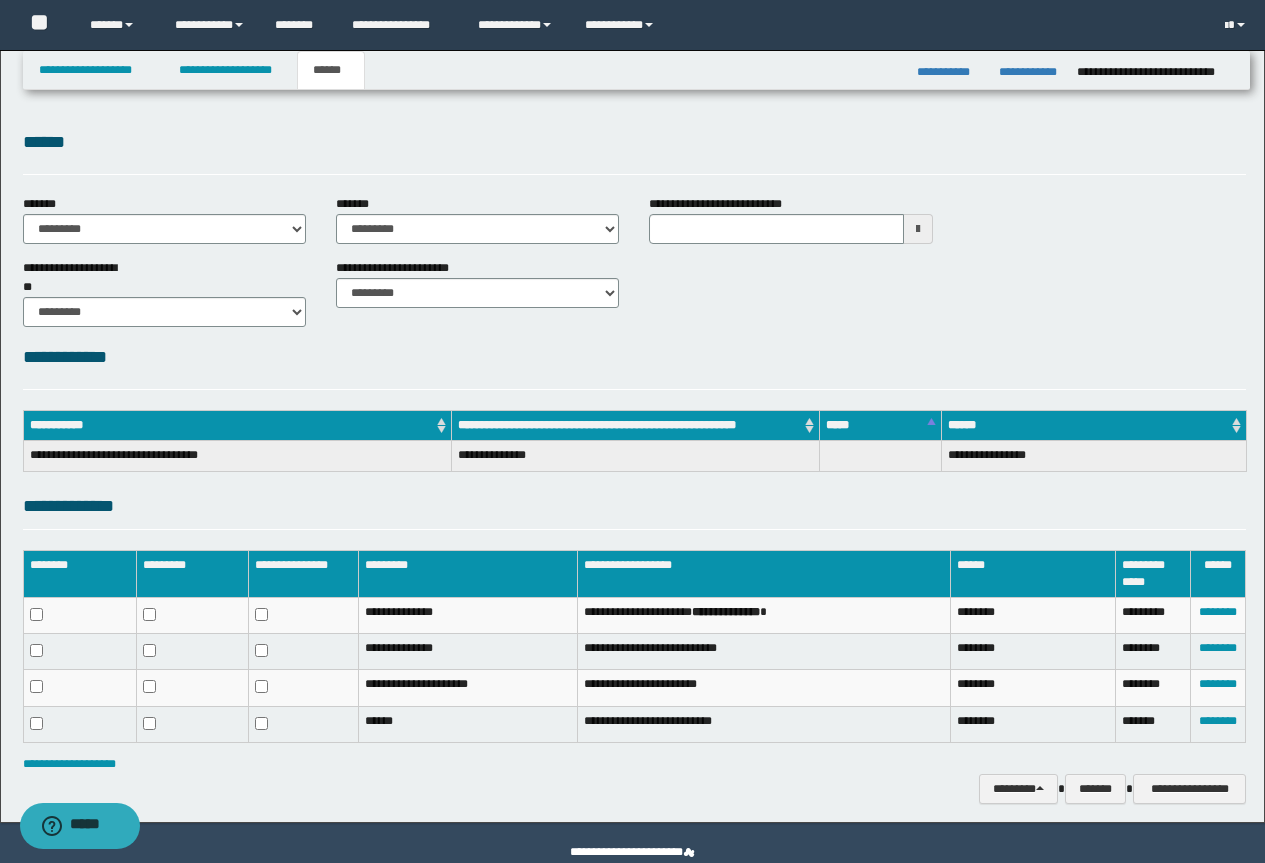 type 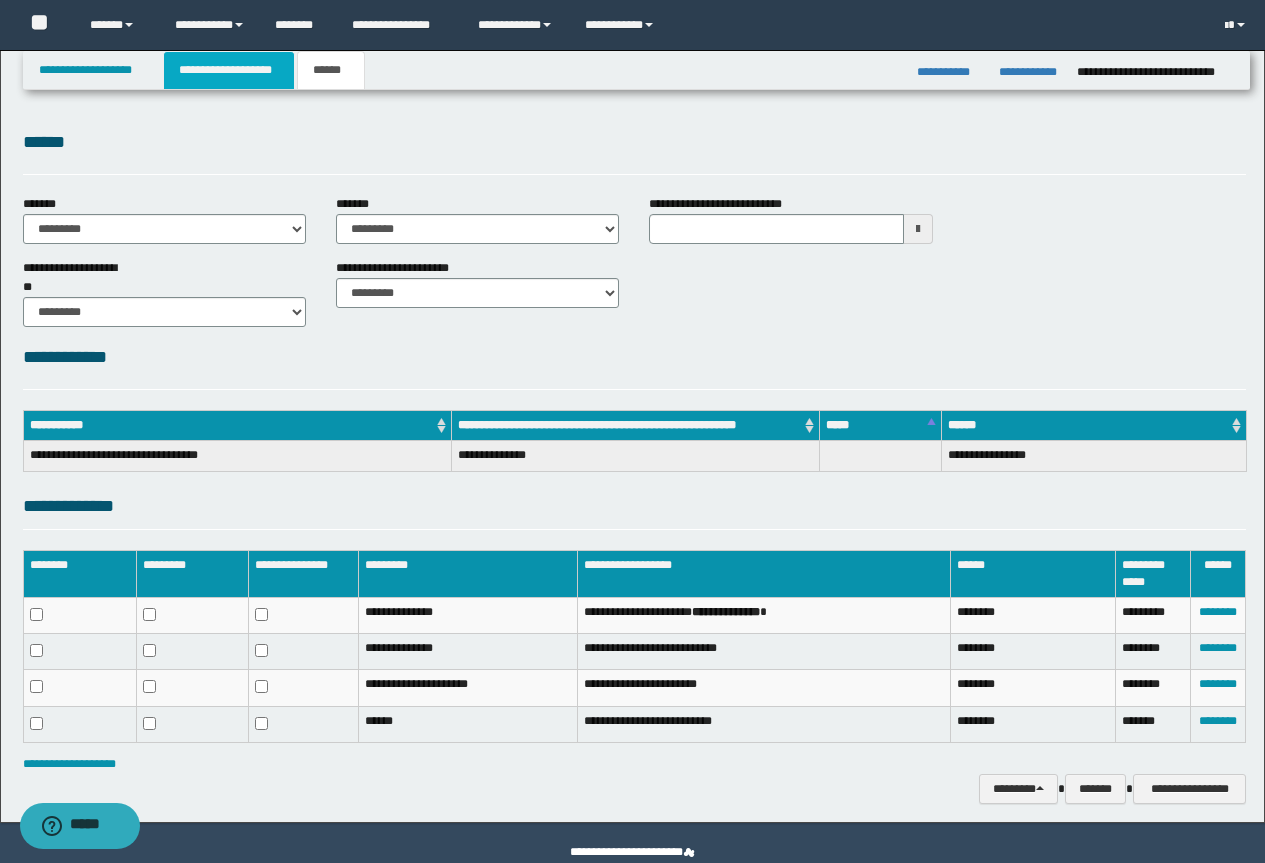 click on "**********" at bounding box center (229, 70) 